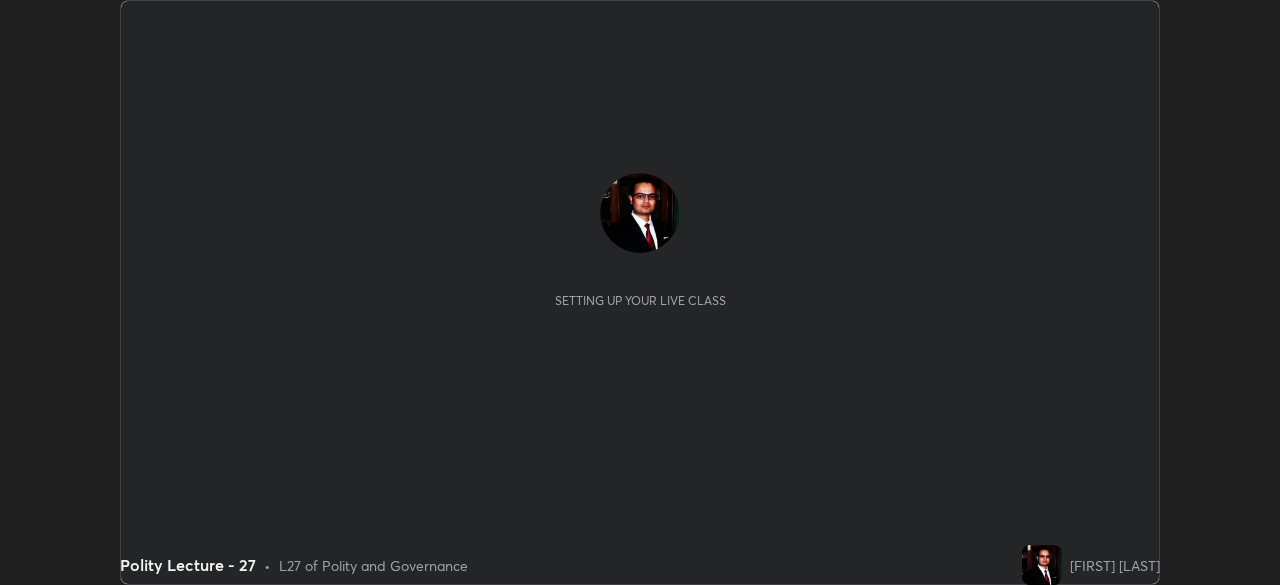 scroll, scrollTop: 0, scrollLeft: 0, axis: both 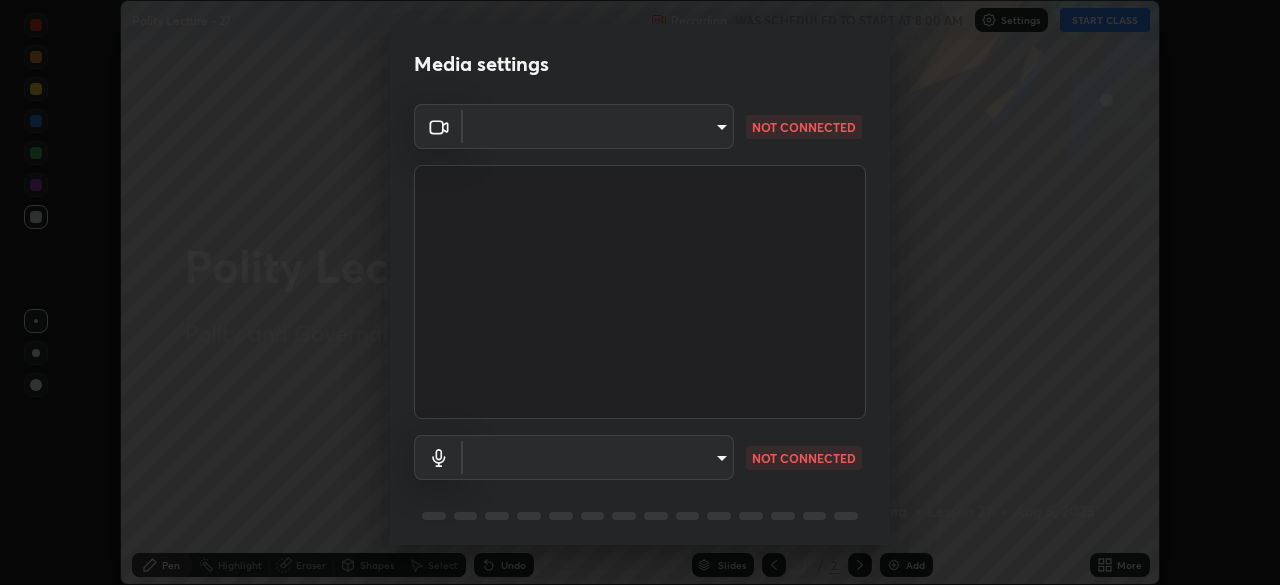 click on "Erase all Polity Lecture - 27 Recording WAS SCHEDULED TO START AT  8:00 AM Settings START CLASS Setting up your live class Polity Lecture - 27 • L27 of Polity and Governance [FIRST] [LAST] Pen Highlight Eraser Shapes Select Undo Slides 2 / 2 Add More Enable hand raising Enable raise hand to speak to learners. Once enabled, chat will be turned off temporarily. Enable x   No doubts shared Encourage your learners to ask a doubt for better clarity Report an issue Reason for reporting Buffering Chat not working Audio - Video sync issue Educator video quality low ​ Attach an image Report Media settings ​ NOT CONNECTED ​ NOT CONNECTED 1 / 5 Next" at bounding box center (640, 292) 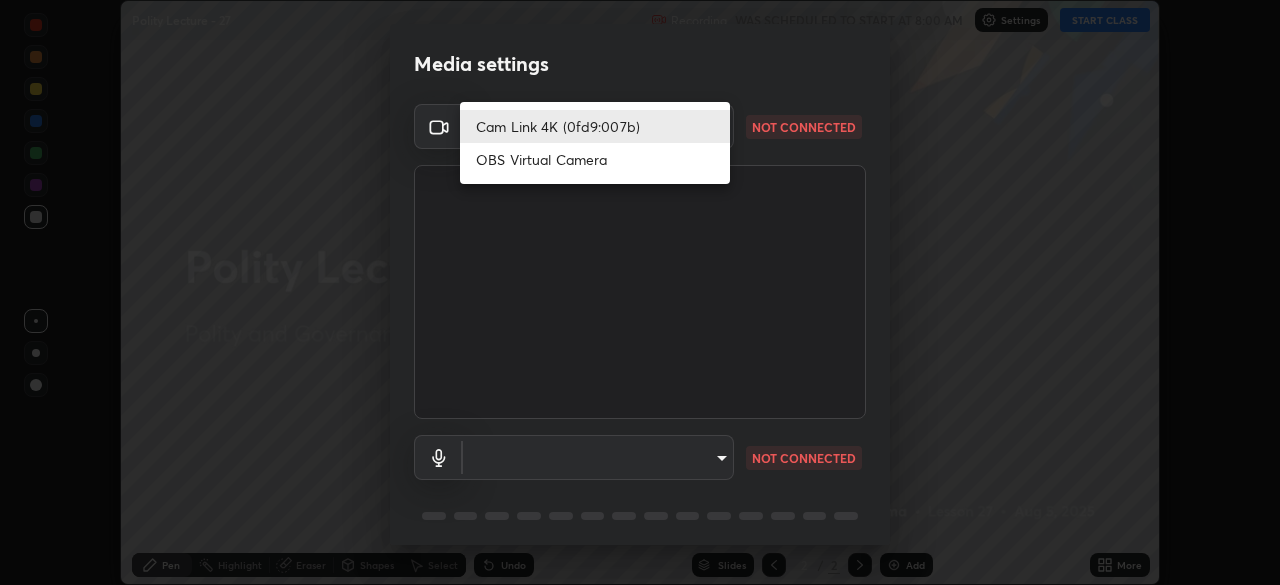 click at bounding box center [640, 292] 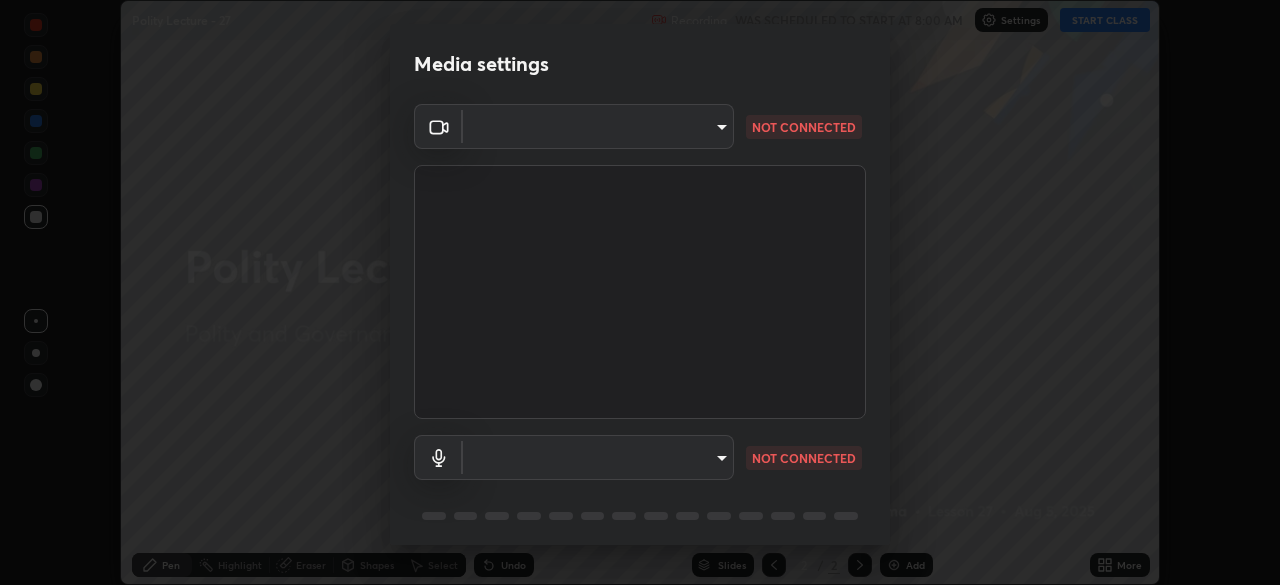 click on "Erase all Polity Lecture - 27 Recording WAS SCHEDULED TO START AT  8:00 AM Settings START CLASS Setting up your live class Polity Lecture - 27 • L27 of Polity and Governance [FIRST] [LAST] Pen Highlight Eraser Shapes Select Undo Slides 2 / 2 Add More Enable hand raising Enable raise hand to speak to learners. Once enabled, chat will be turned off temporarily. Enable x   No doubts shared Encourage your learners to ask a doubt for better clarity Report an issue Reason for reporting Buffering Chat not working Audio - Video sync issue Educator video quality low ​ Attach an image Report Media settings ​ NOT CONNECTED ​ NOT CONNECTED 1 / 5 Next" at bounding box center (640, 292) 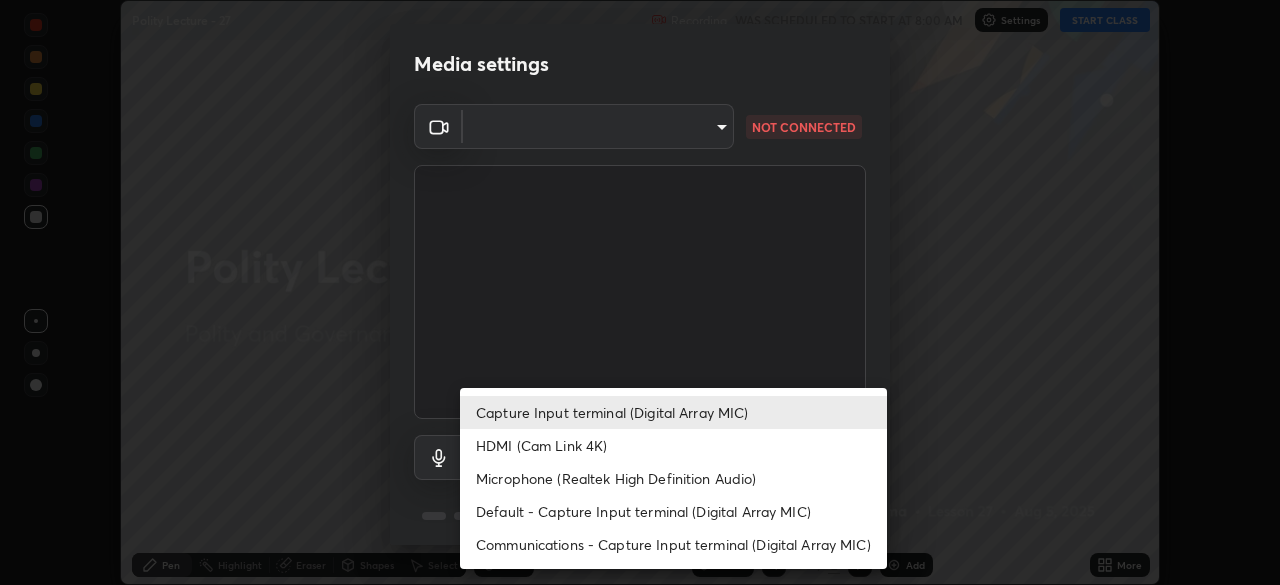 click on "HDMI (Cam Link 4K)" at bounding box center (673, 445) 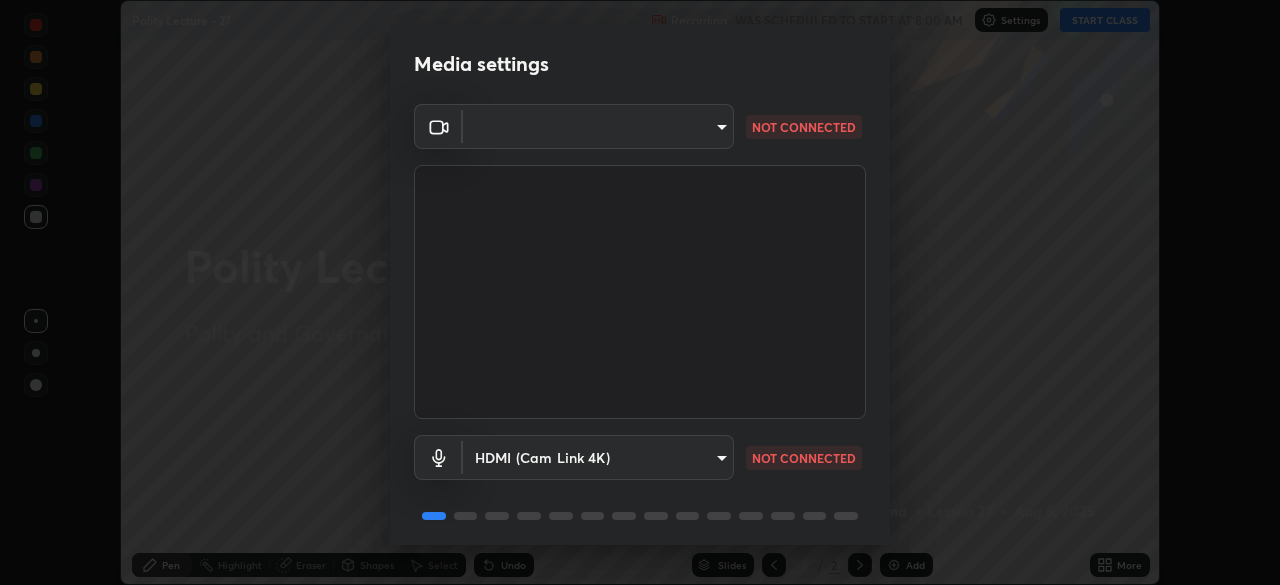 click on "Erase all Polity Lecture - 27 Recording WAS SCHEDULED TO START AT  8:00 AM Settings START CLASS Setting up your live class Polity Lecture - 27 • L27 of Polity and Governance [FIRST] [LAST] Pen Highlight Eraser Shapes Select Undo Slides 2 / 2 Add More Enable hand raising Enable raise hand to speak to learners. Once enabled, chat will be turned off temporarily. Enable x   No doubts shared Encourage your learners to ask a doubt for better clarity Report an issue Reason for reporting Buffering Chat not working Audio - Video sync issue Educator video quality low ​ Attach an image Report Media settings ​ NOT CONNECTED HDMI (Cam Link 4K) e5583cbb20ab4d2896cf64da7c6b459f6319404ab94babc57a19dc6d5a62113b NOT CONNECTED 1 / 5 Next" at bounding box center (640, 292) 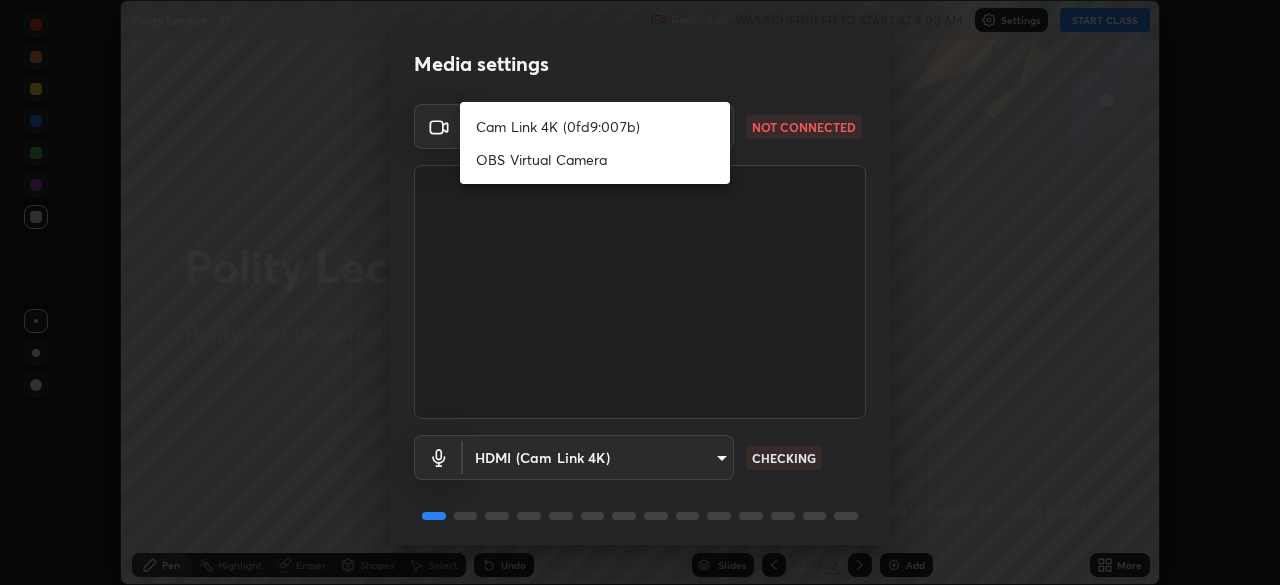 click on "Cam Link 4K (0fd9:007b)" at bounding box center (595, 126) 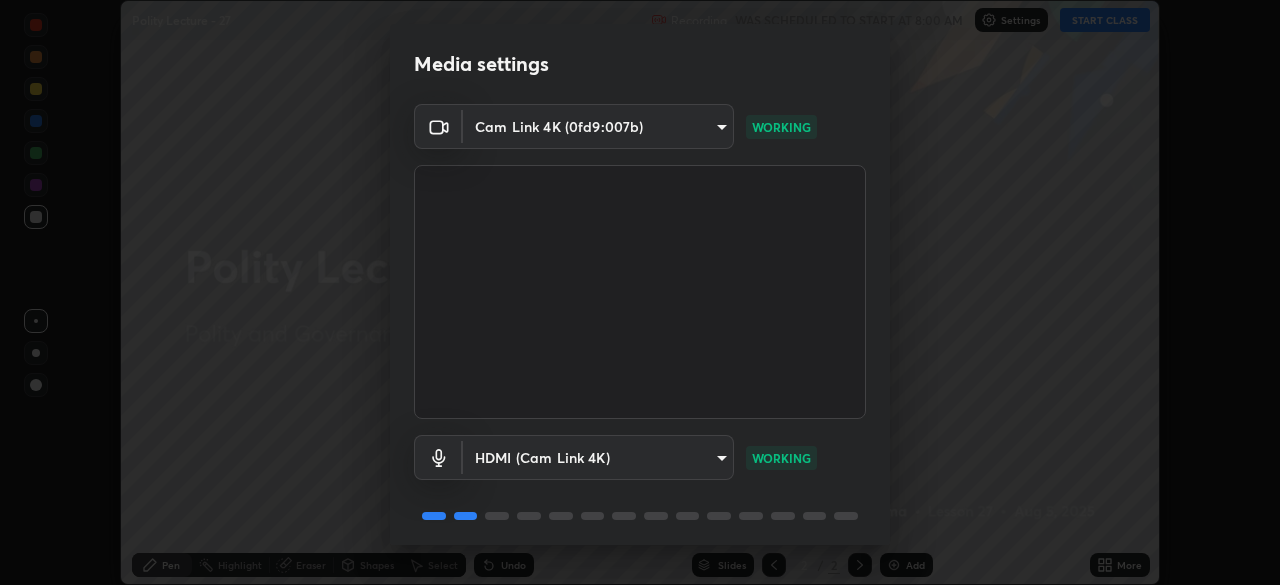 scroll, scrollTop: 71, scrollLeft: 0, axis: vertical 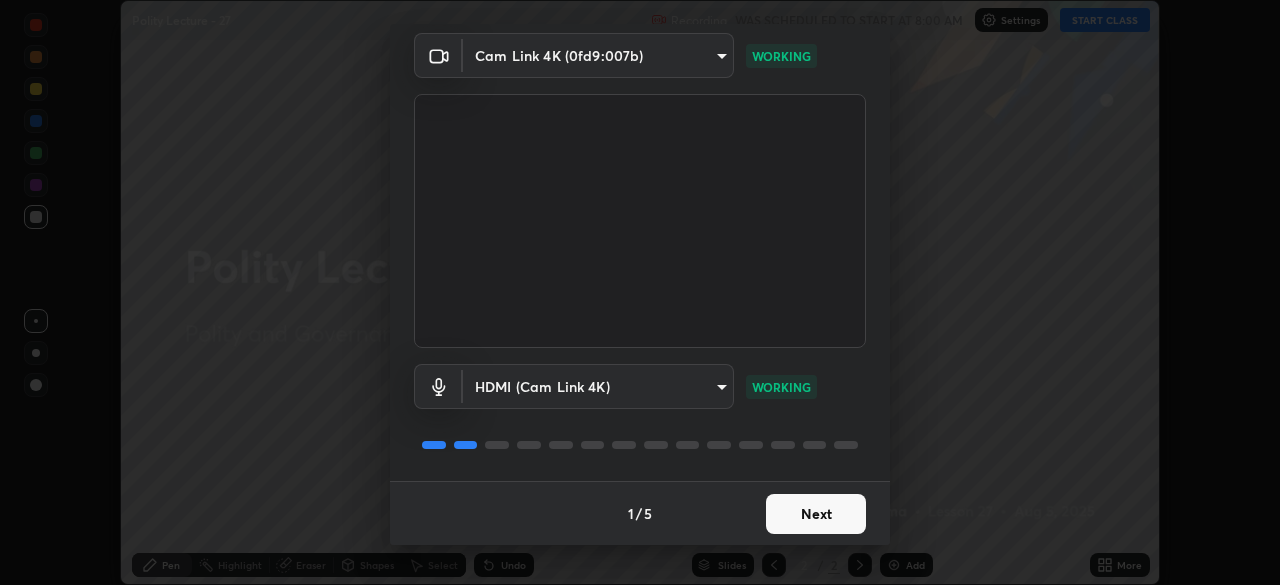 click on "Next" at bounding box center [816, 514] 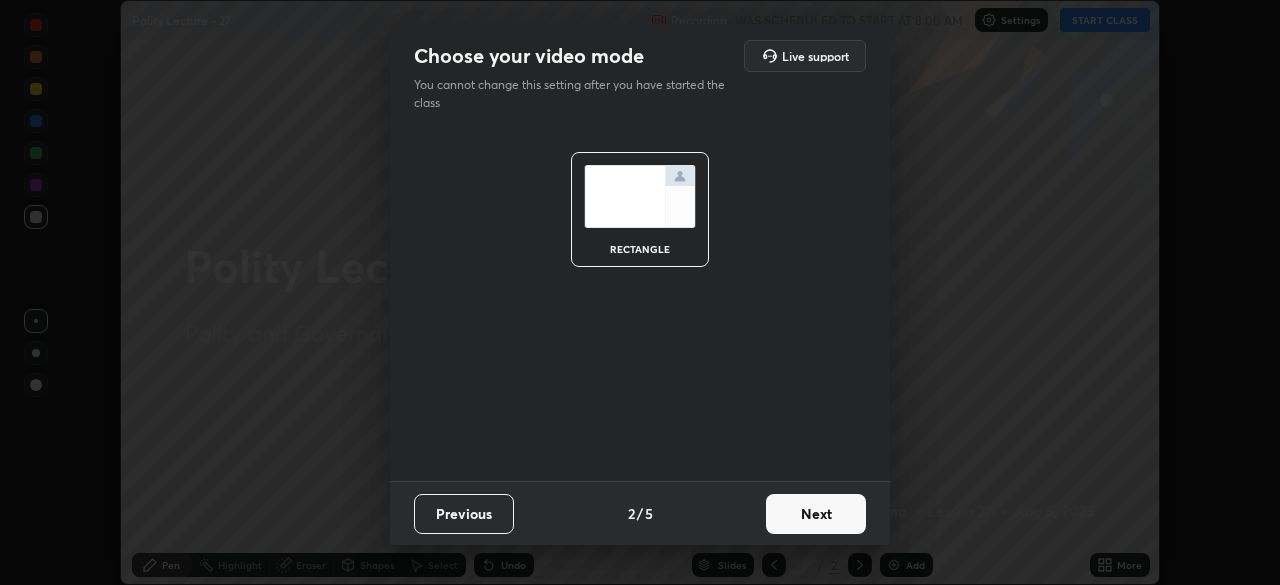 scroll, scrollTop: 0, scrollLeft: 0, axis: both 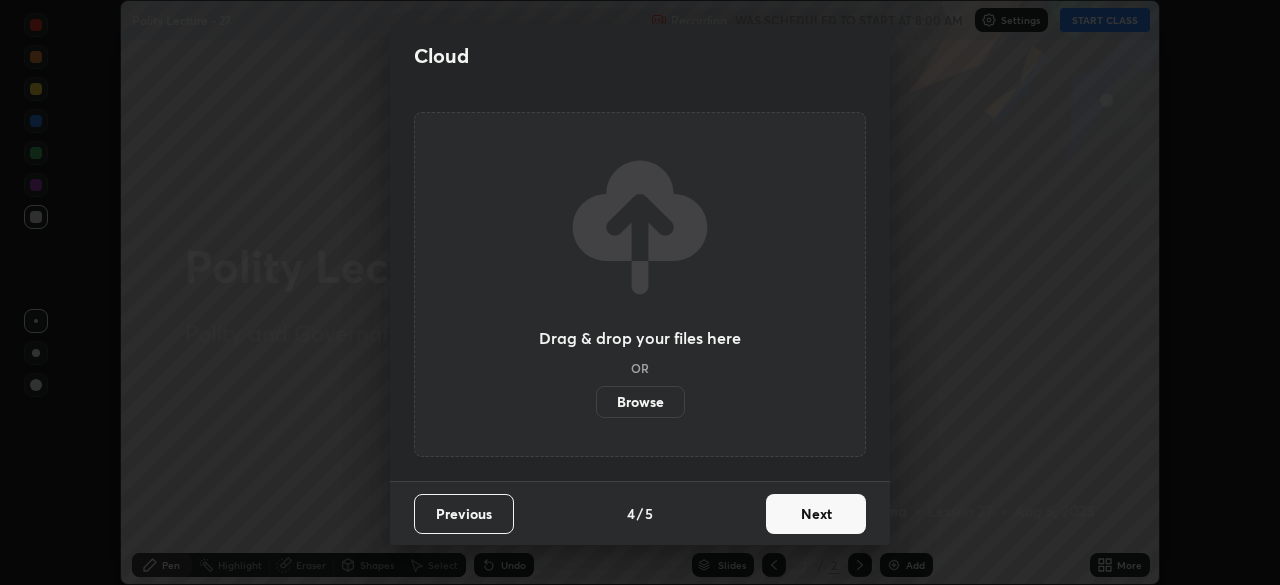 click on "Next" at bounding box center (816, 514) 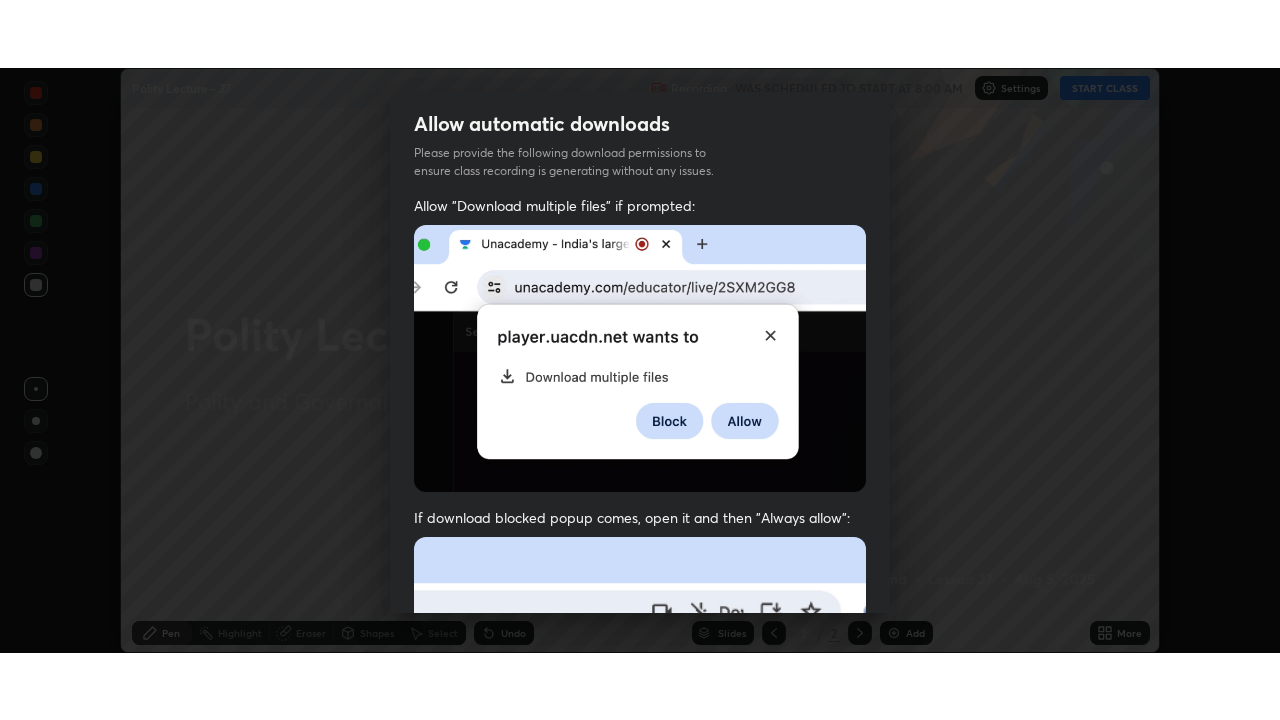 scroll, scrollTop: 479, scrollLeft: 0, axis: vertical 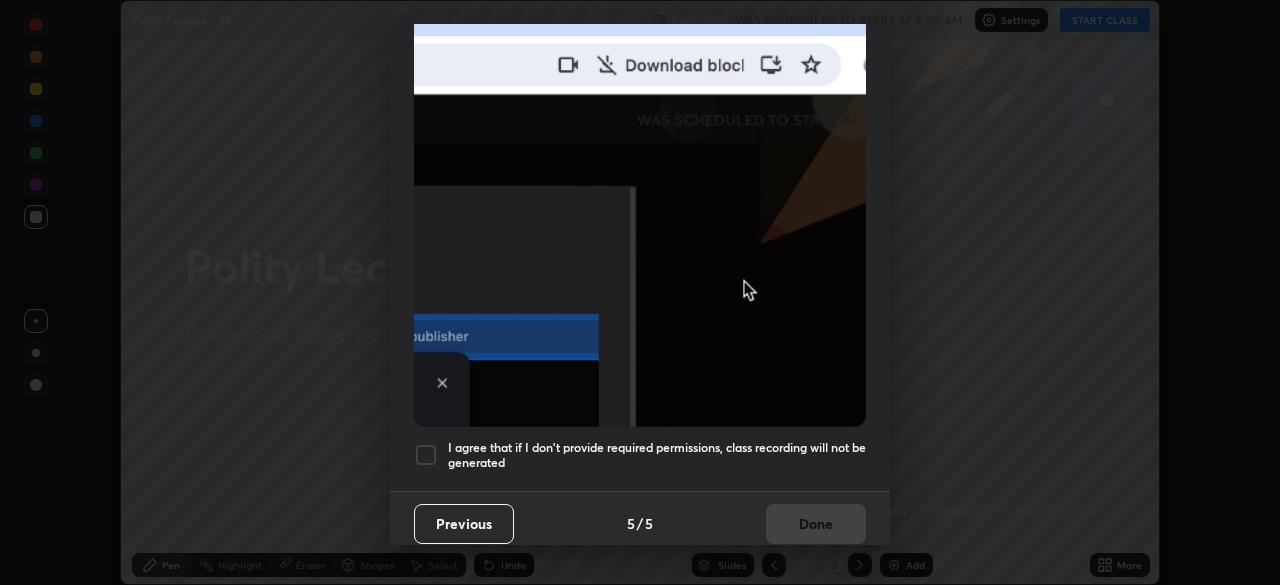 click at bounding box center [426, 455] 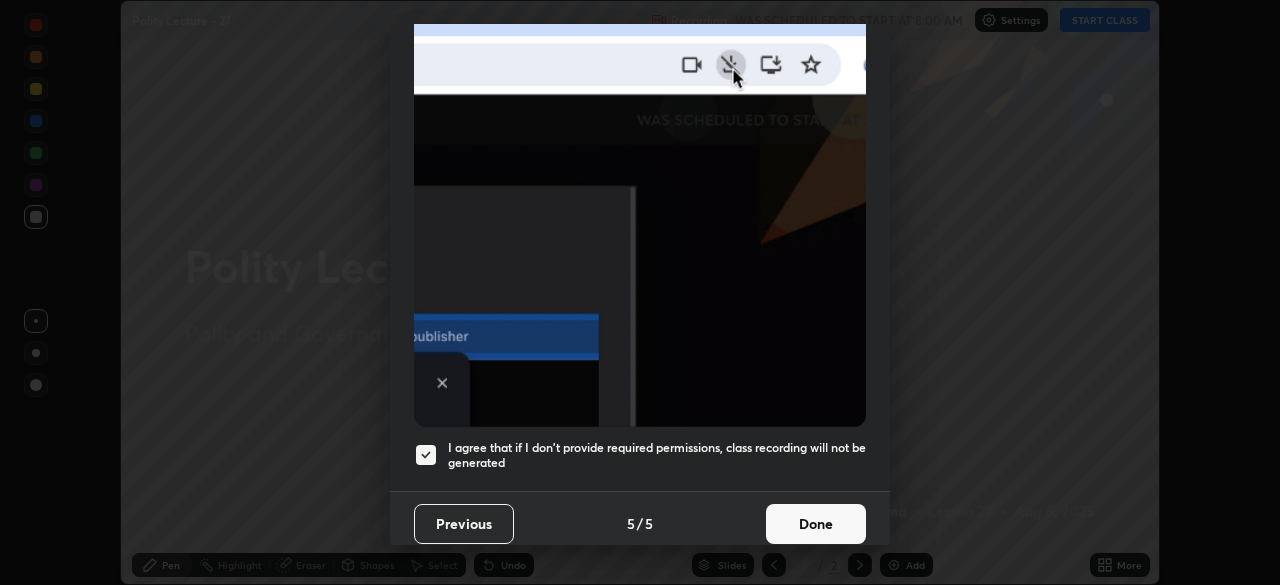 click on "Done" at bounding box center [816, 524] 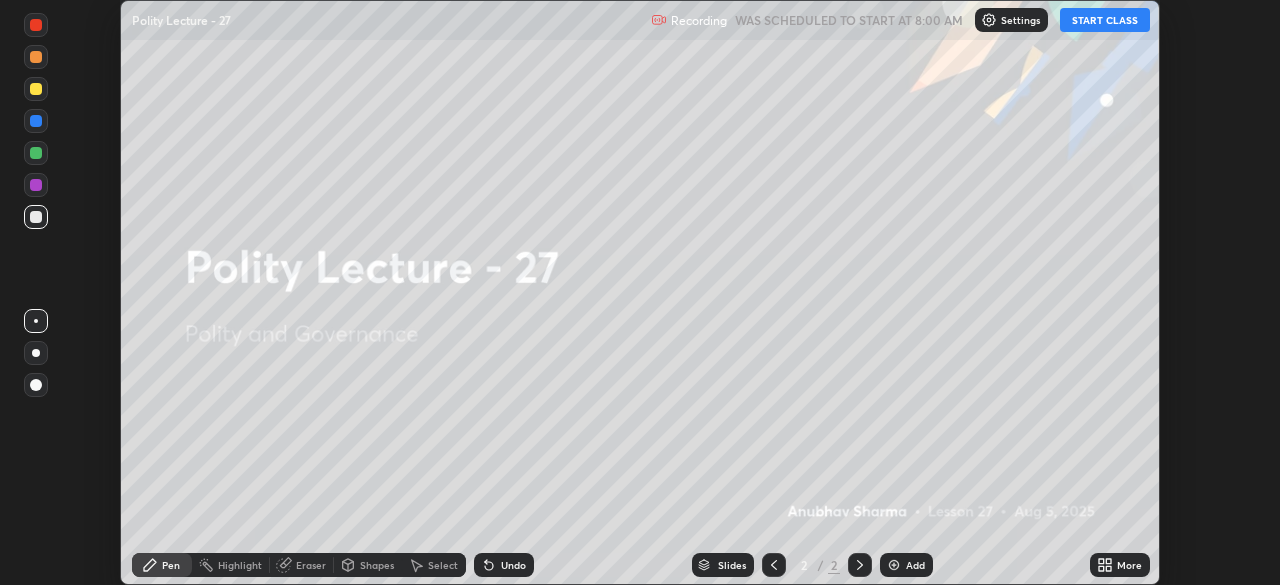 click 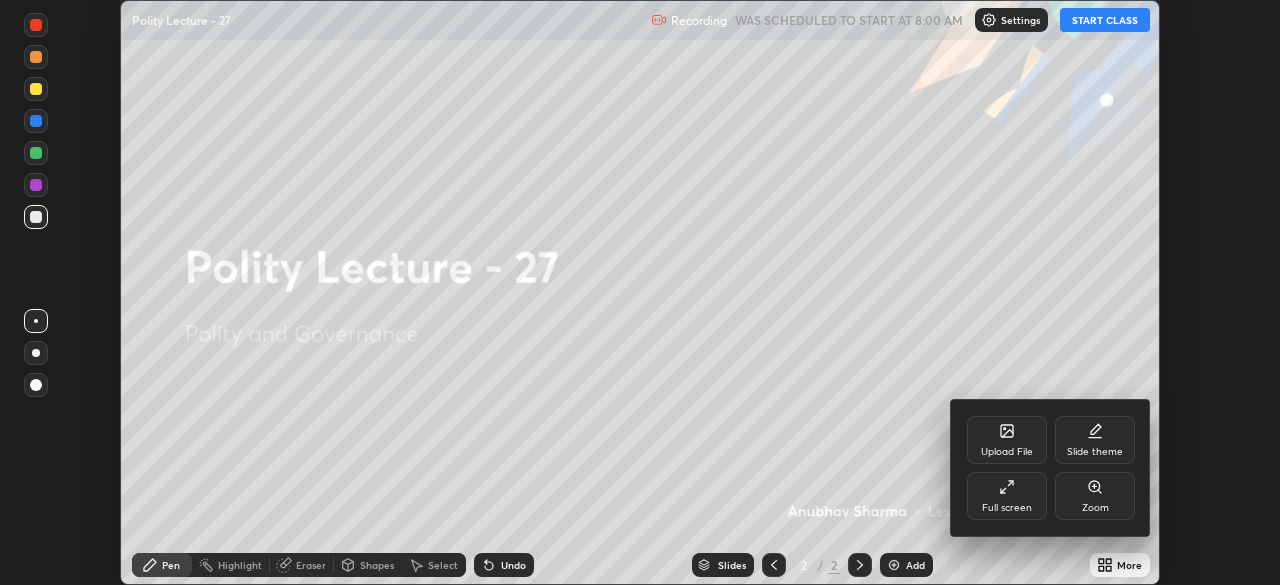 click 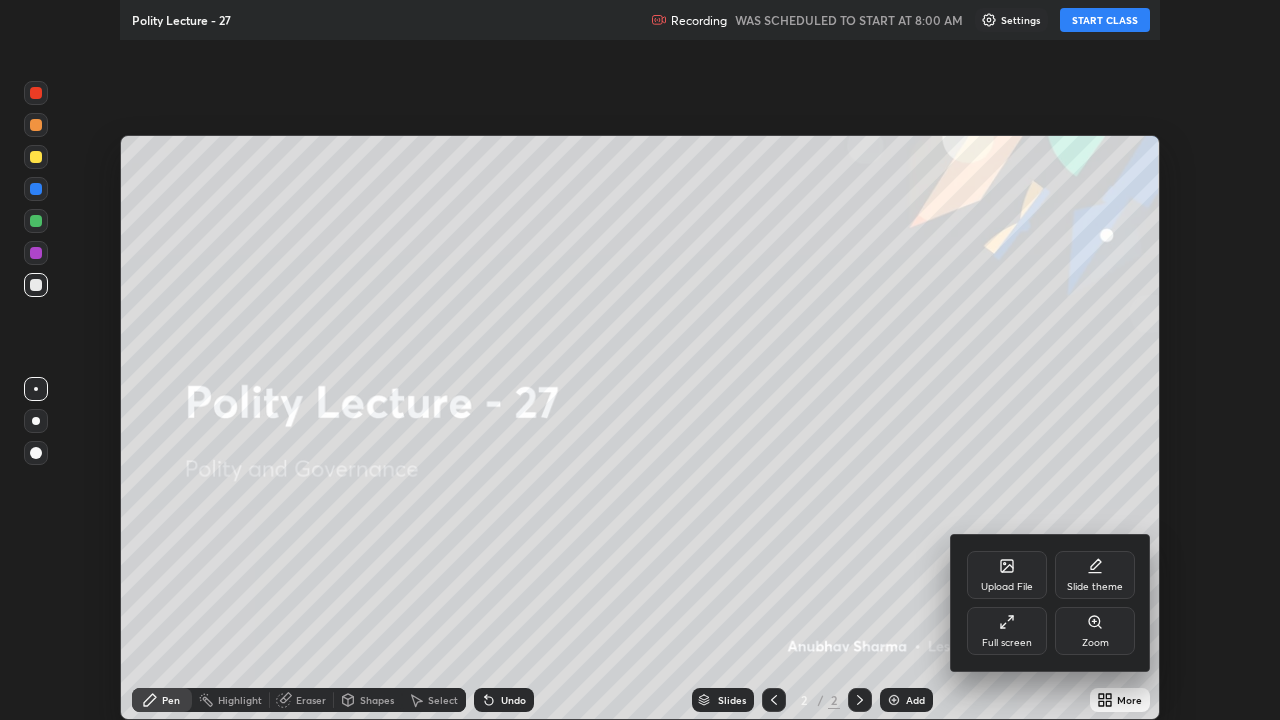 scroll, scrollTop: 99280, scrollLeft: 98720, axis: both 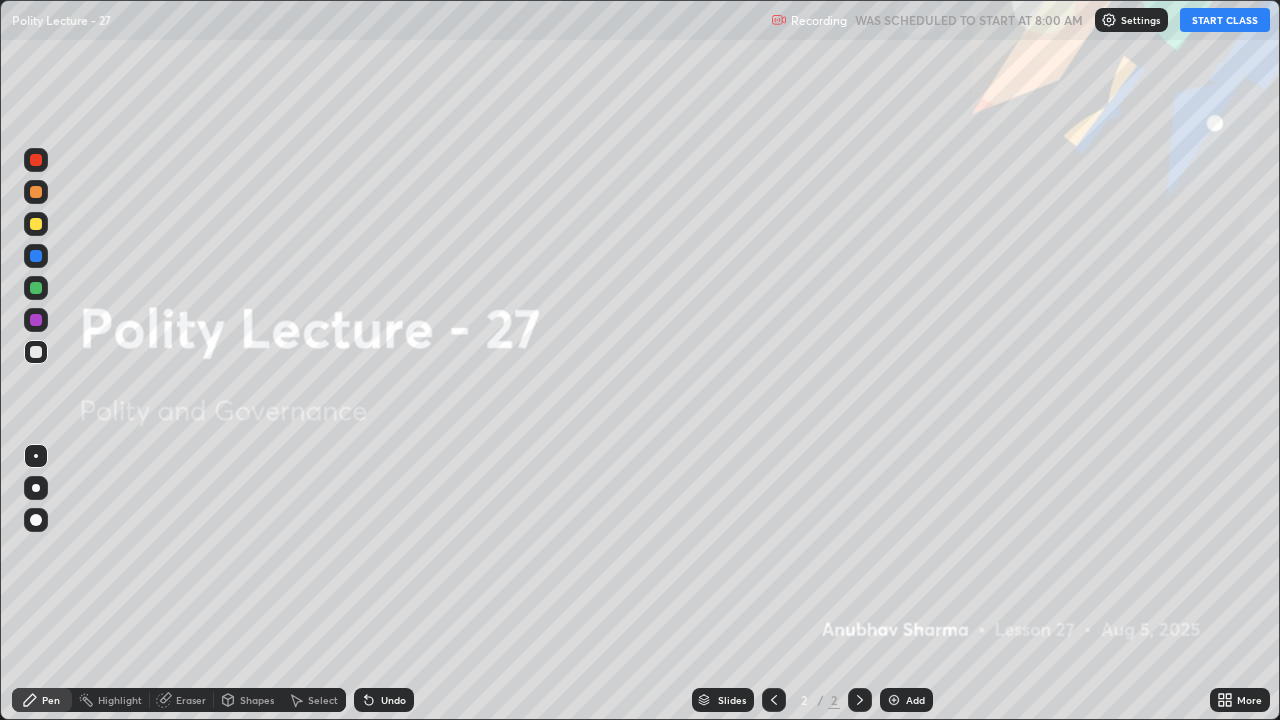 click 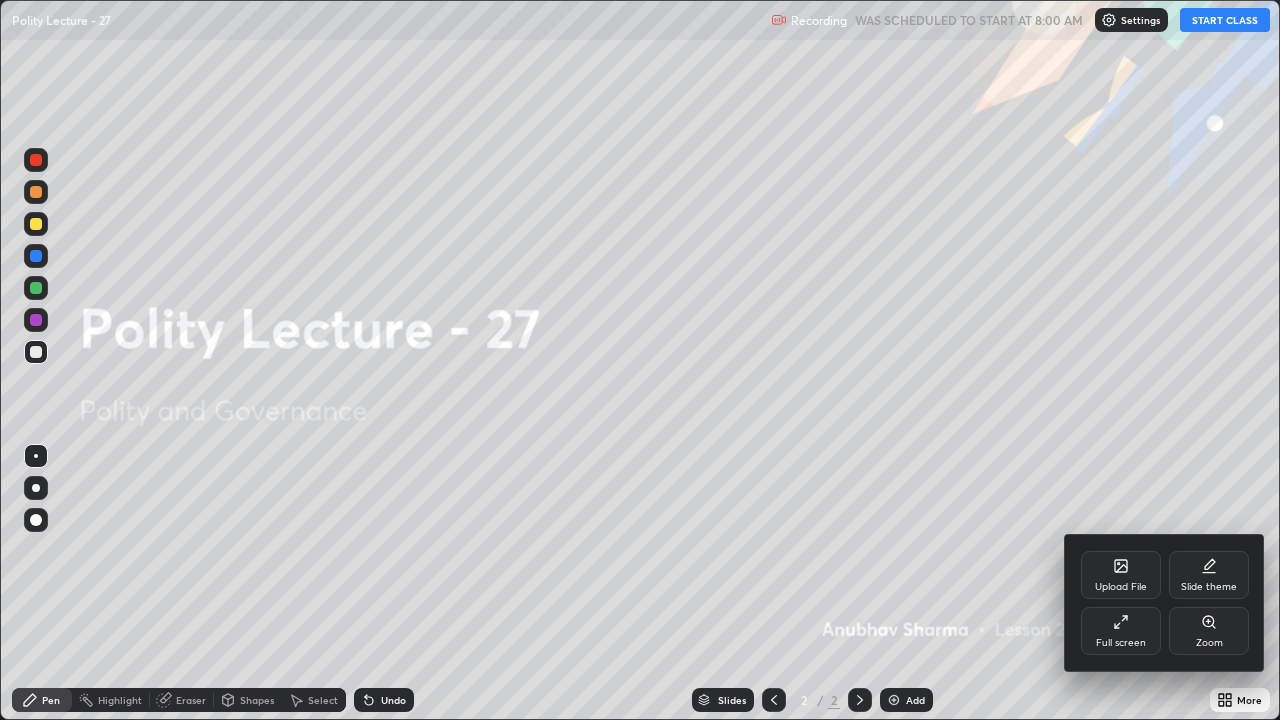 click on "Upload File" at bounding box center (1121, 587) 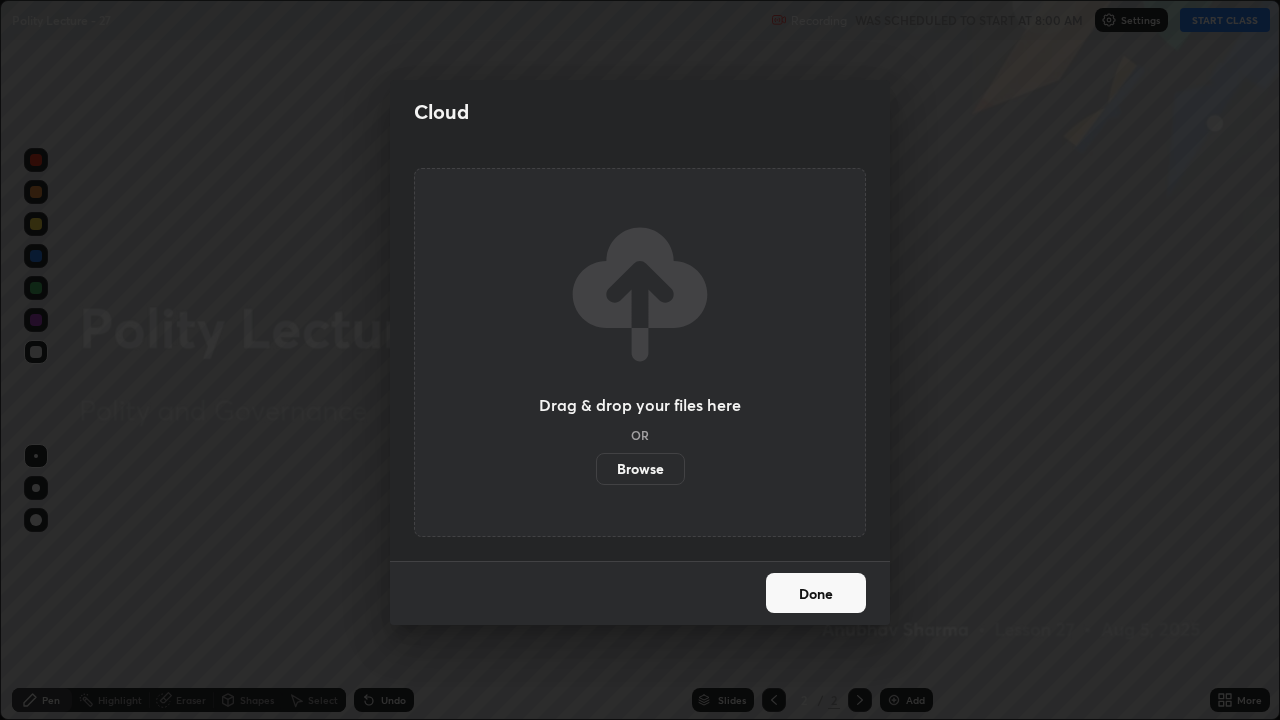 click on "Browse" at bounding box center [640, 469] 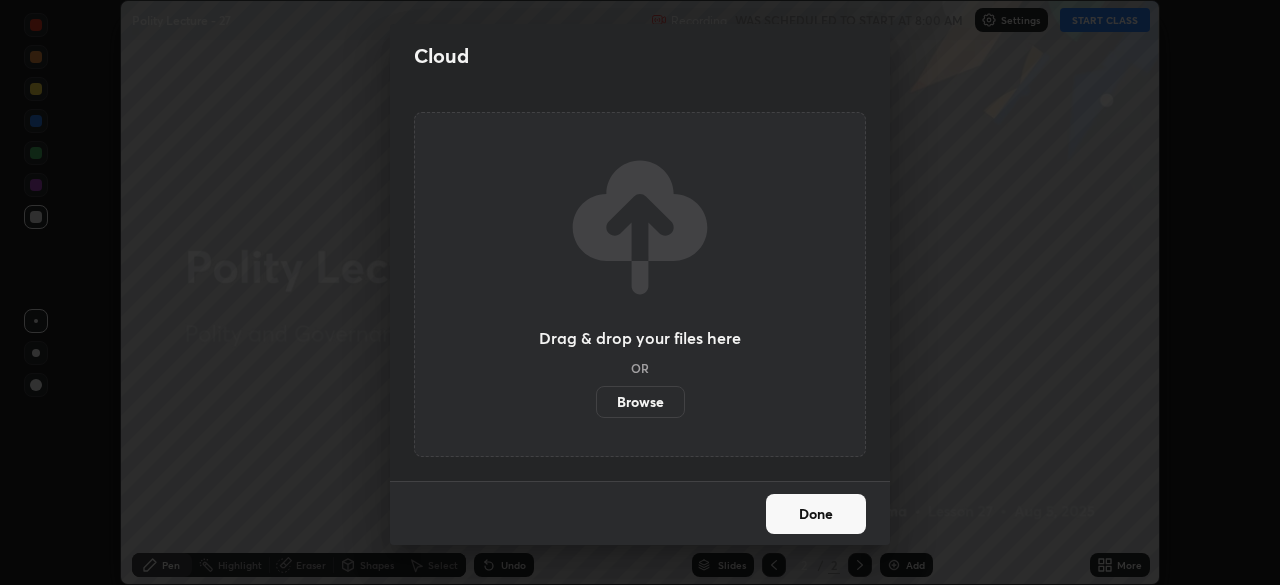 scroll, scrollTop: 585, scrollLeft: 1280, axis: both 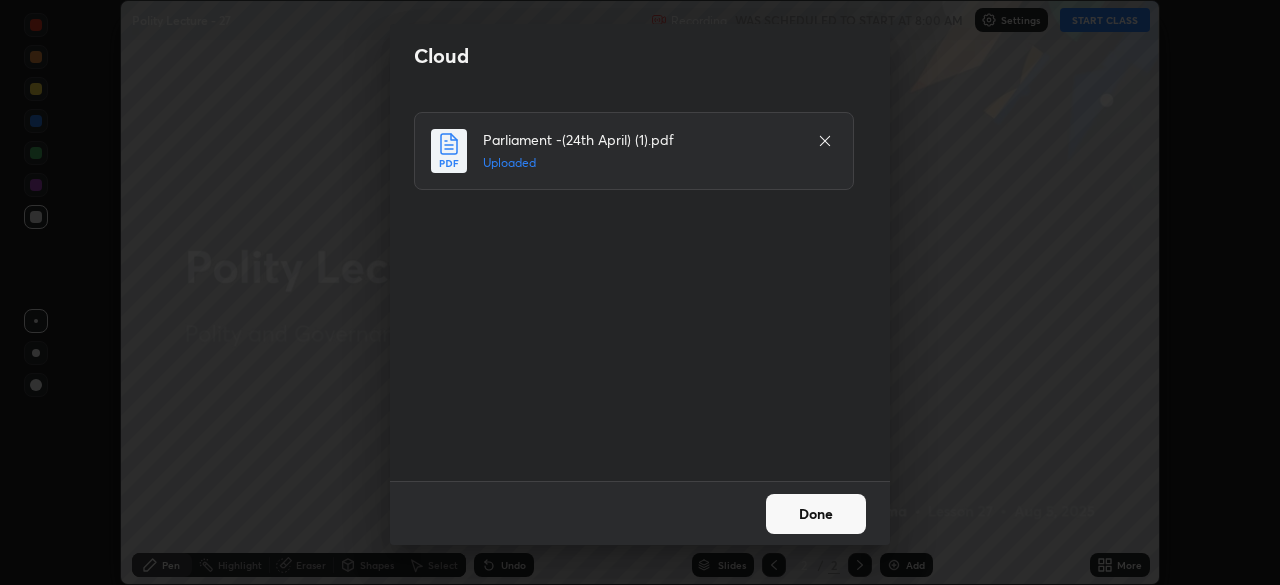 click on "Done" at bounding box center [816, 514] 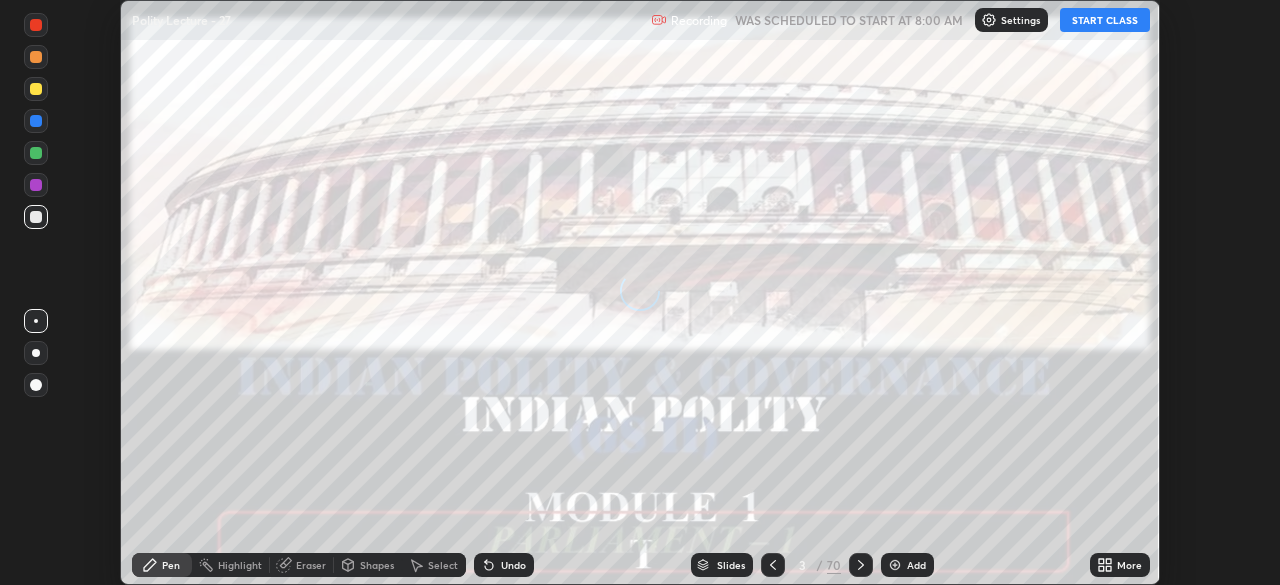 click 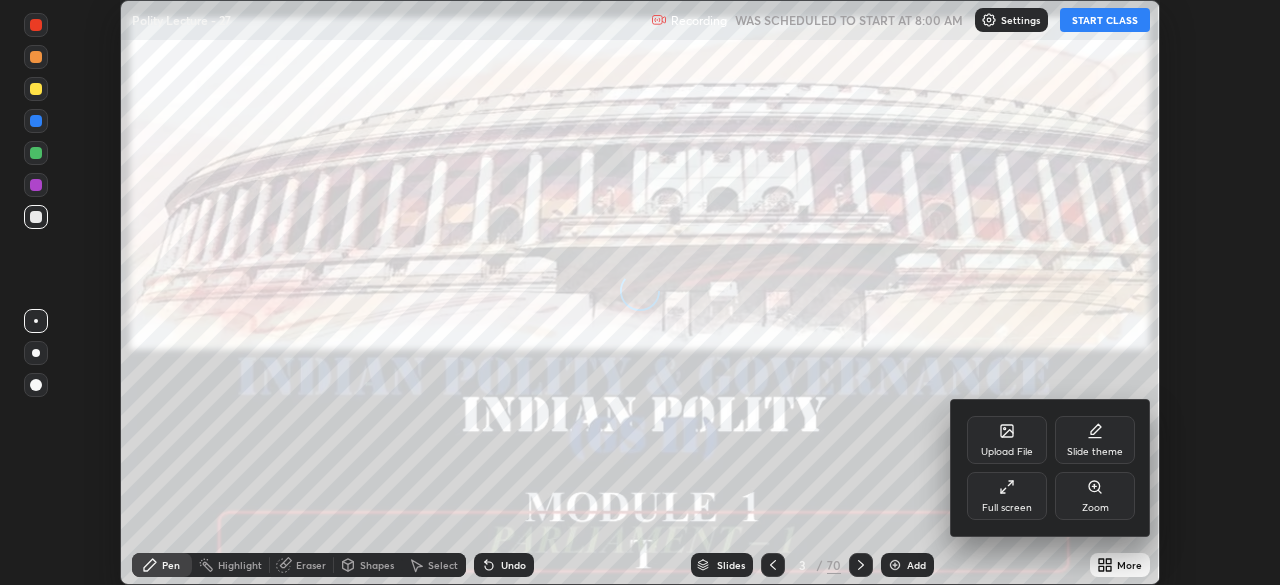 click 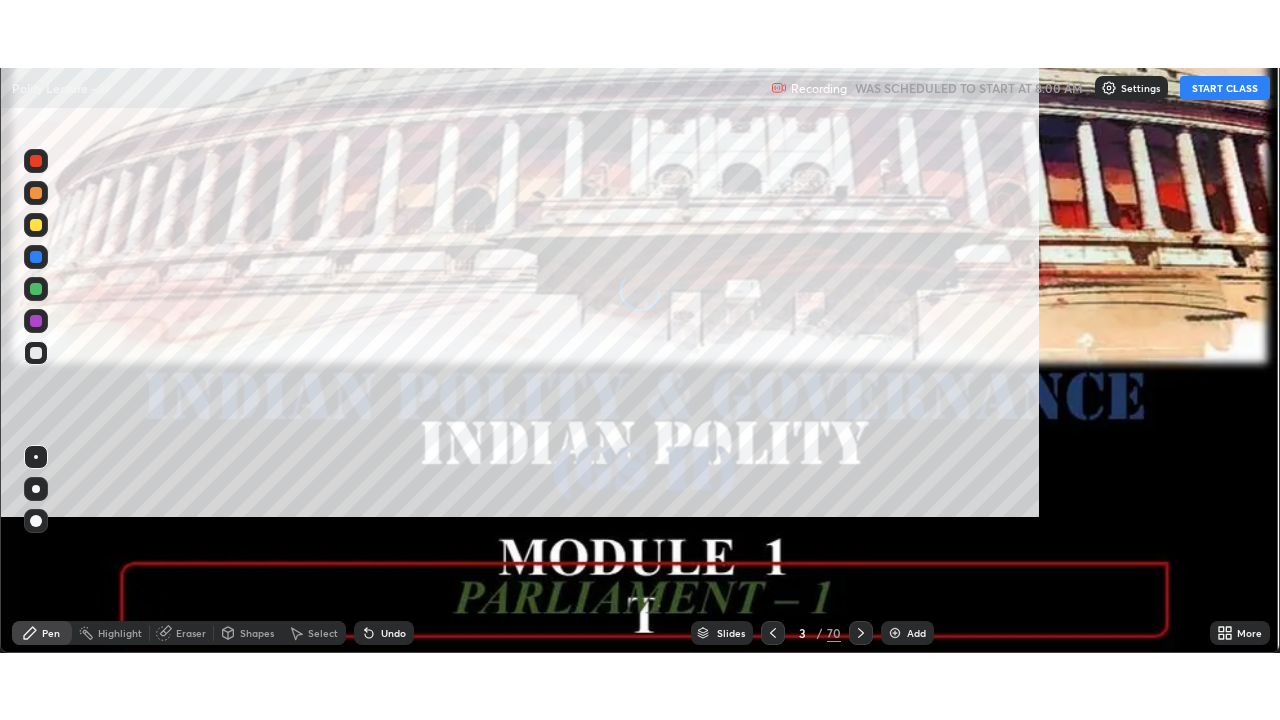 scroll, scrollTop: 99280, scrollLeft: 98720, axis: both 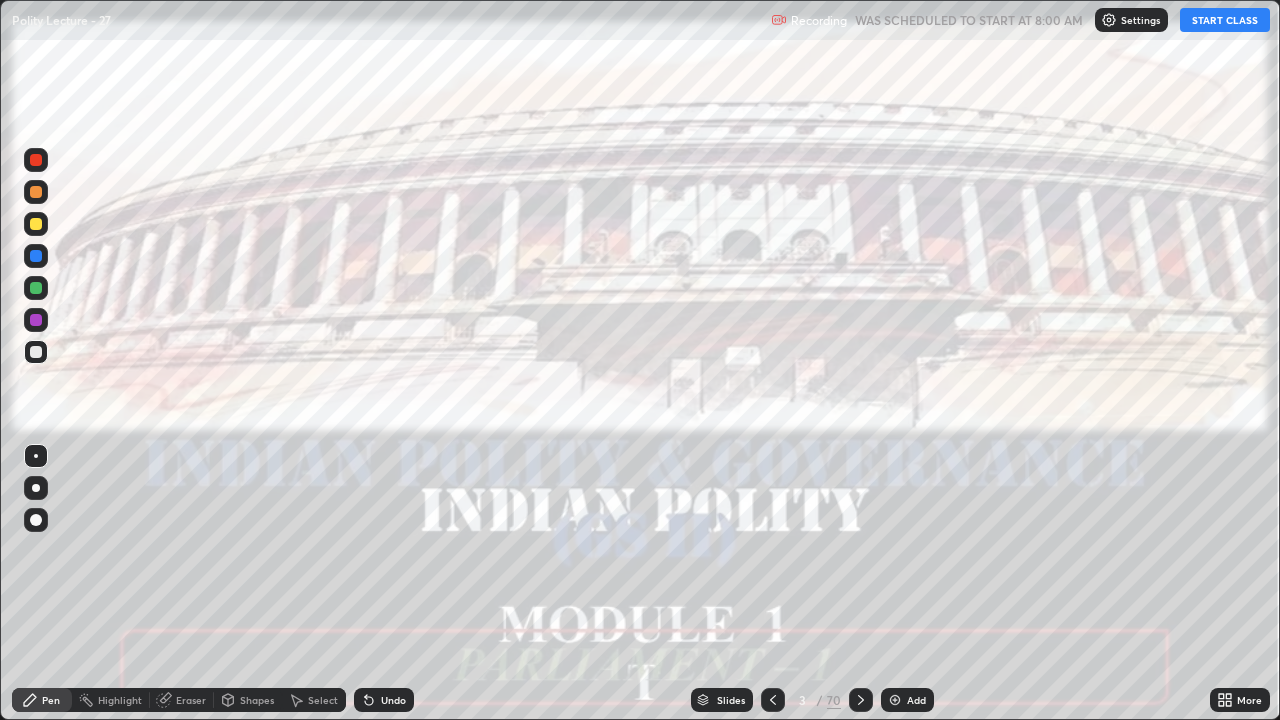click on "Slides" at bounding box center [731, 700] 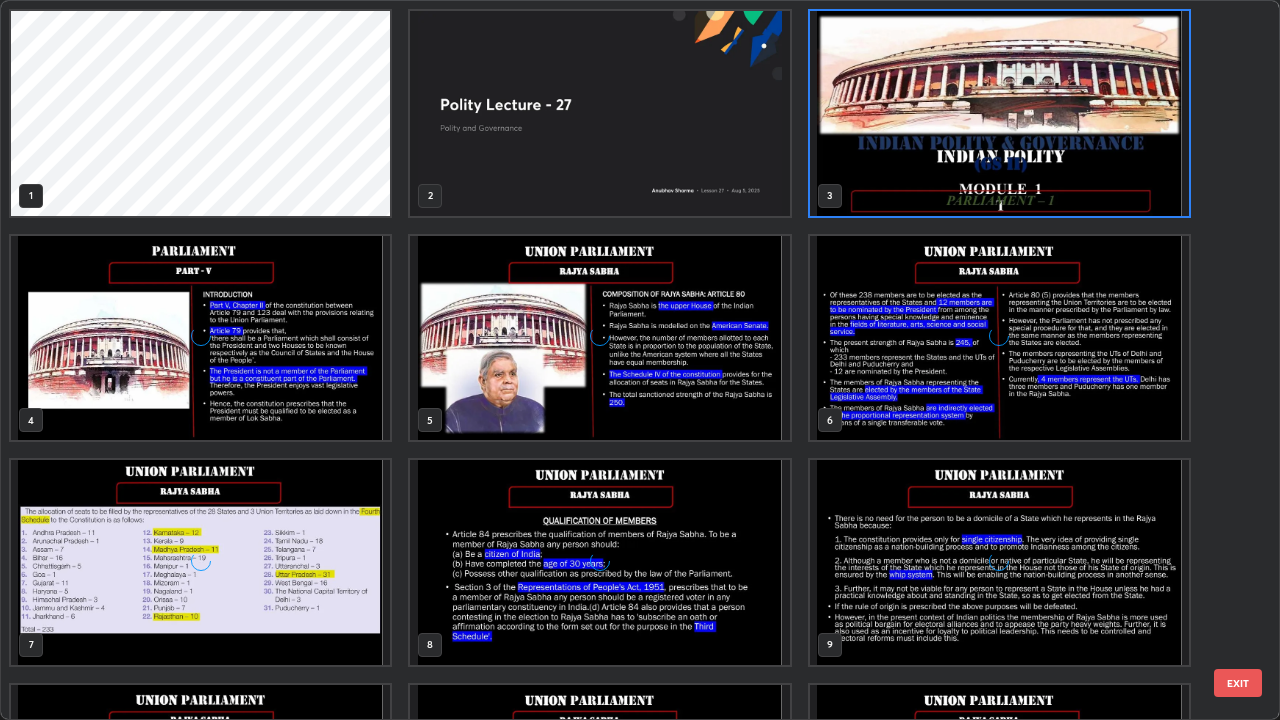 scroll, scrollTop: 7, scrollLeft: 11, axis: both 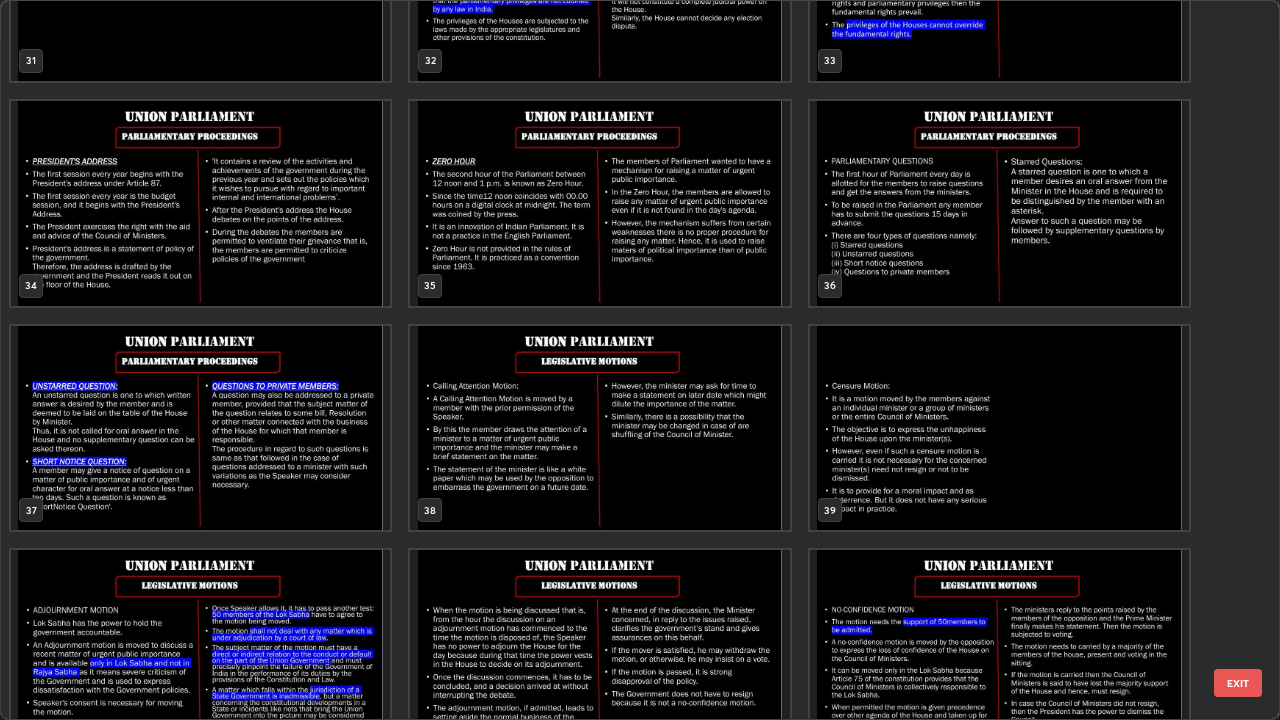 click at bounding box center (599, 203) 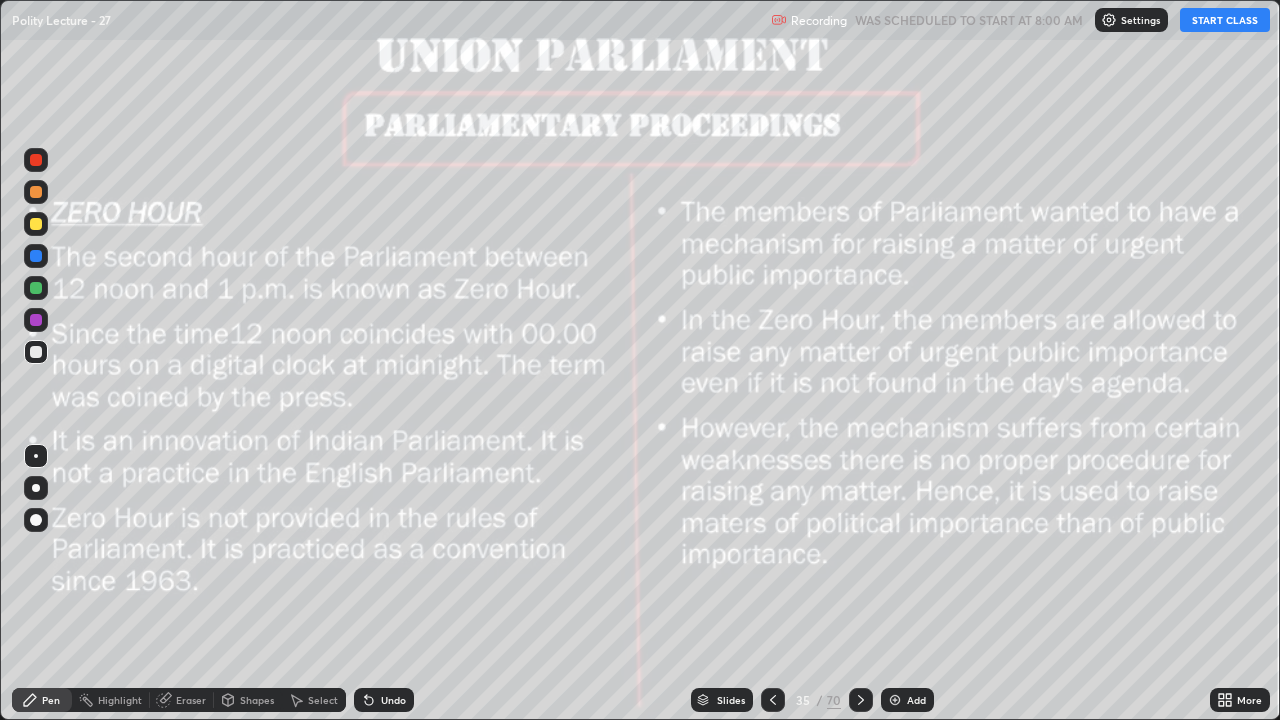 click on "Add" at bounding box center [916, 700] 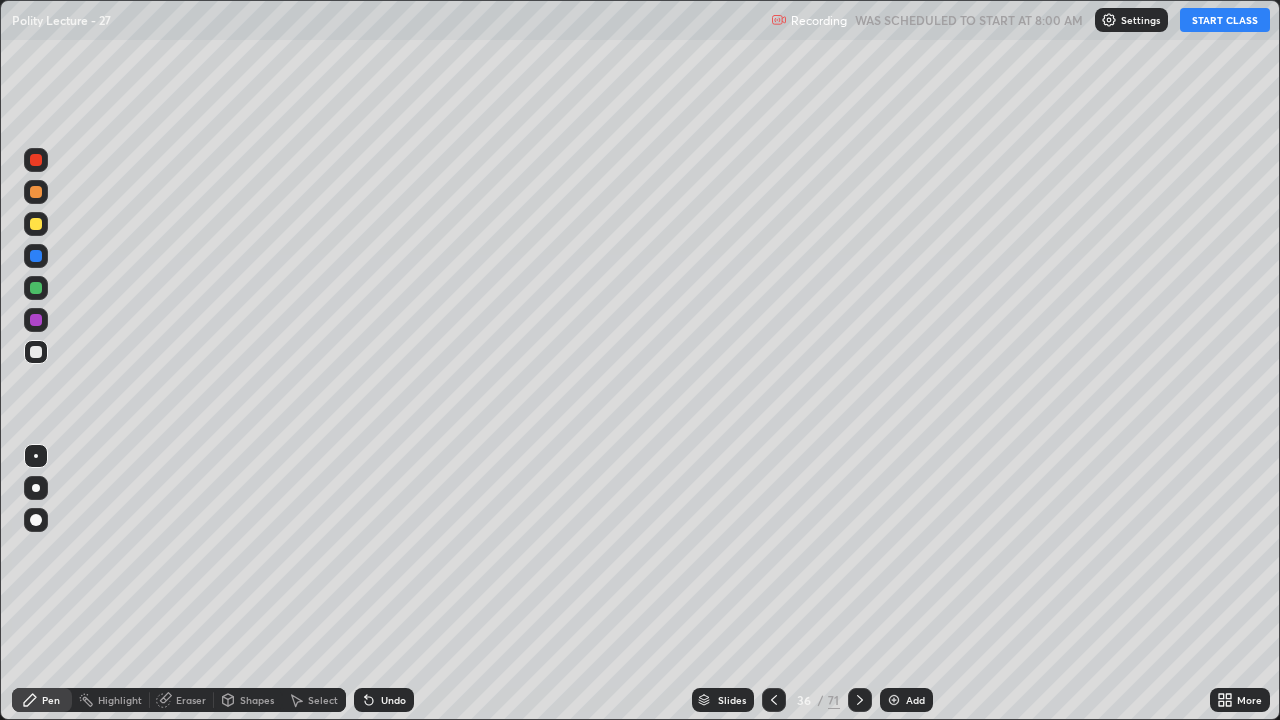 click on "START CLASS" at bounding box center (1225, 20) 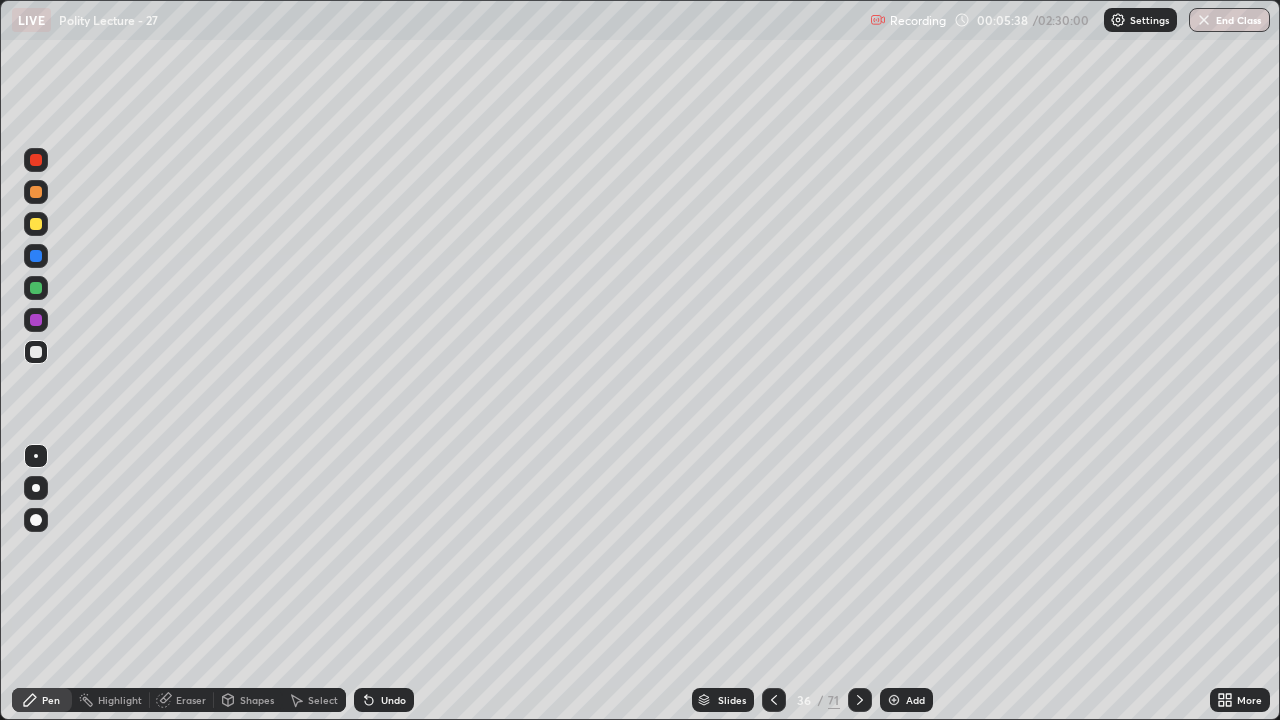 click at bounding box center [36, 488] 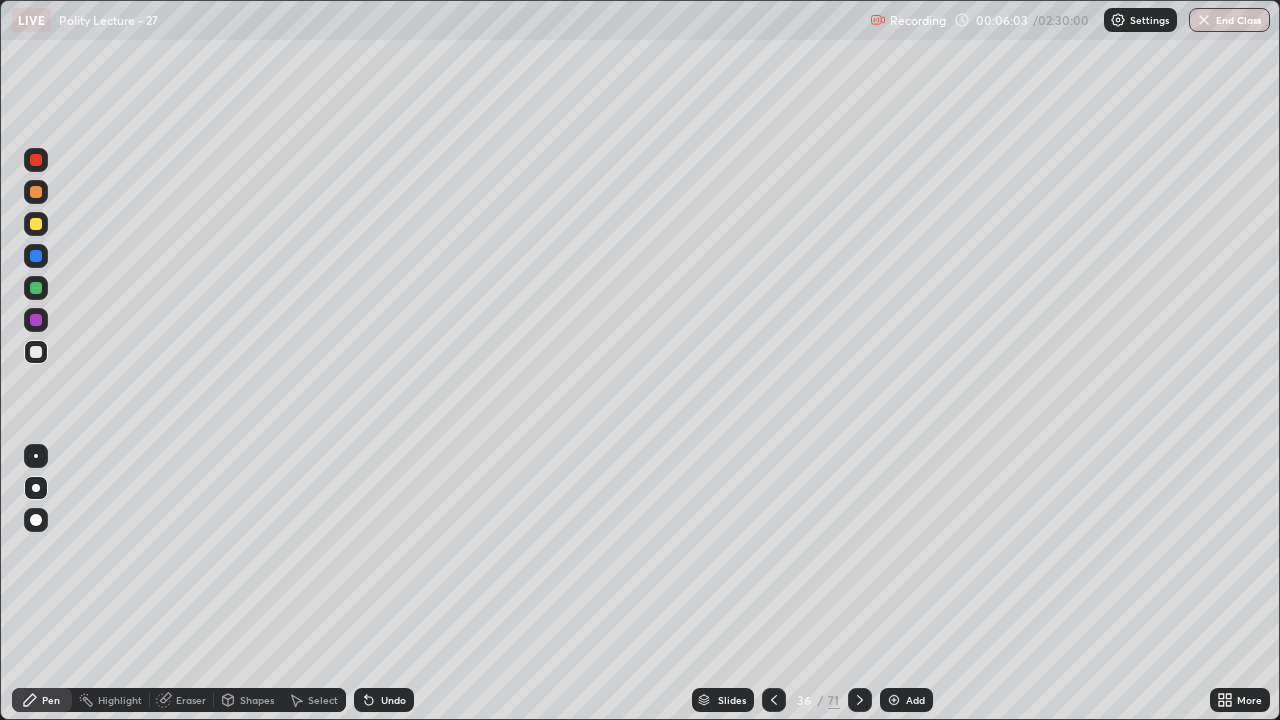 click at bounding box center [36, 224] 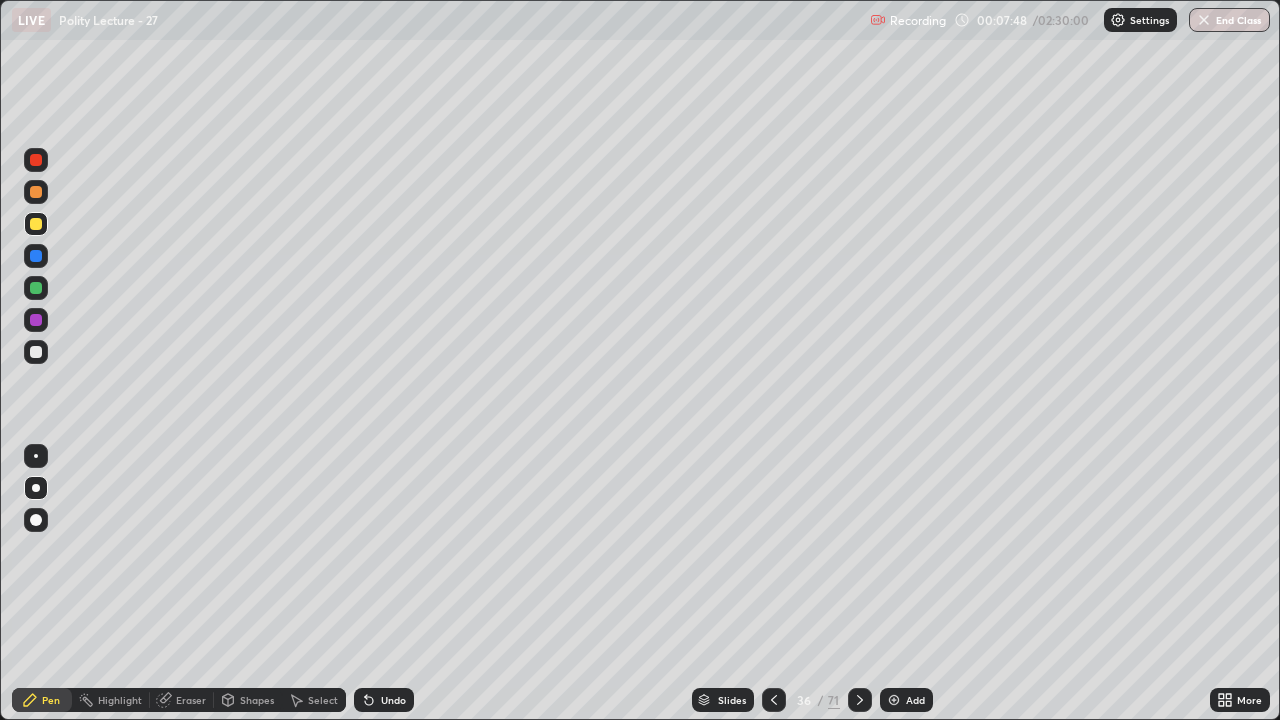click on "Add" at bounding box center (906, 700) 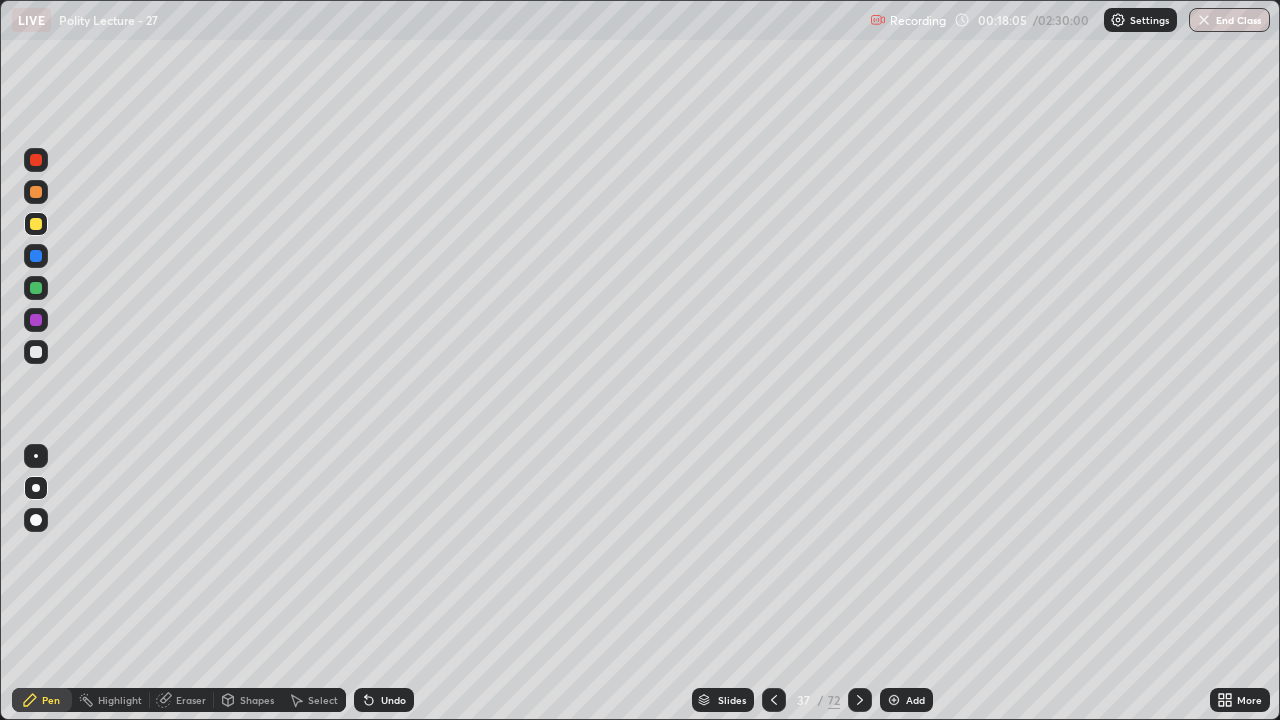 click at bounding box center [774, 700] 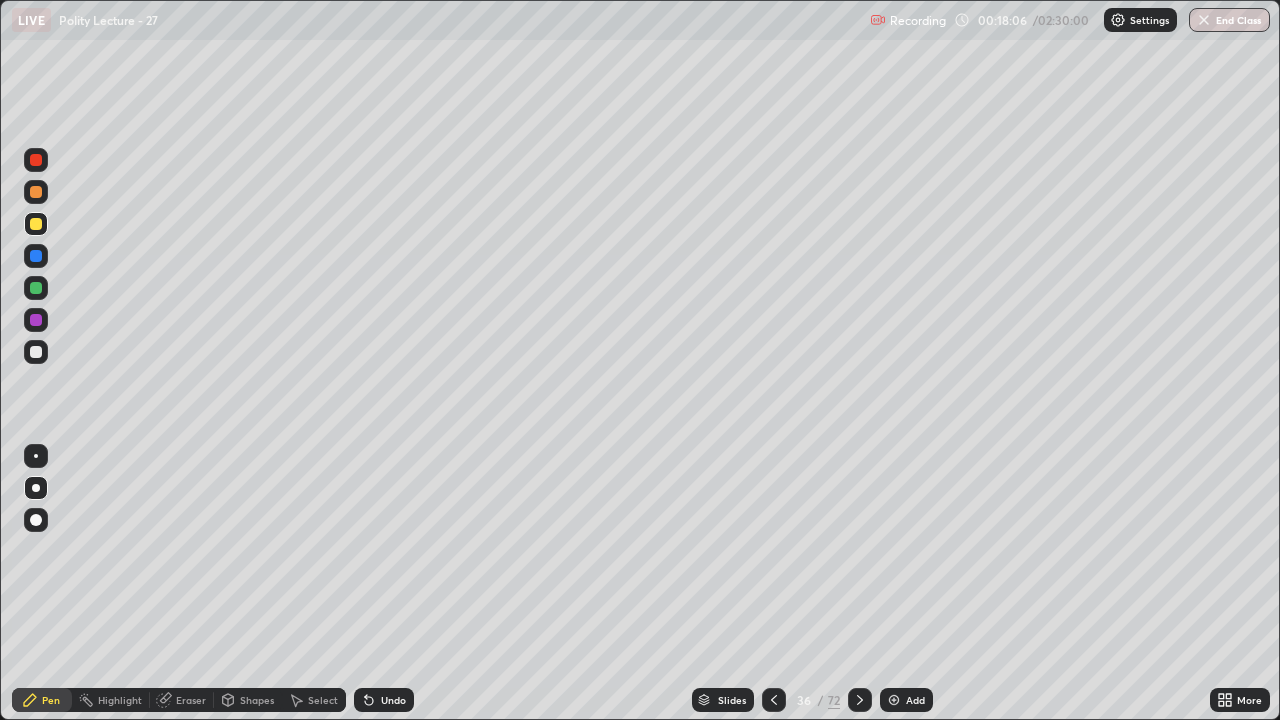 click 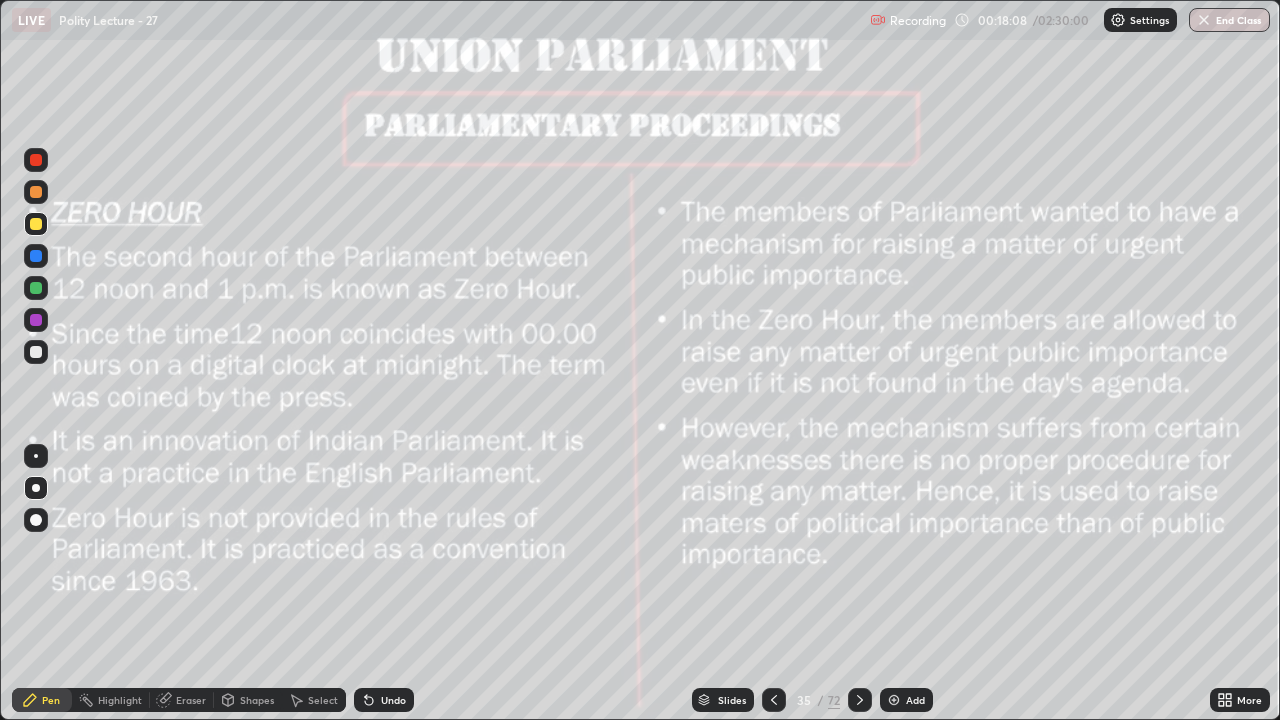 click 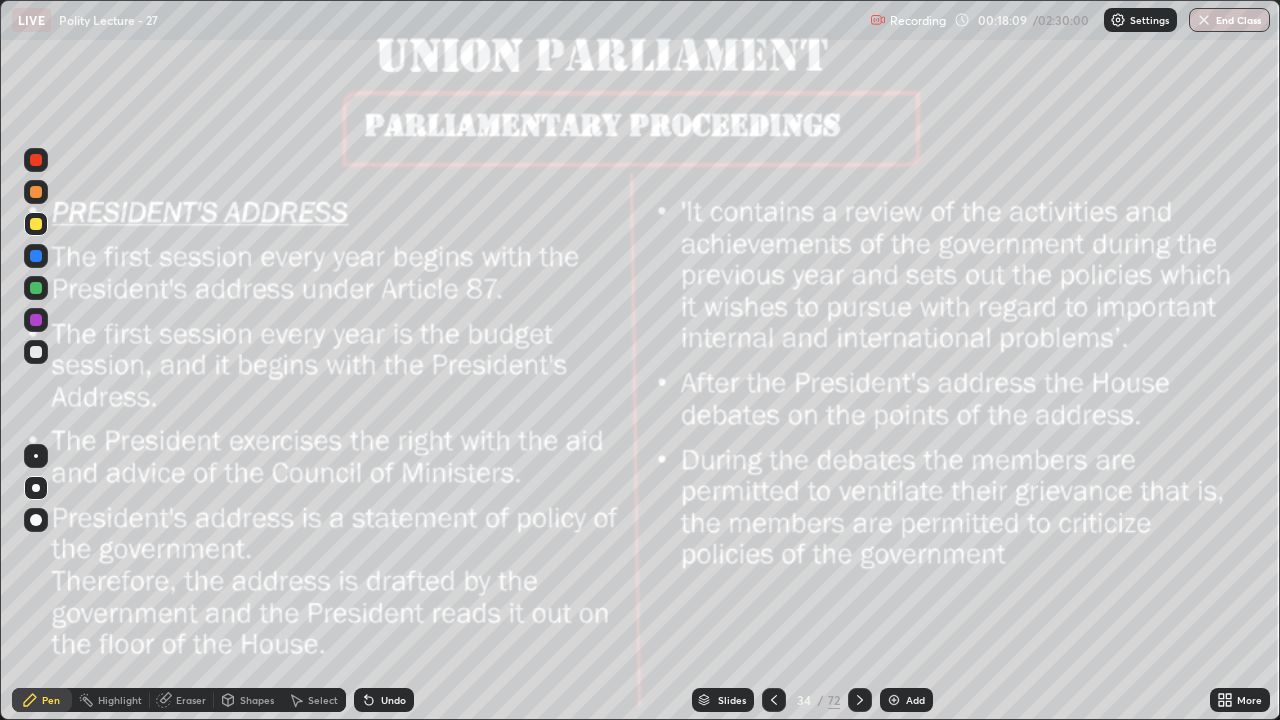 click 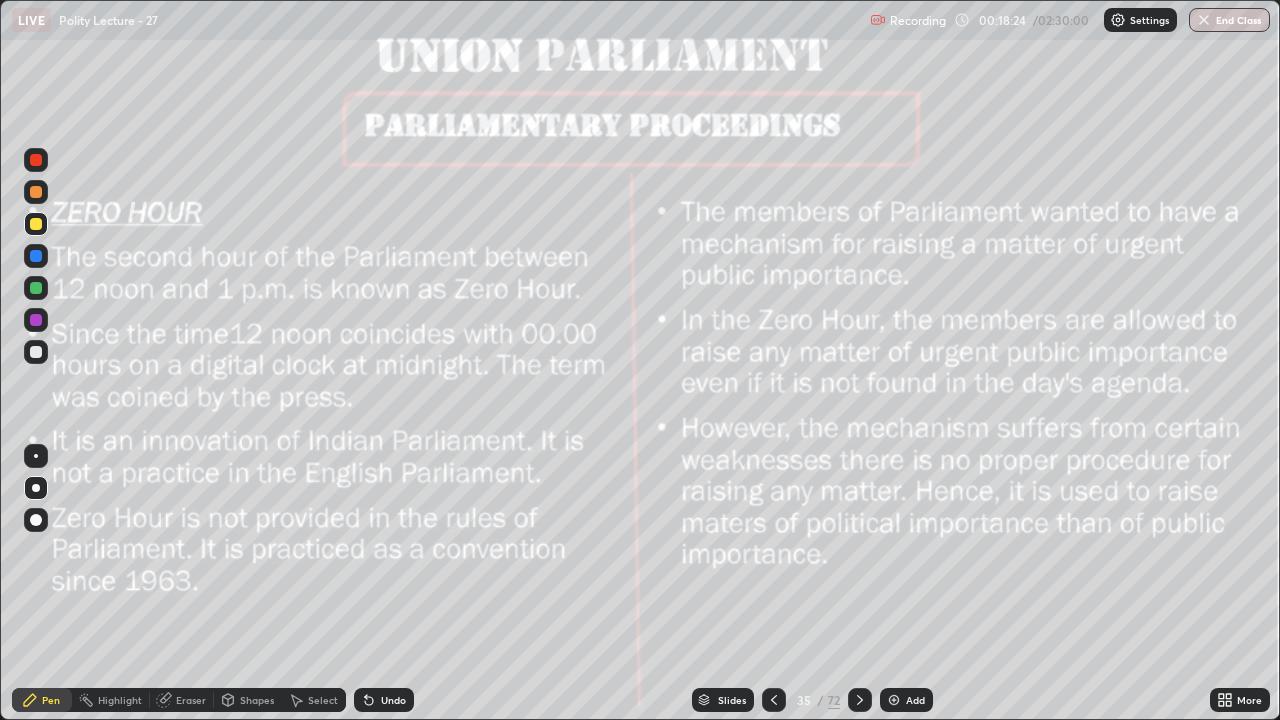 click at bounding box center [36, 224] 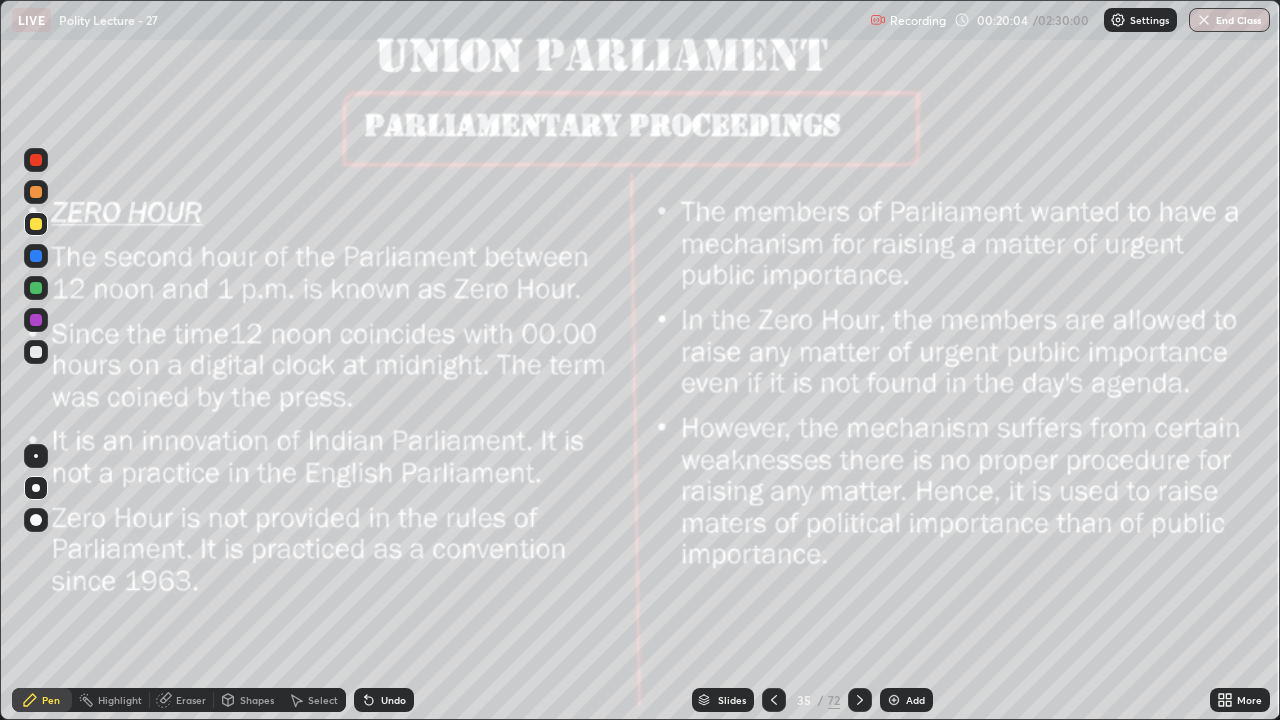 click at bounding box center (860, 700) 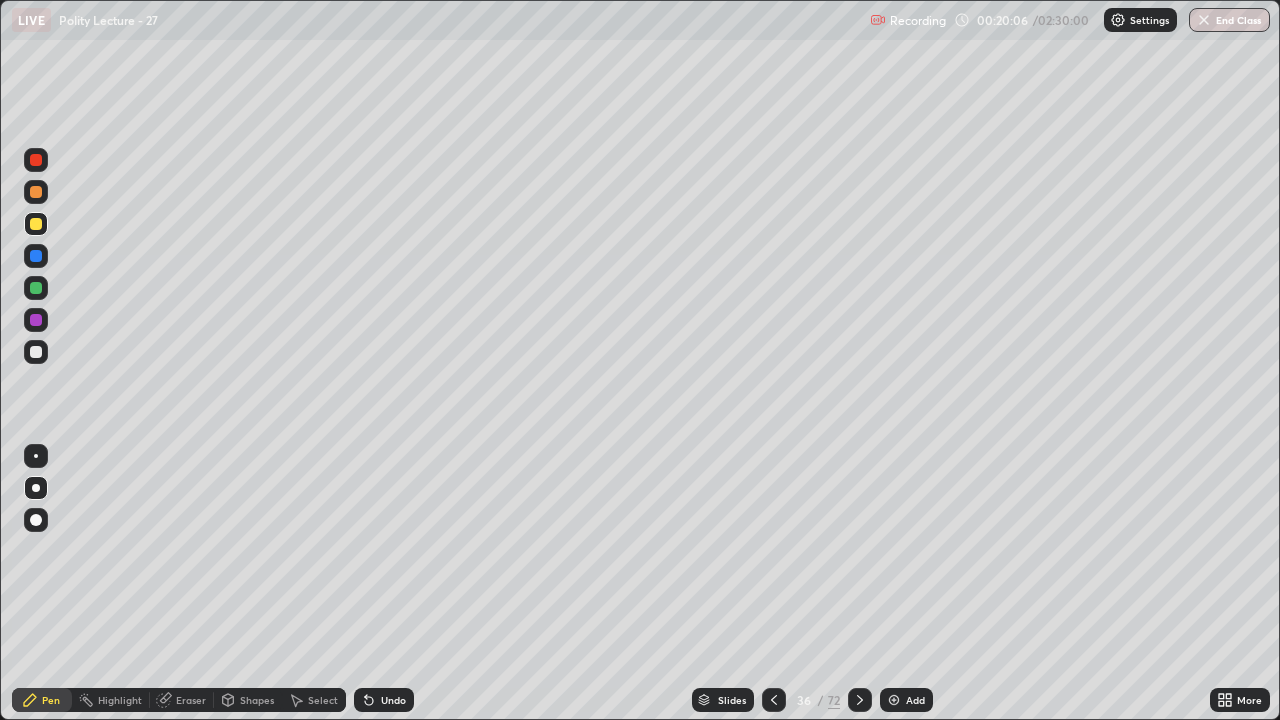 click 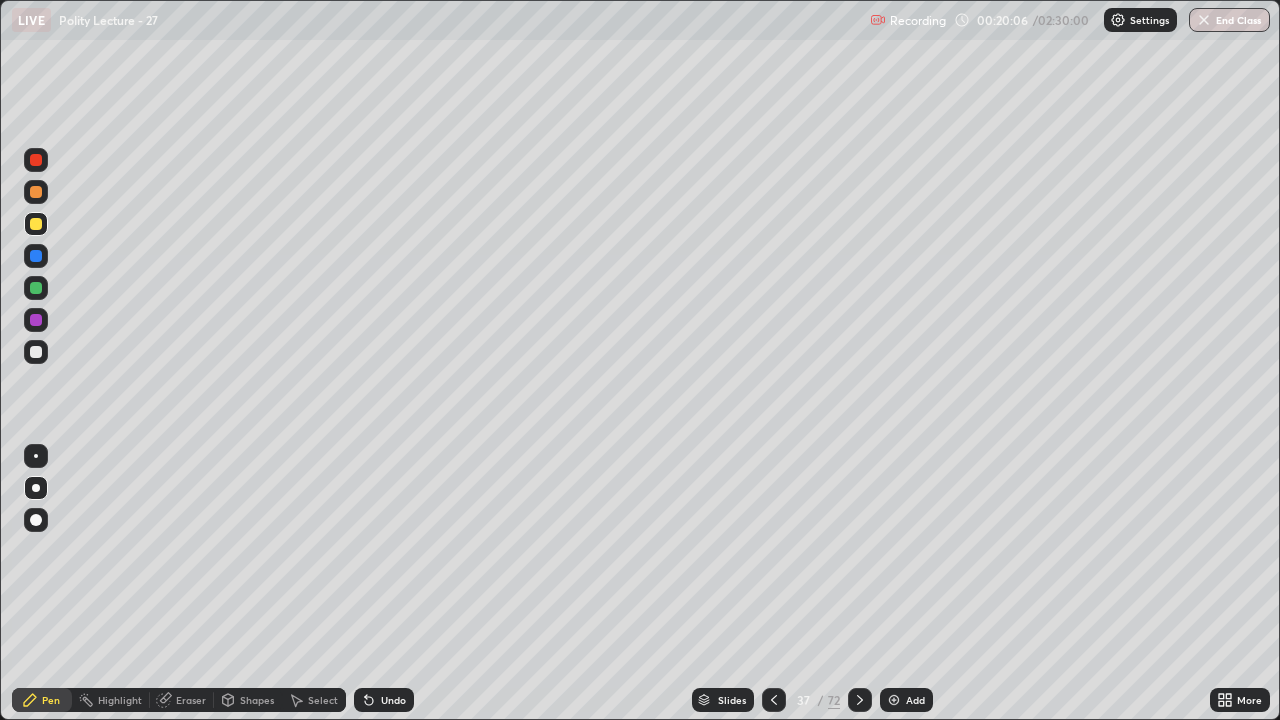click at bounding box center (860, 700) 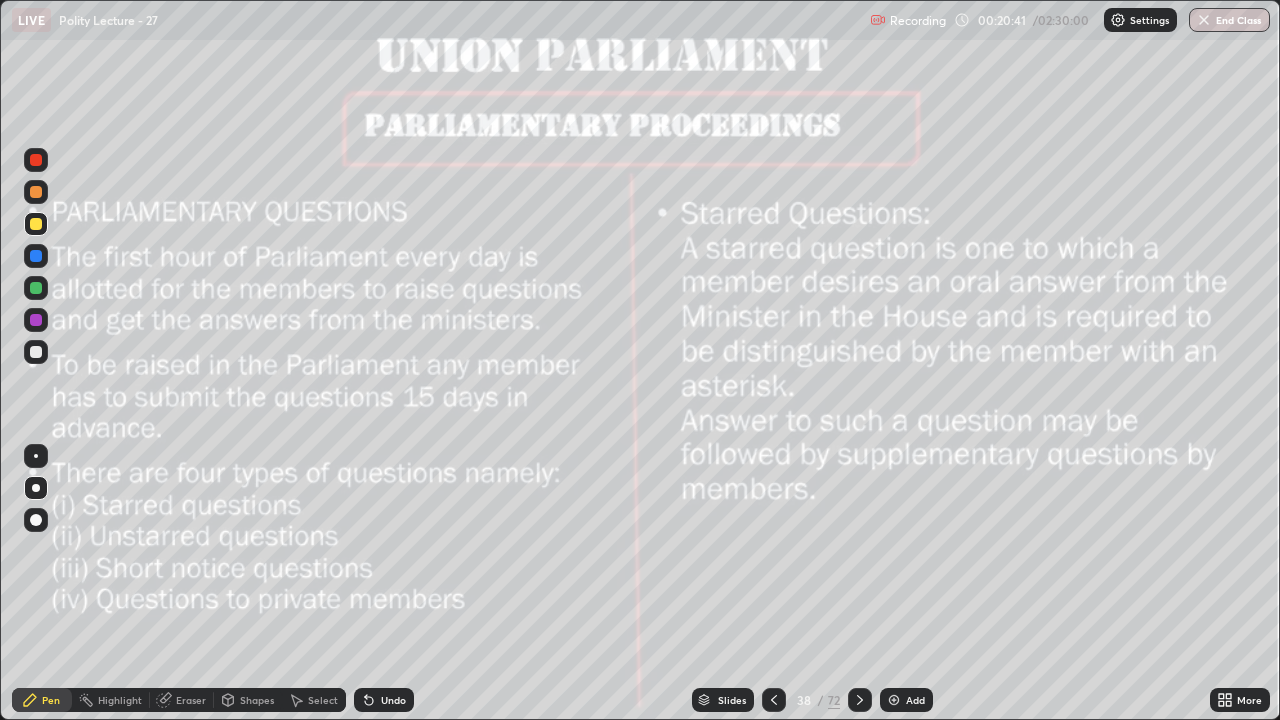 click at bounding box center [860, 700] 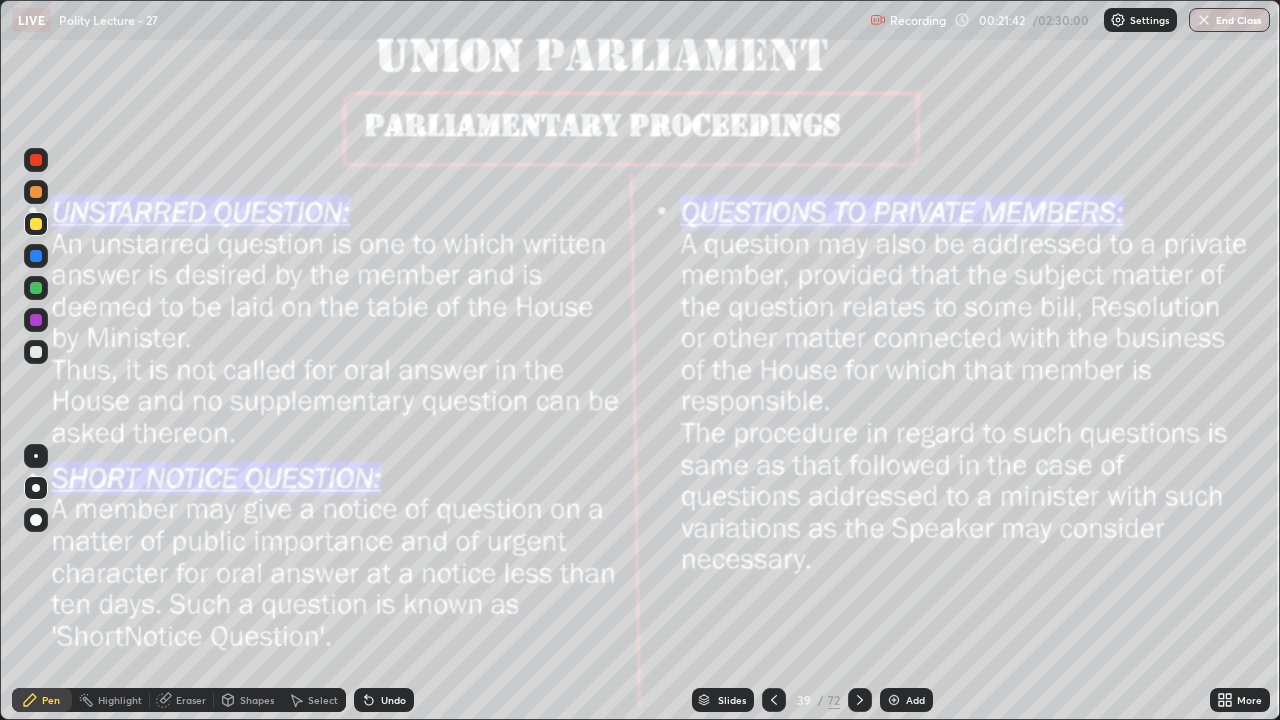 click 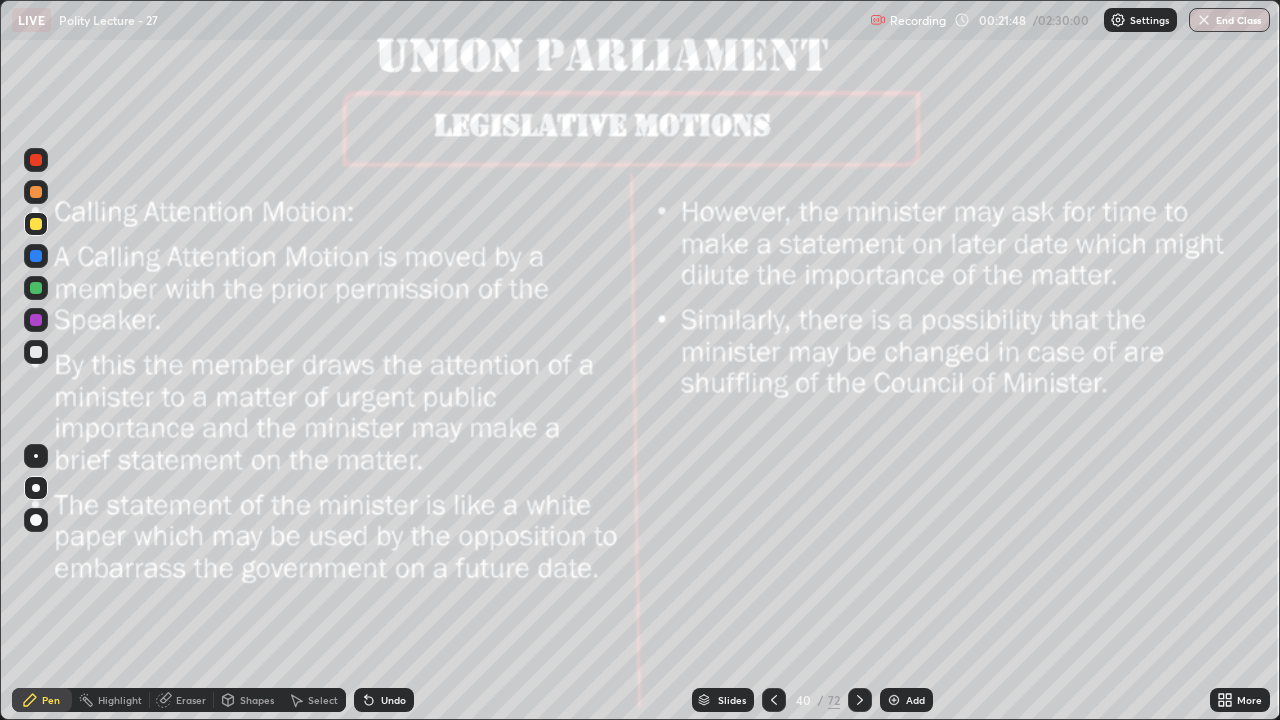 click on "Add" at bounding box center [906, 700] 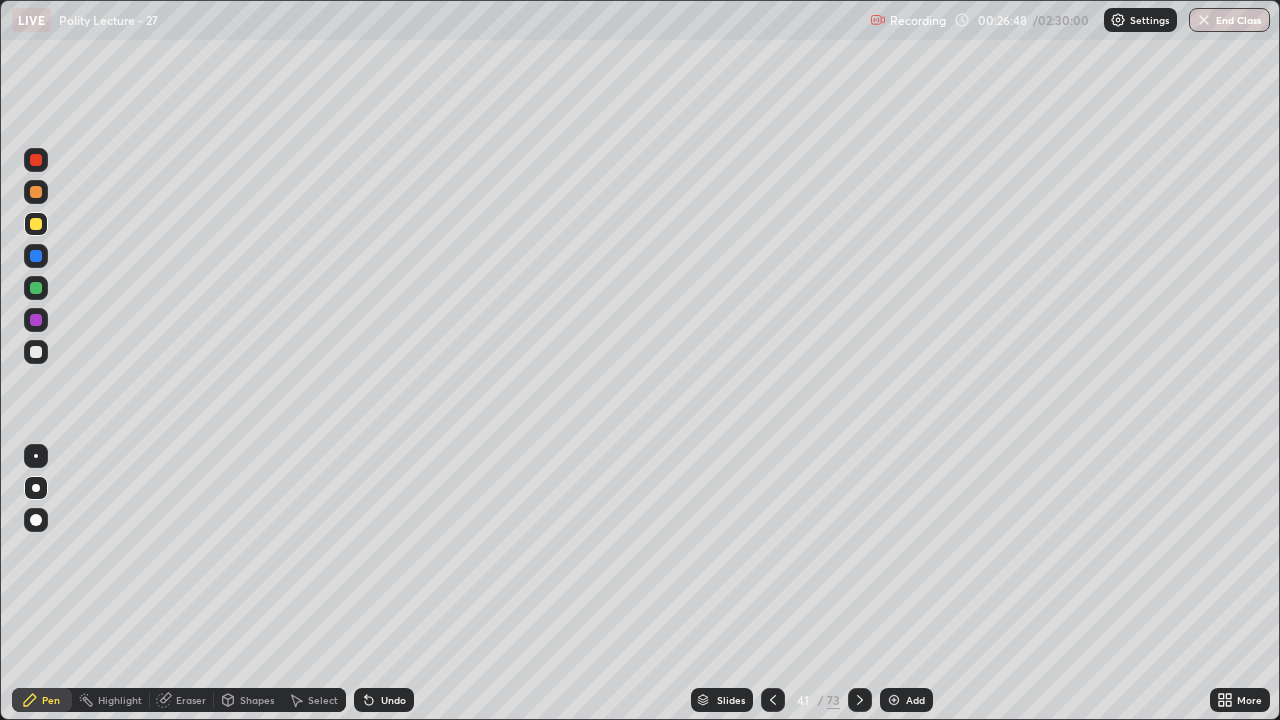 click 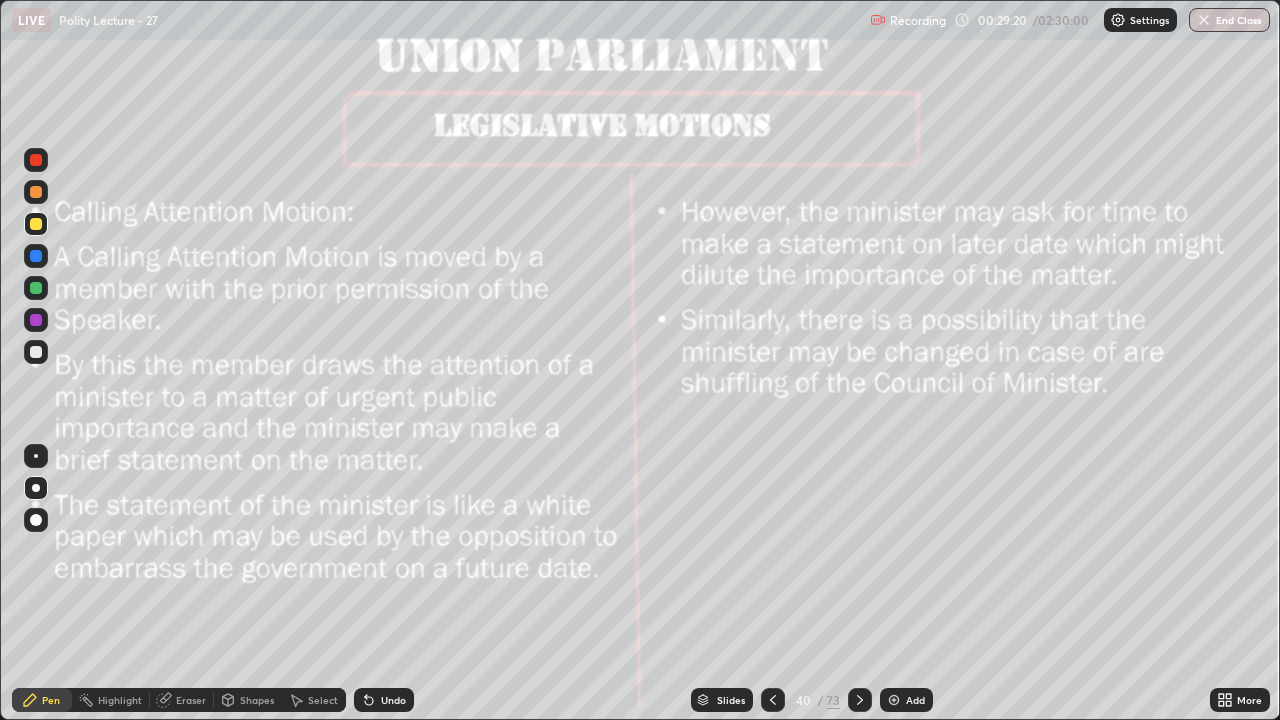 click 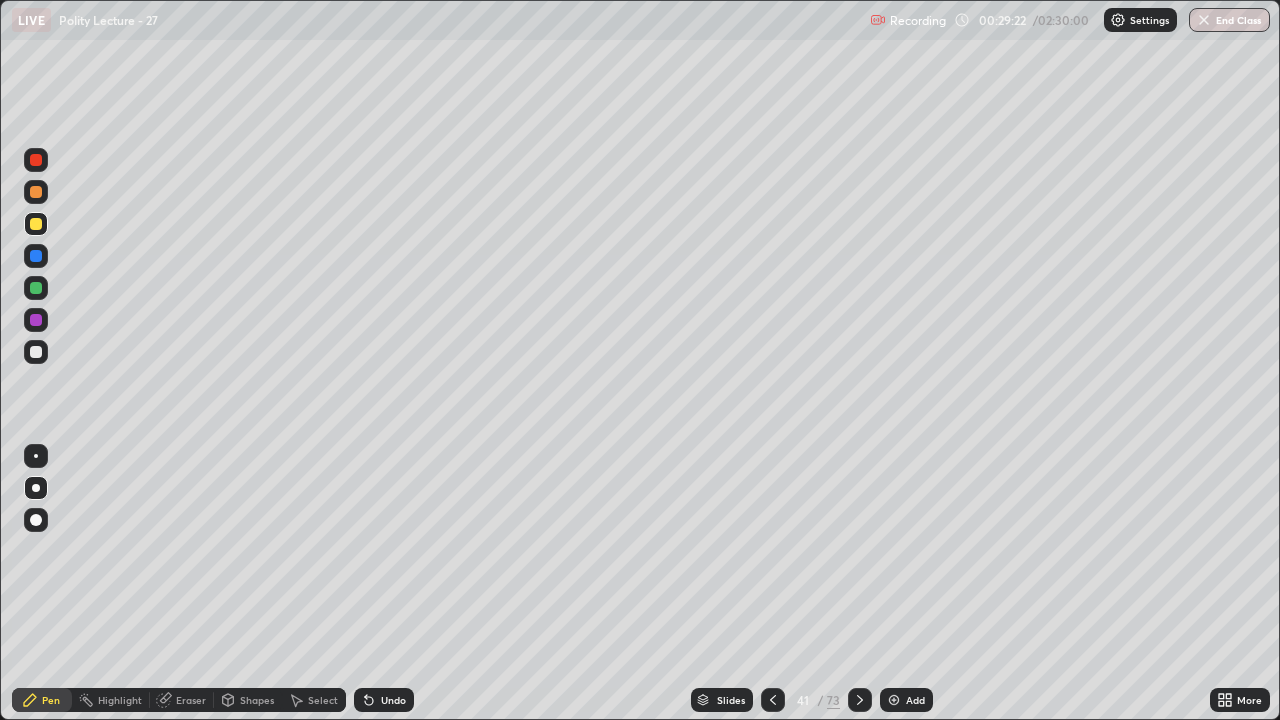 click at bounding box center [860, 700] 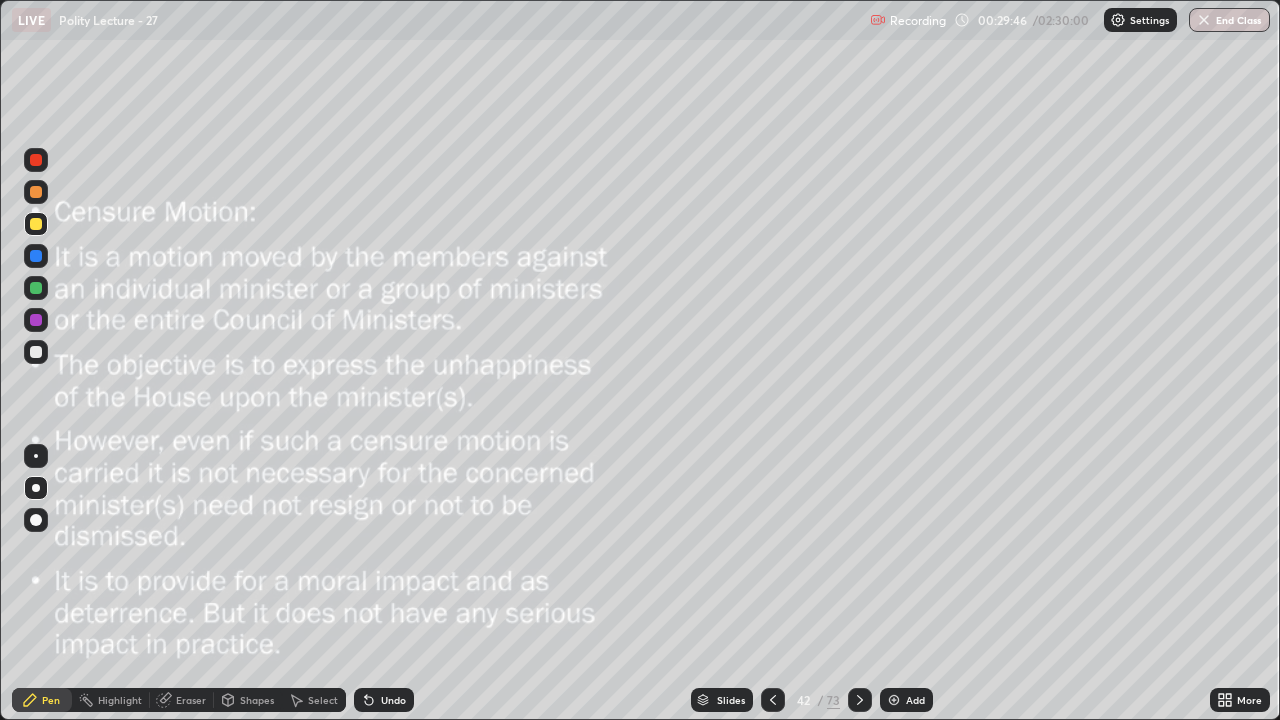 click on "Add" at bounding box center (906, 700) 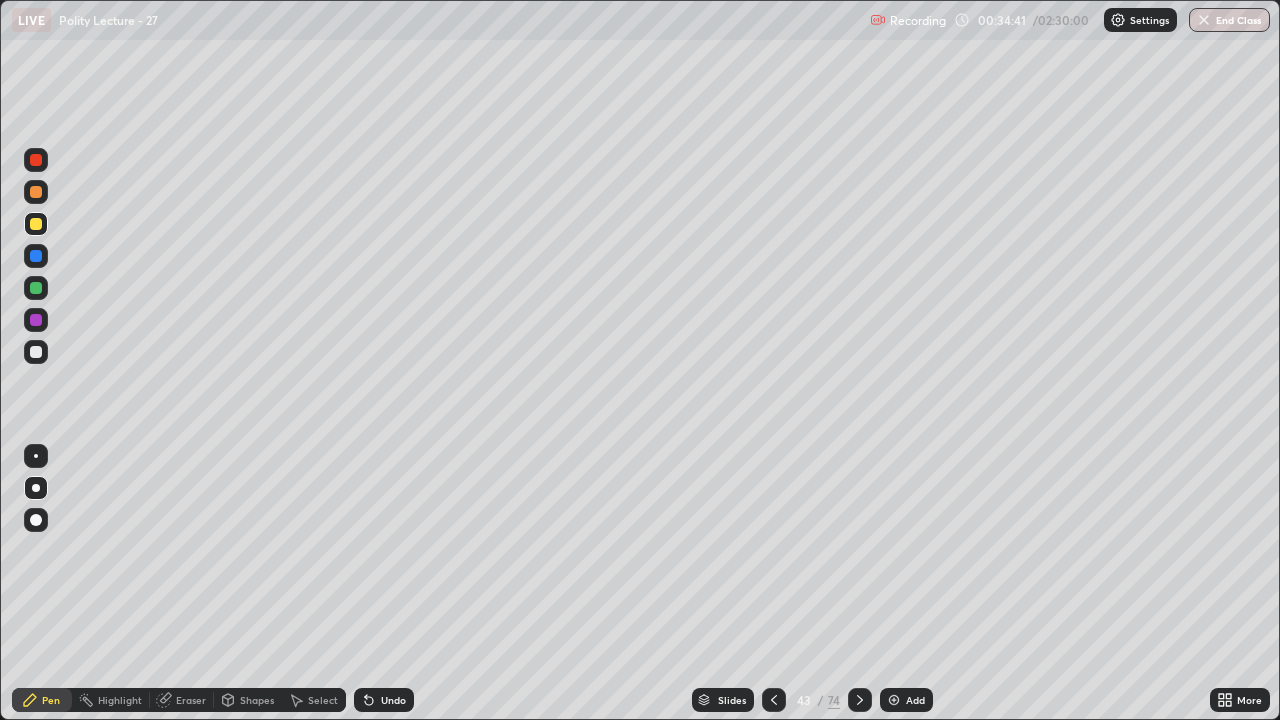 click at bounding box center (774, 700) 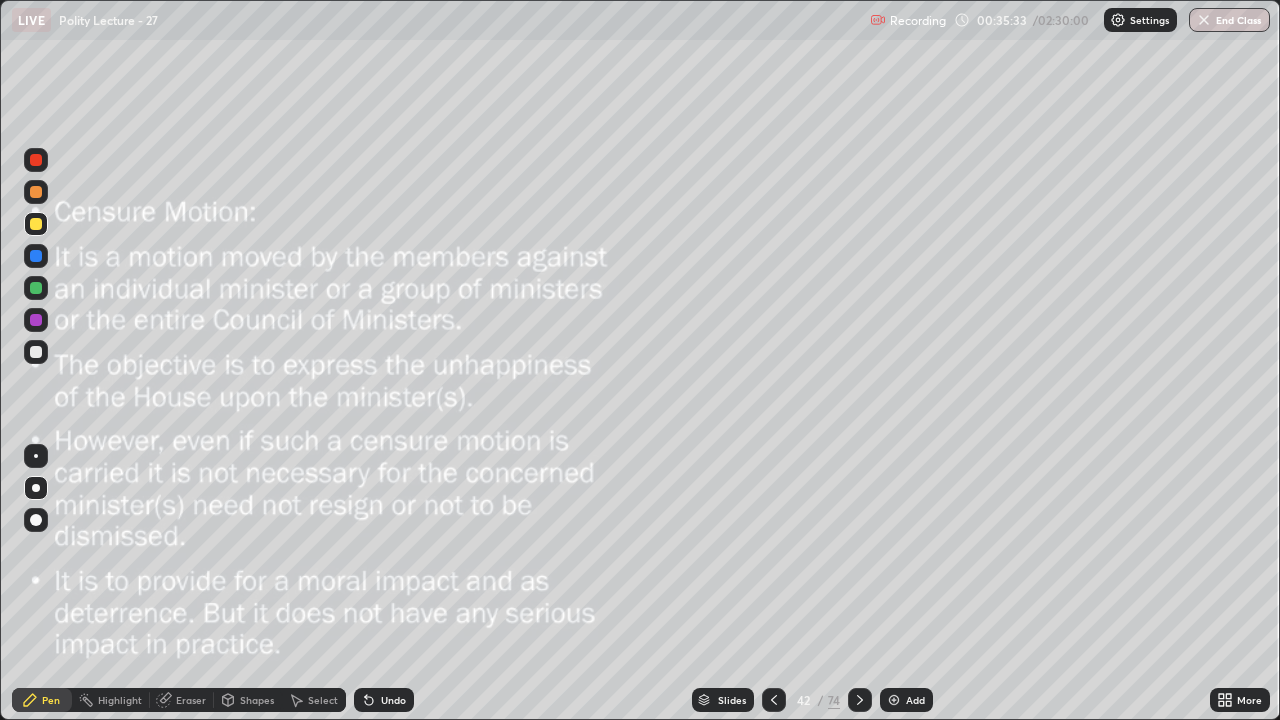 click at bounding box center [860, 700] 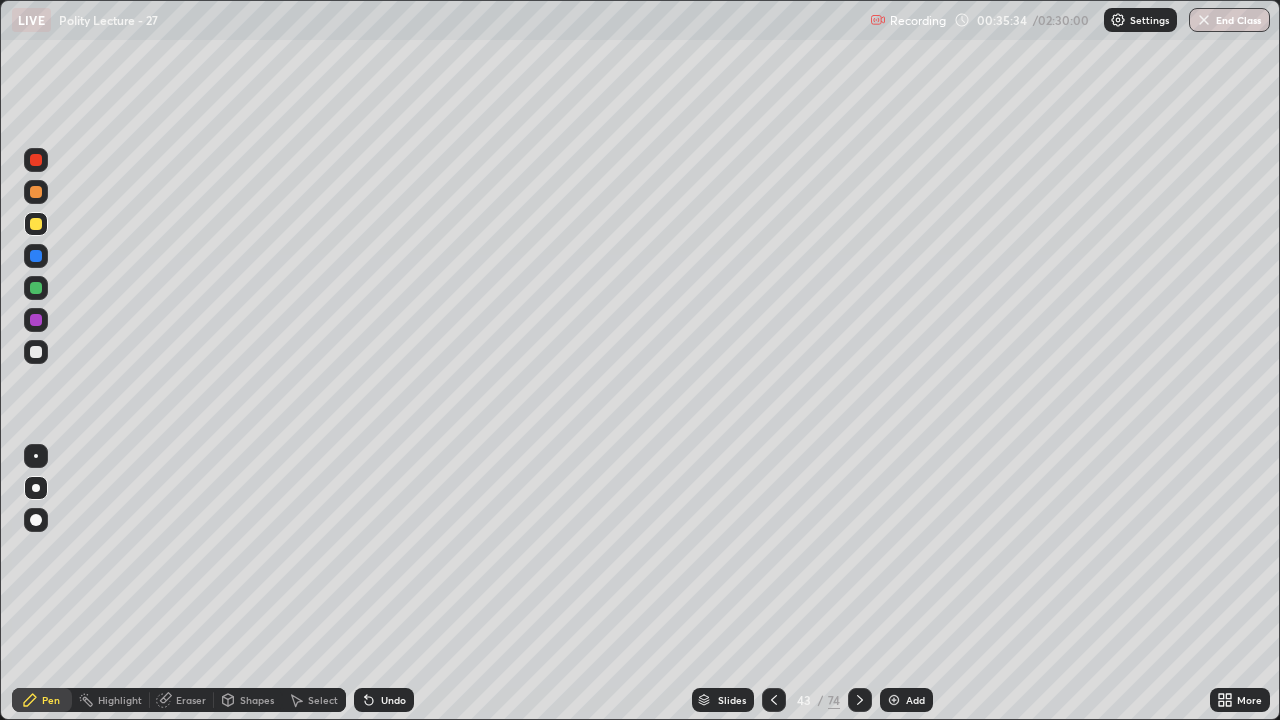 click 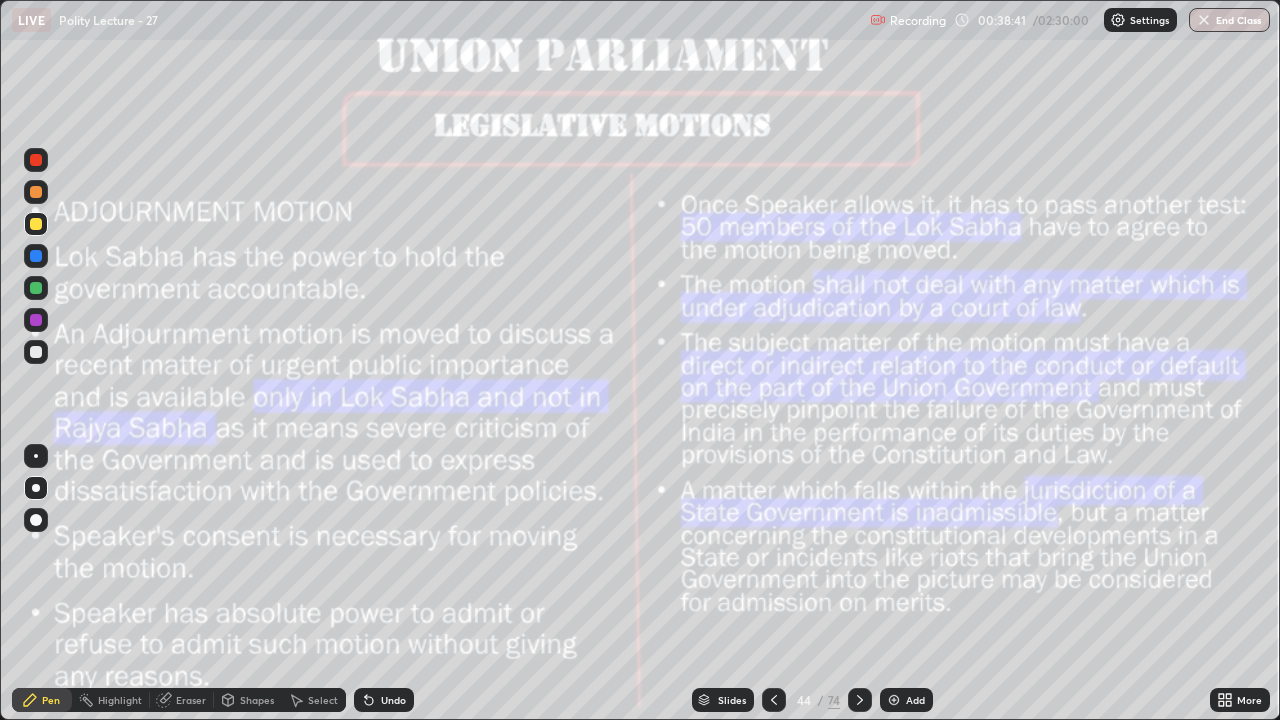 click on "Add" at bounding box center (906, 700) 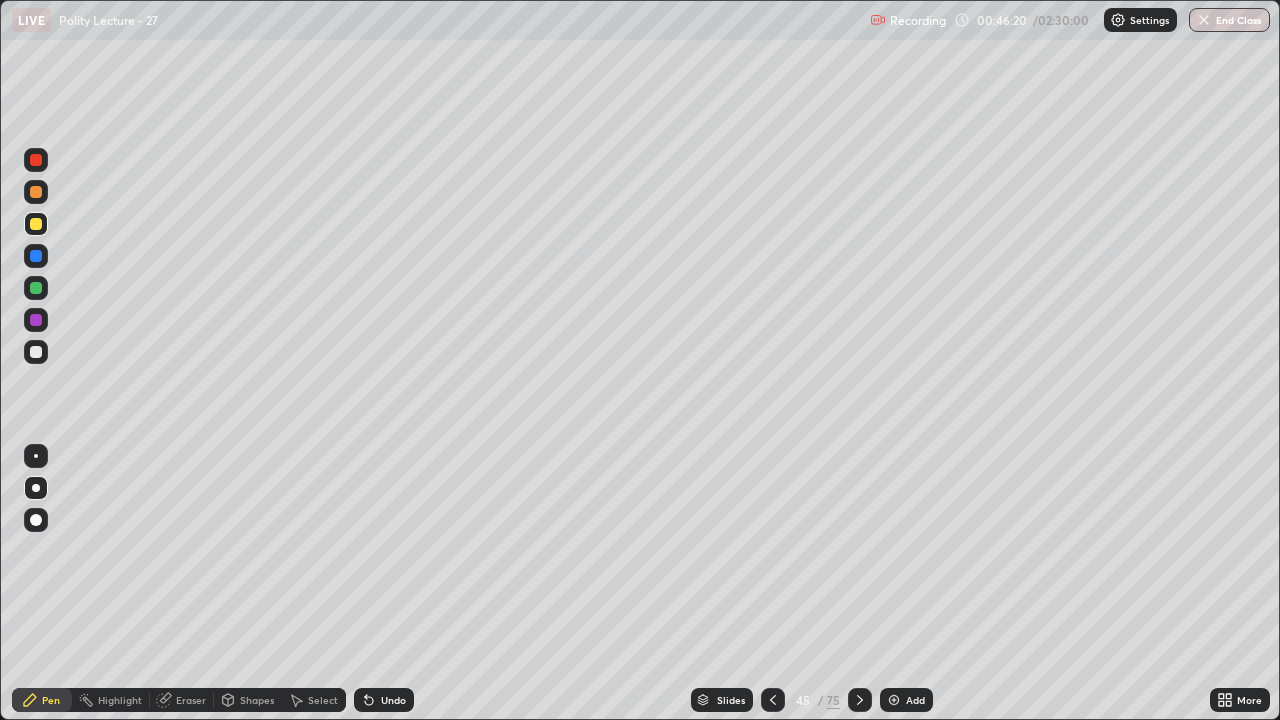 click 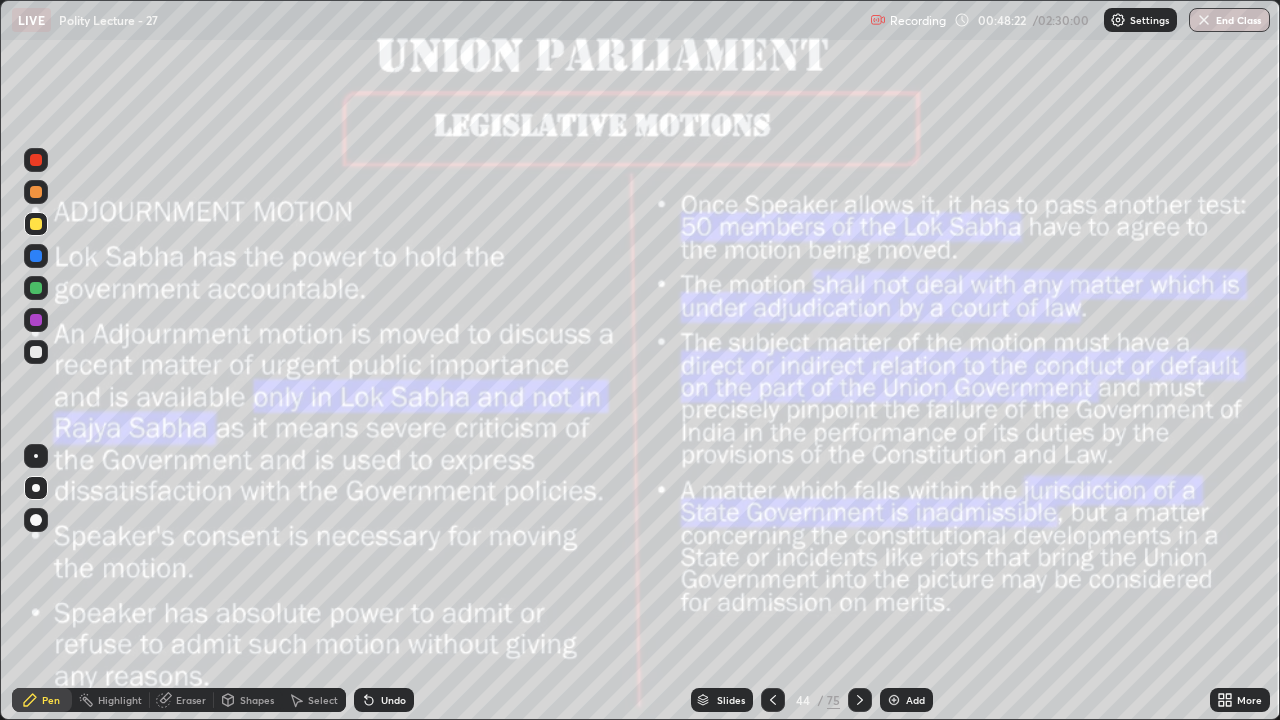 click 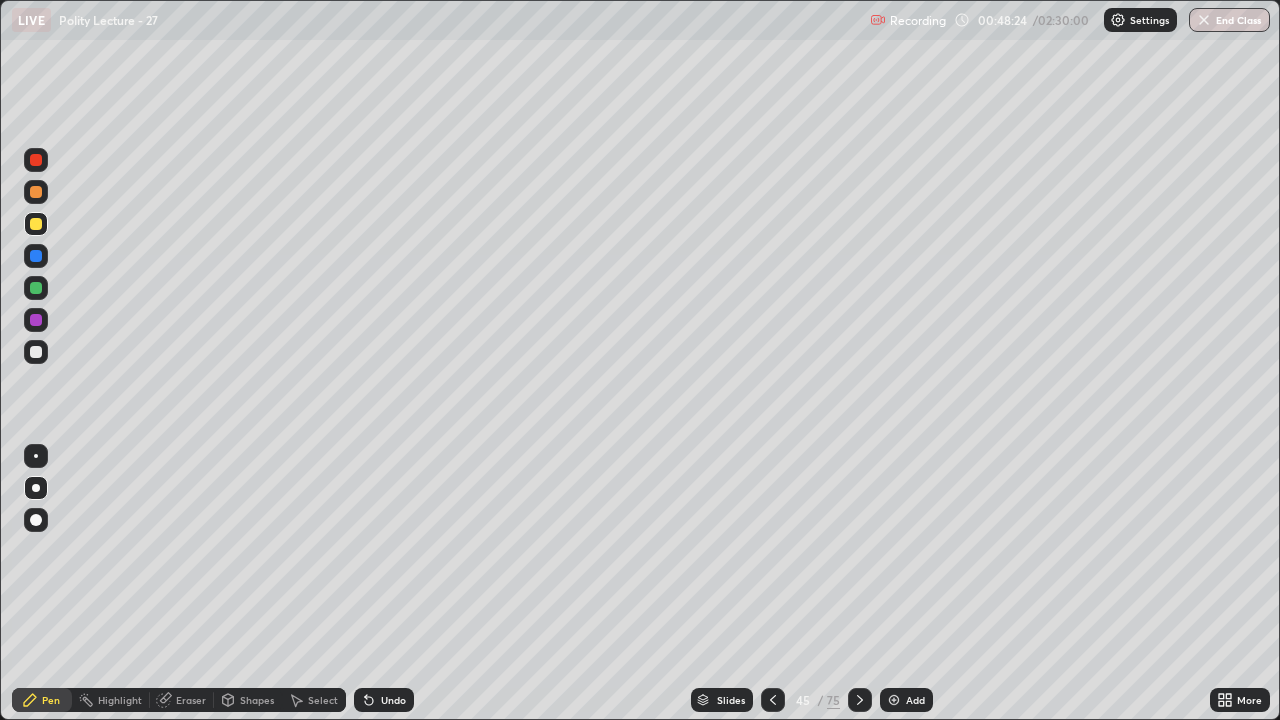 click 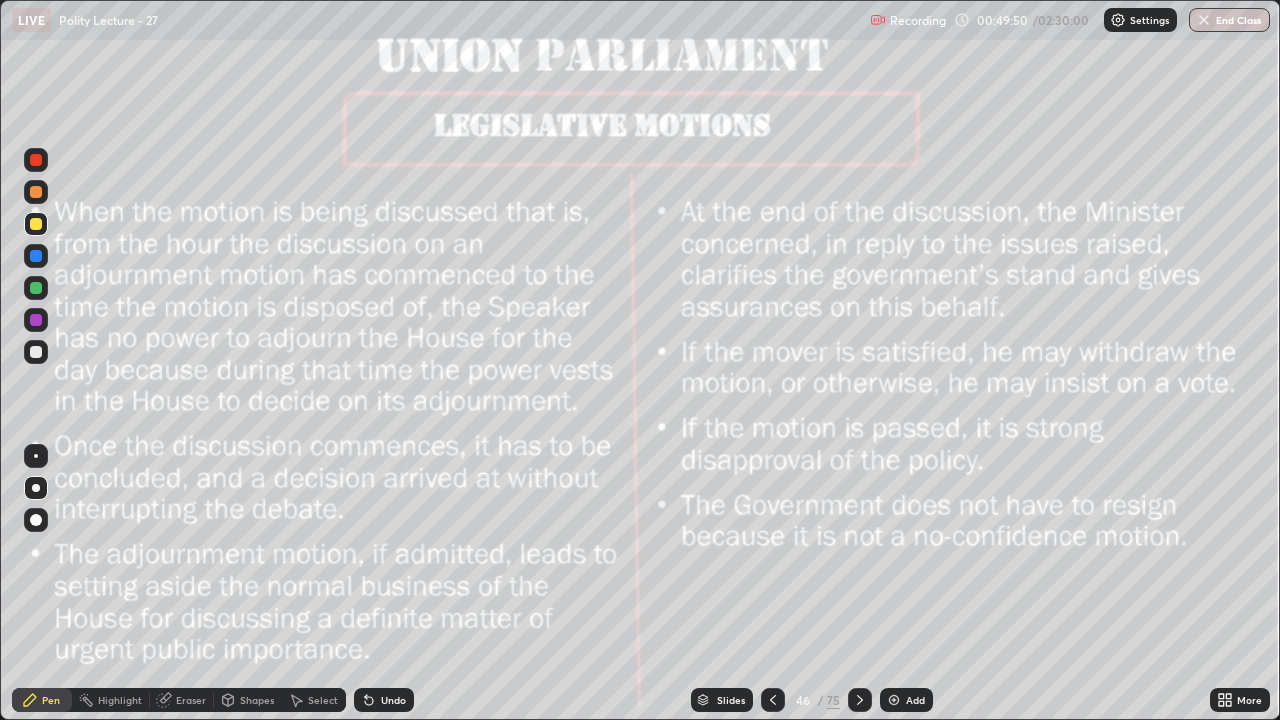 click 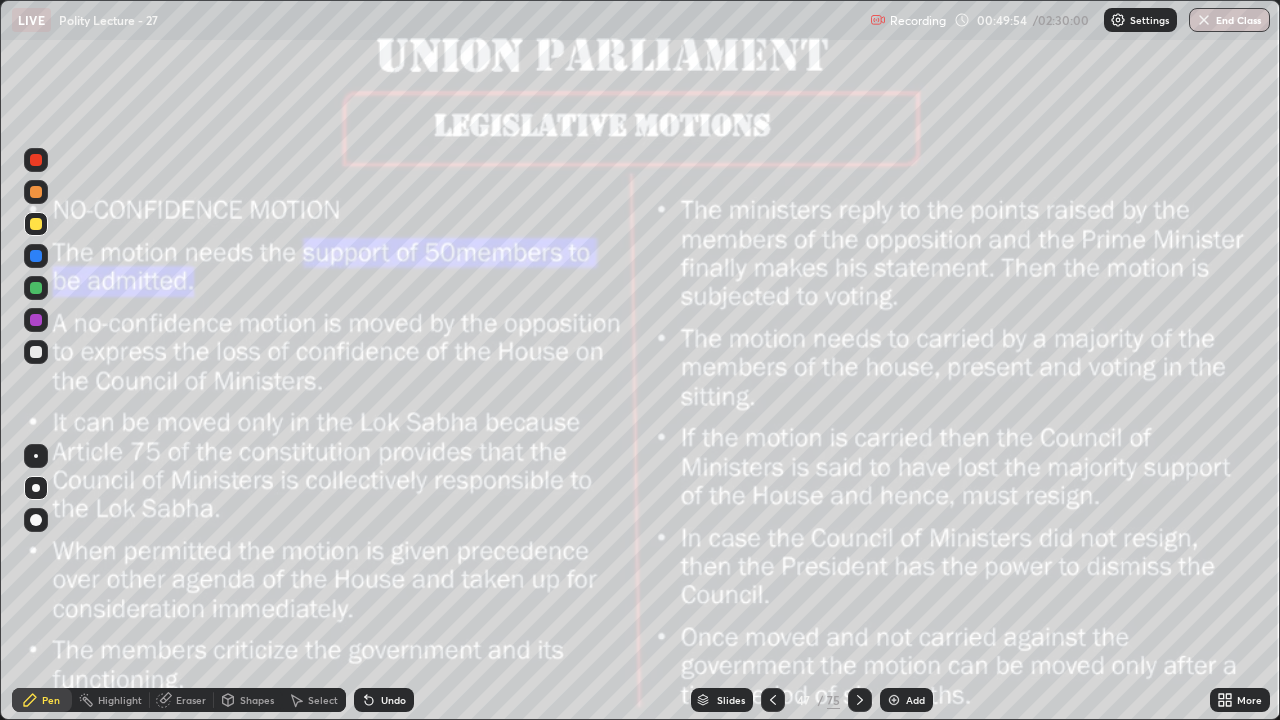 click on "Add" at bounding box center [915, 700] 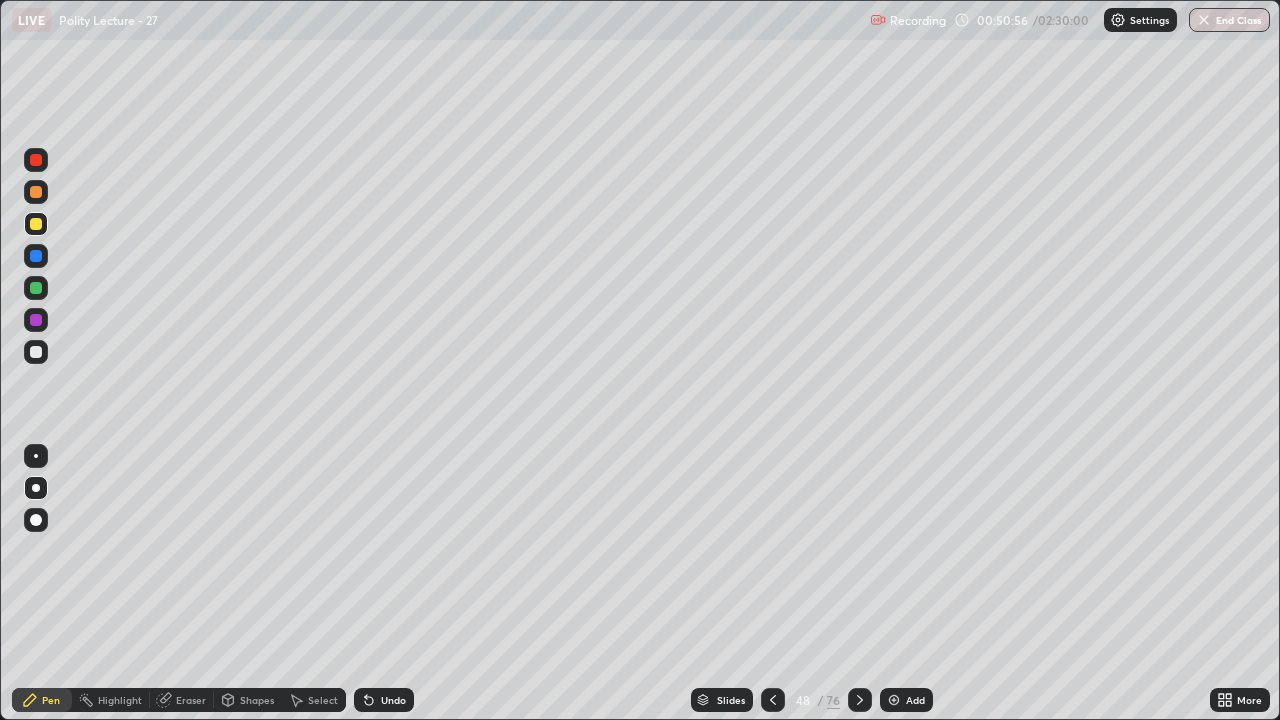 click at bounding box center (36, 256) 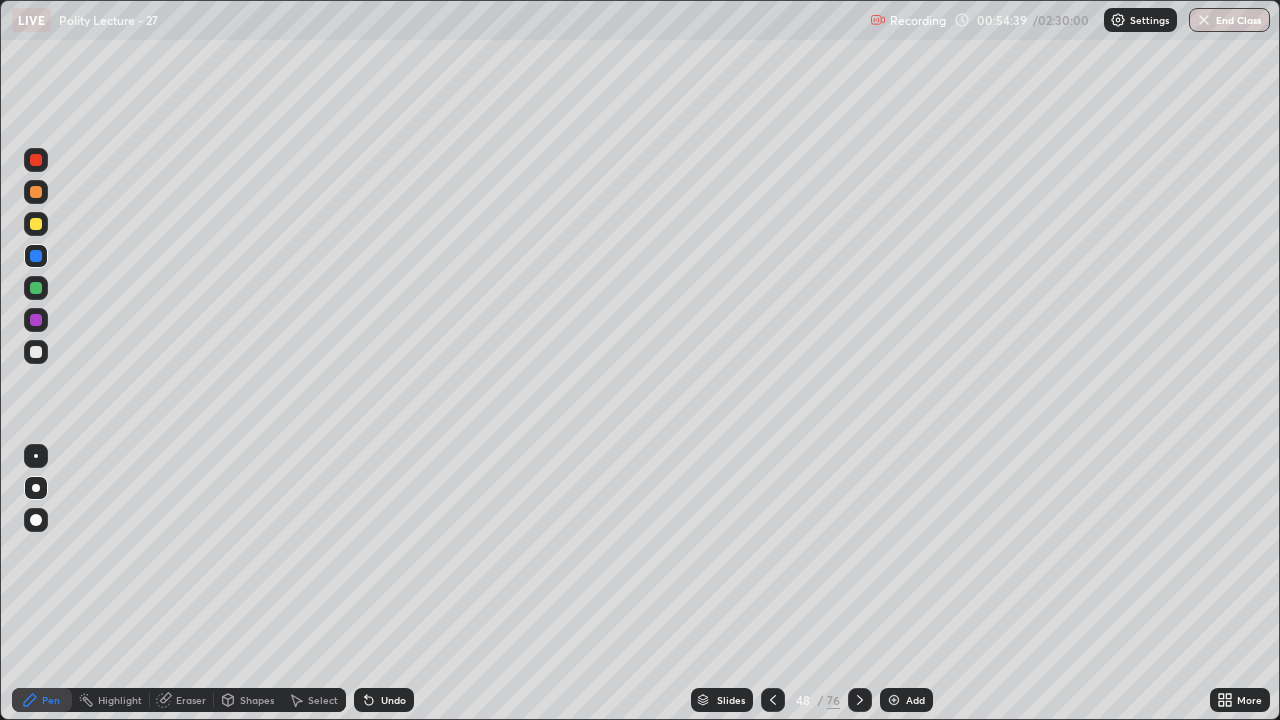 click on "Add" at bounding box center (915, 700) 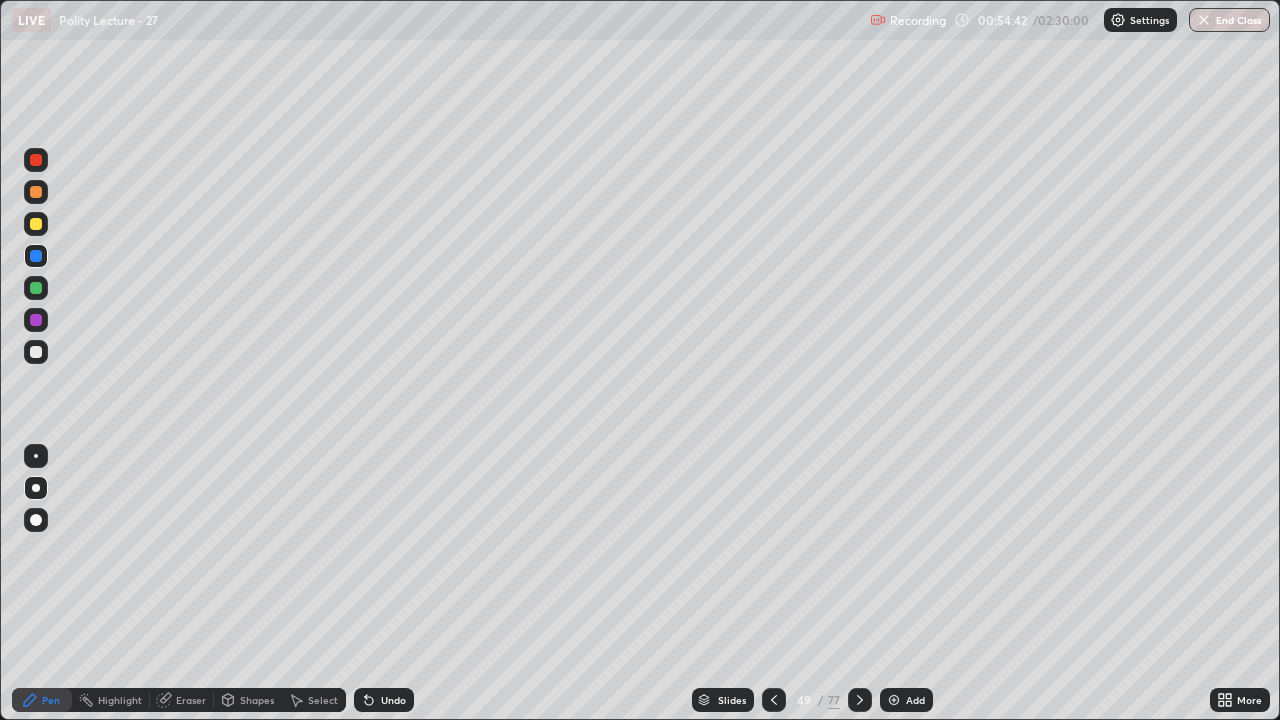 click at bounding box center (36, 224) 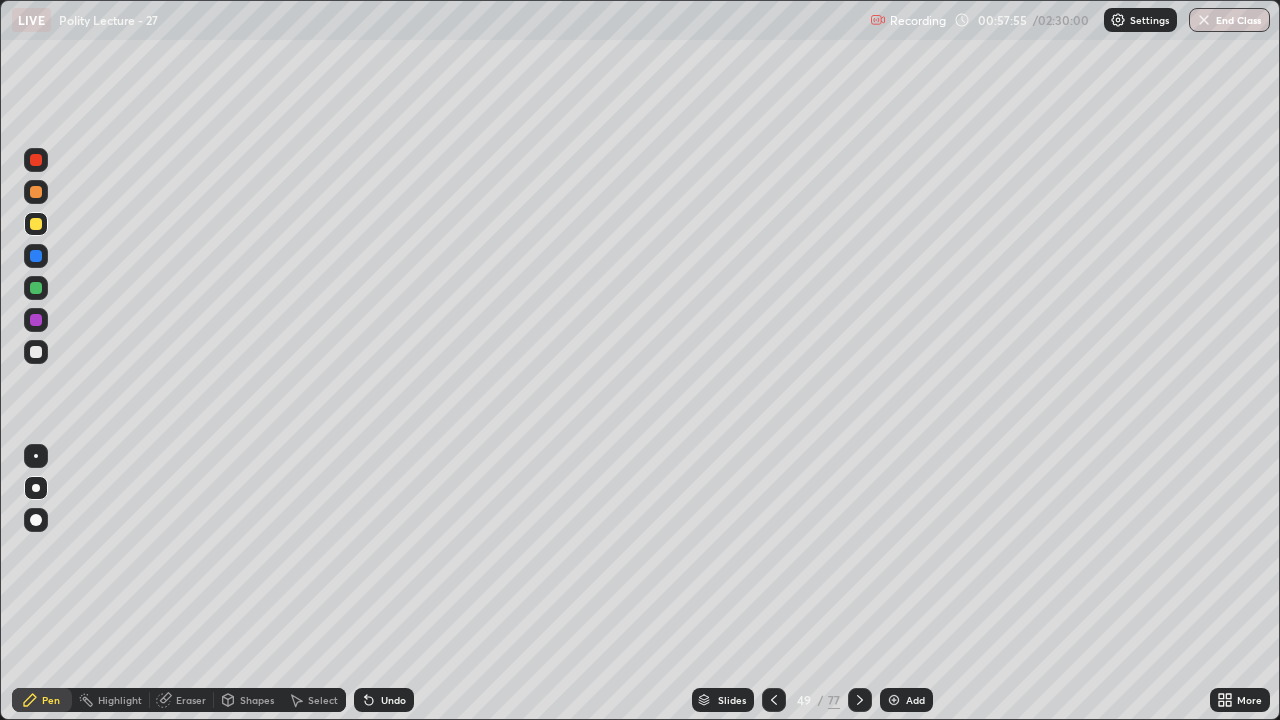 click on "Add" at bounding box center (915, 700) 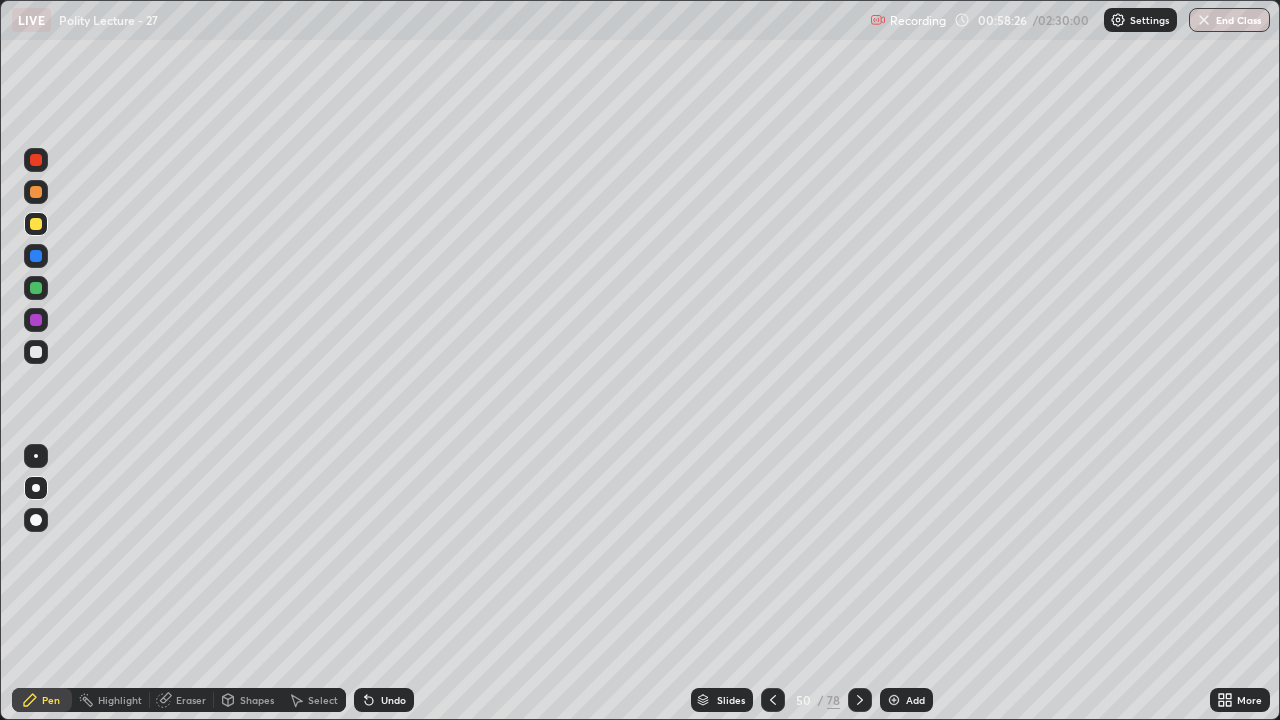 click at bounding box center (36, 256) 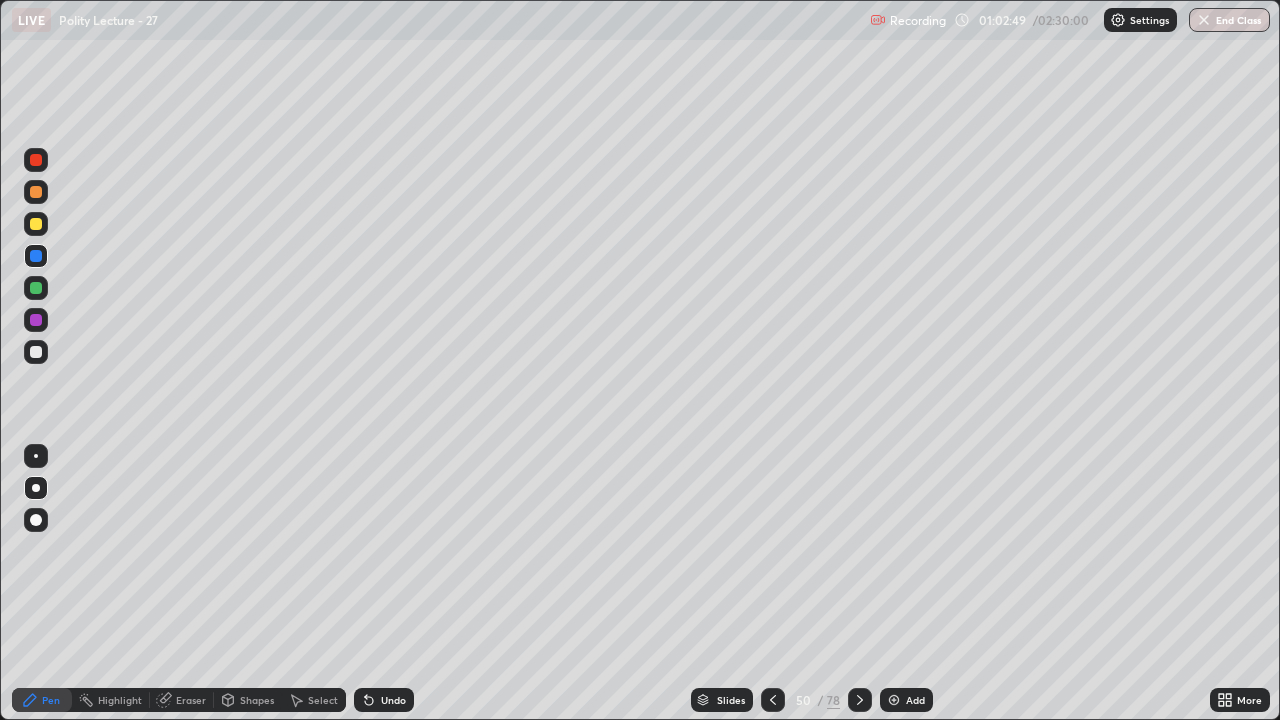 click at bounding box center [36, 352] 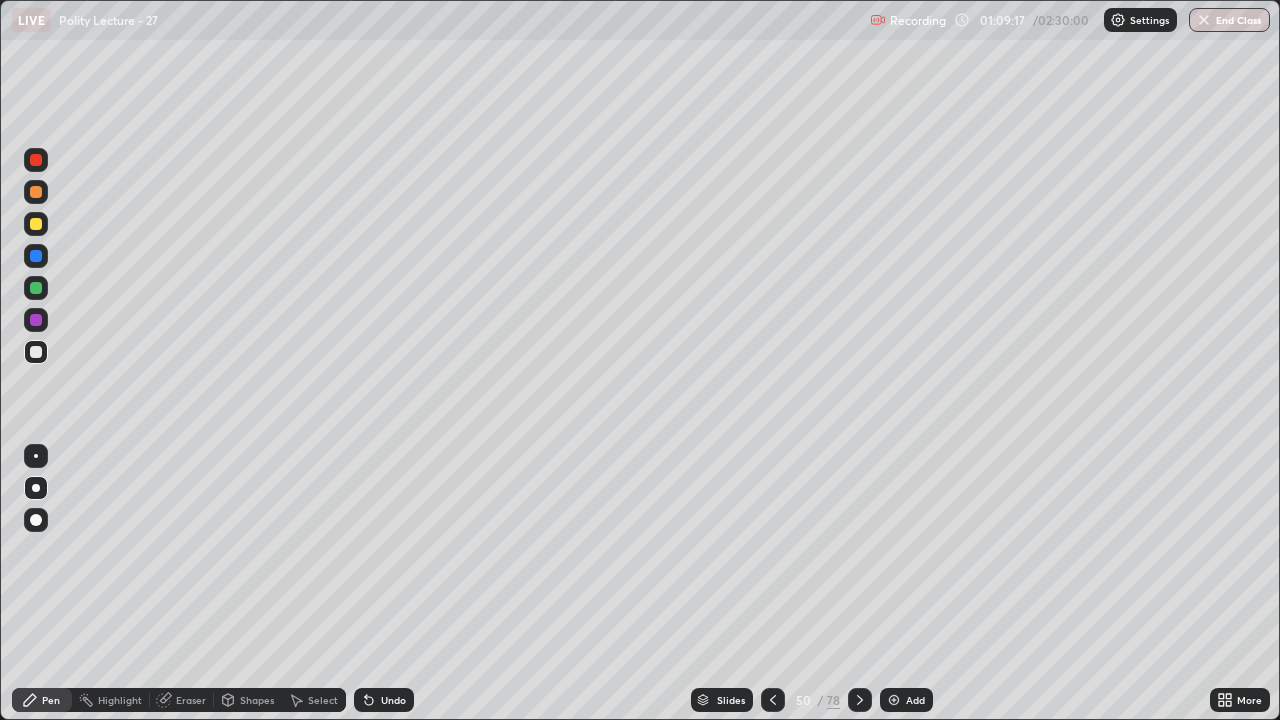 click on "Add" at bounding box center (906, 700) 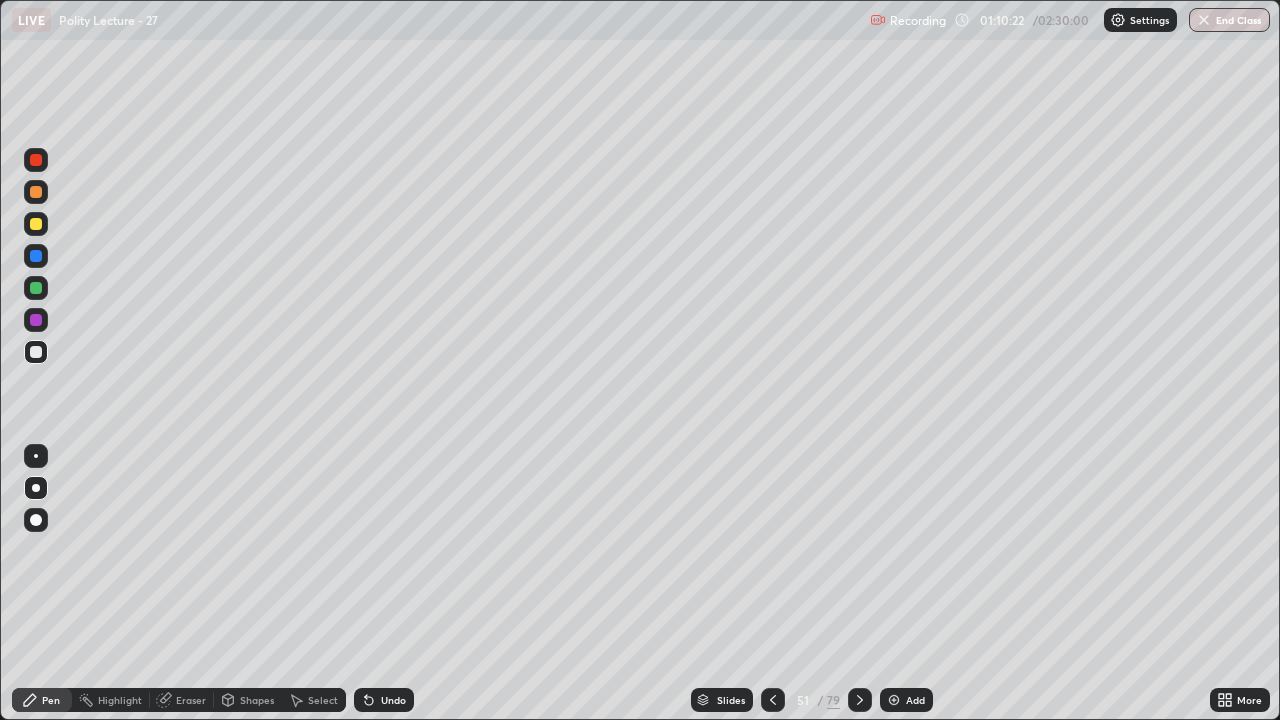 click 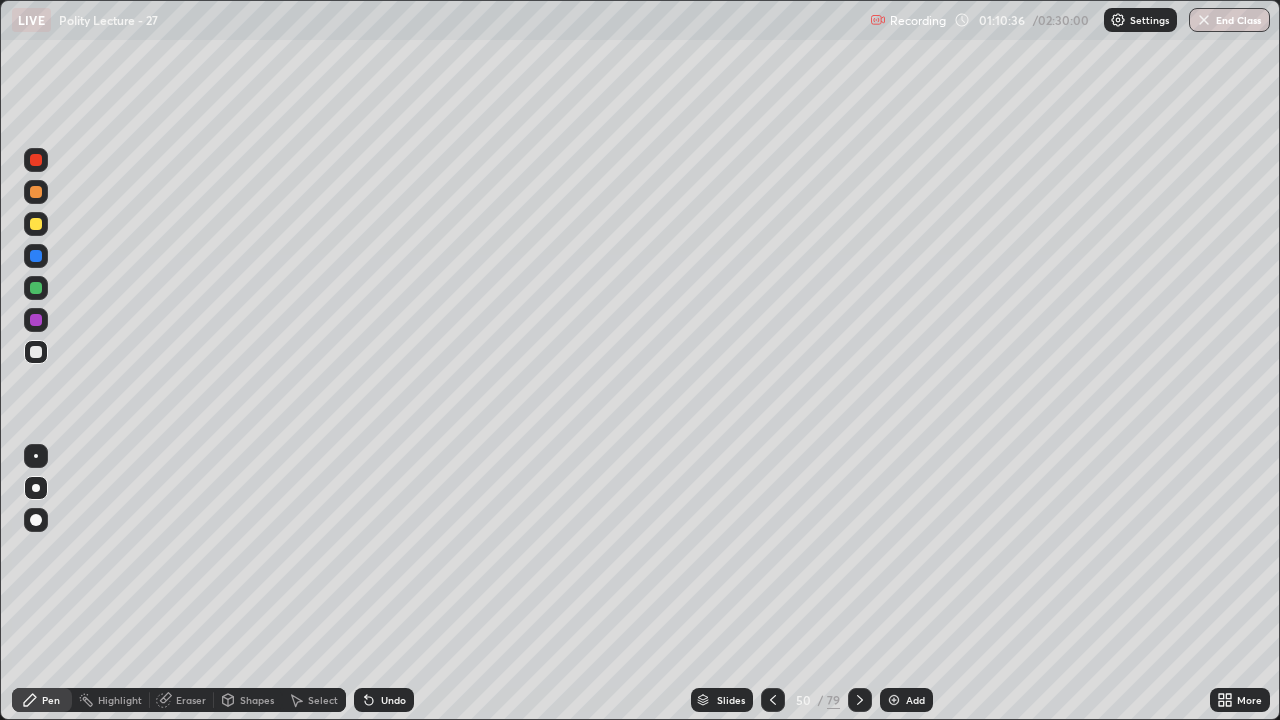 click 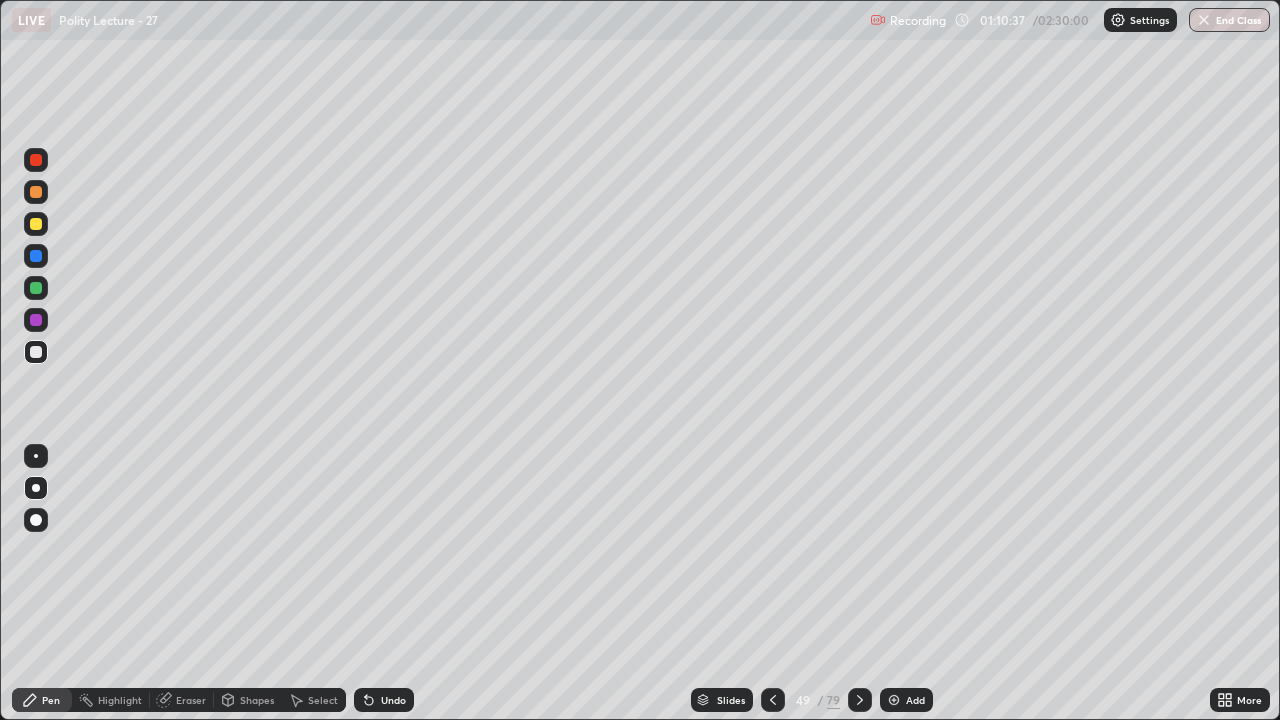 click 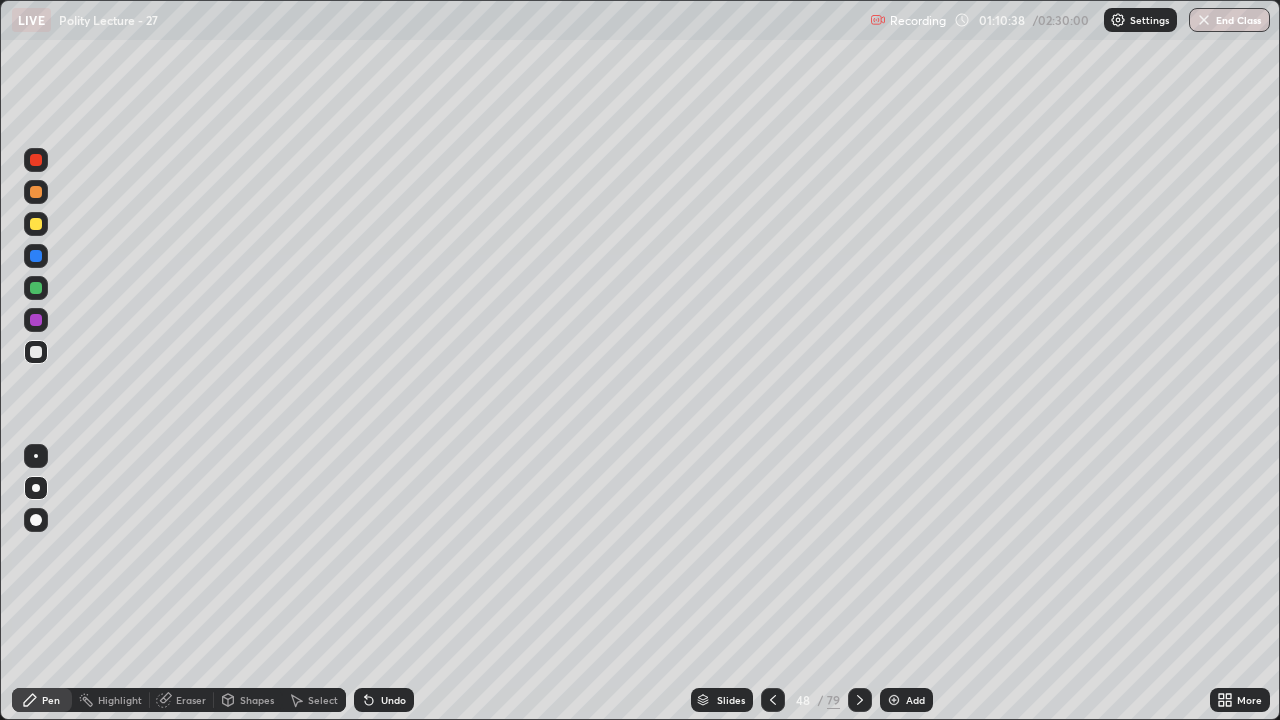 click 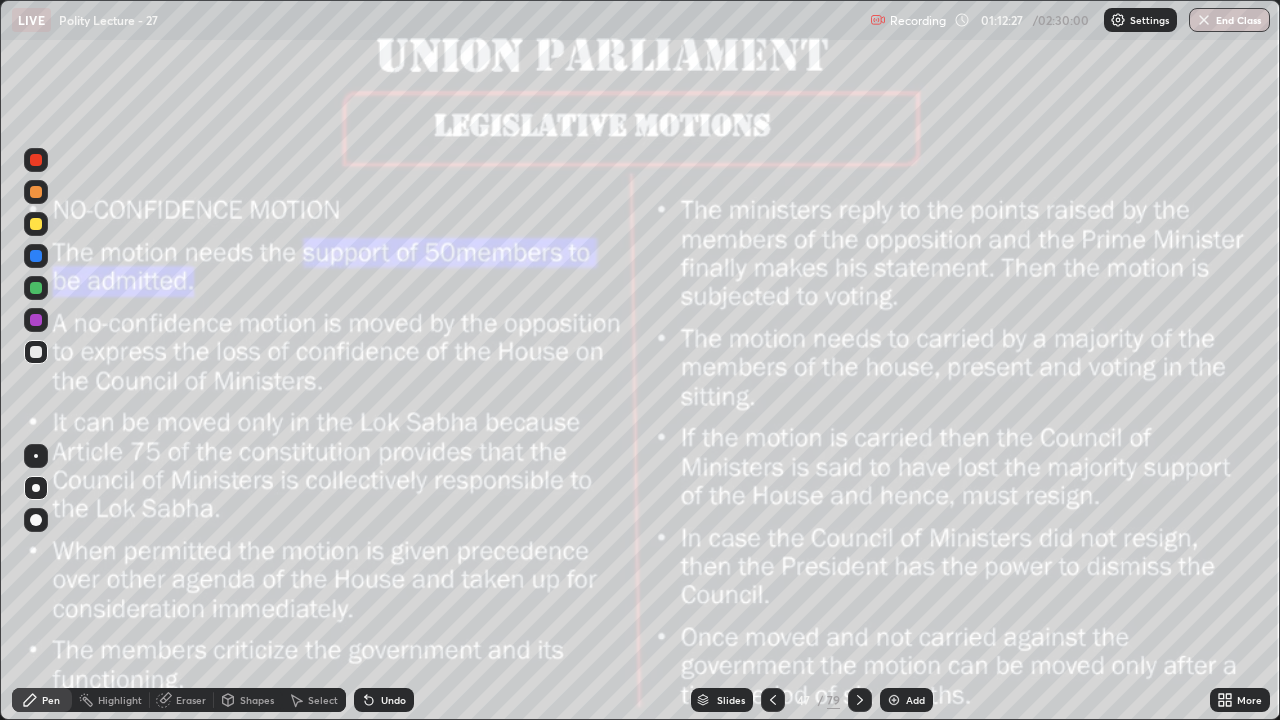 click at bounding box center [36, 224] 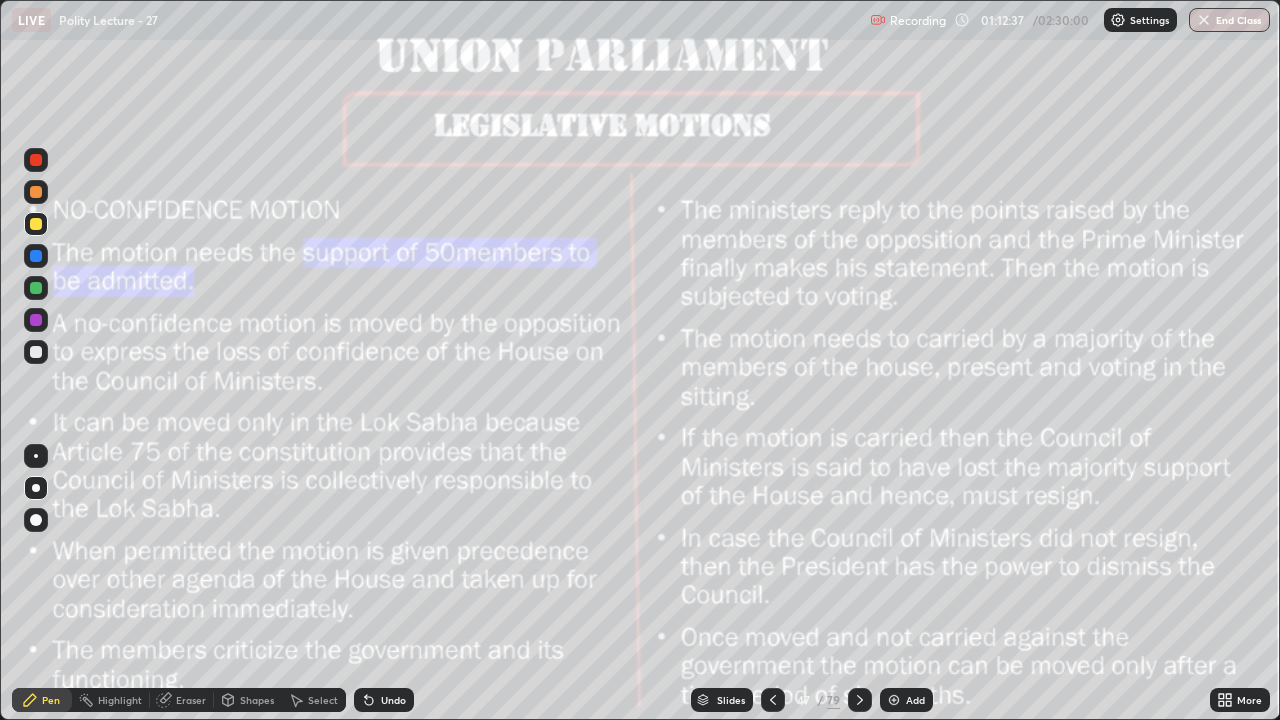 click on "Add" at bounding box center (915, 700) 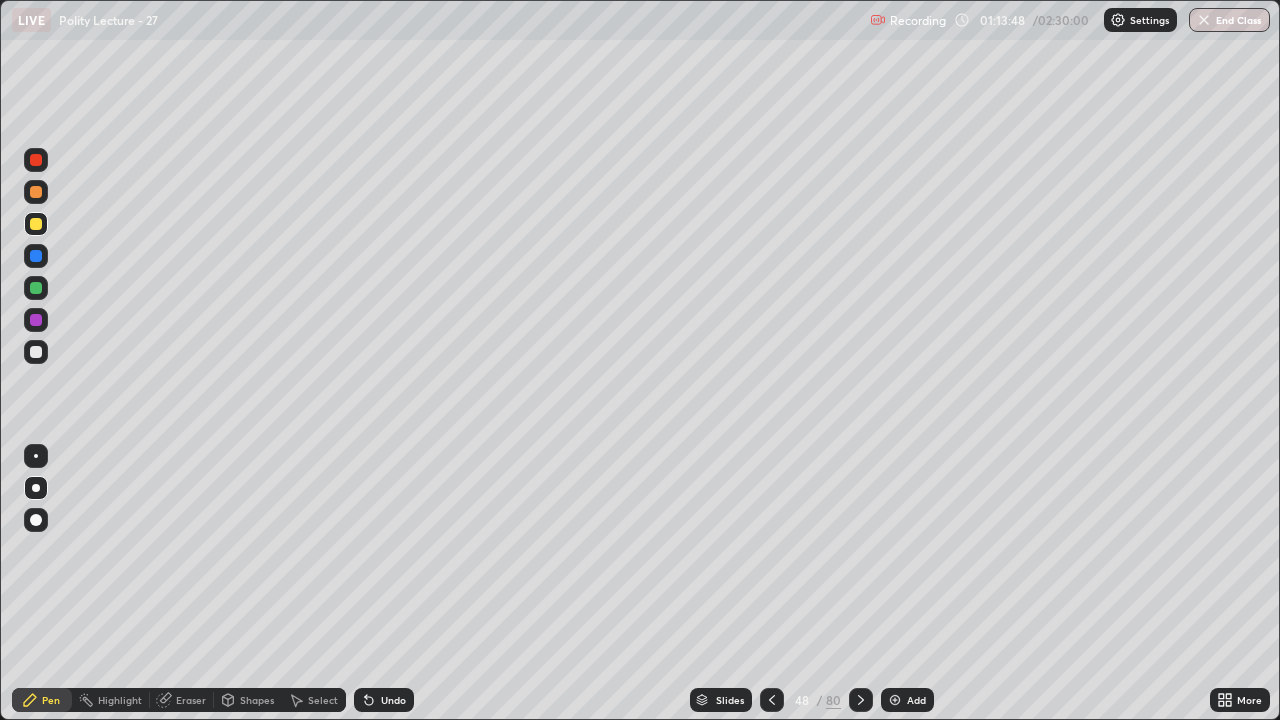 click at bounding box center [36, 320] 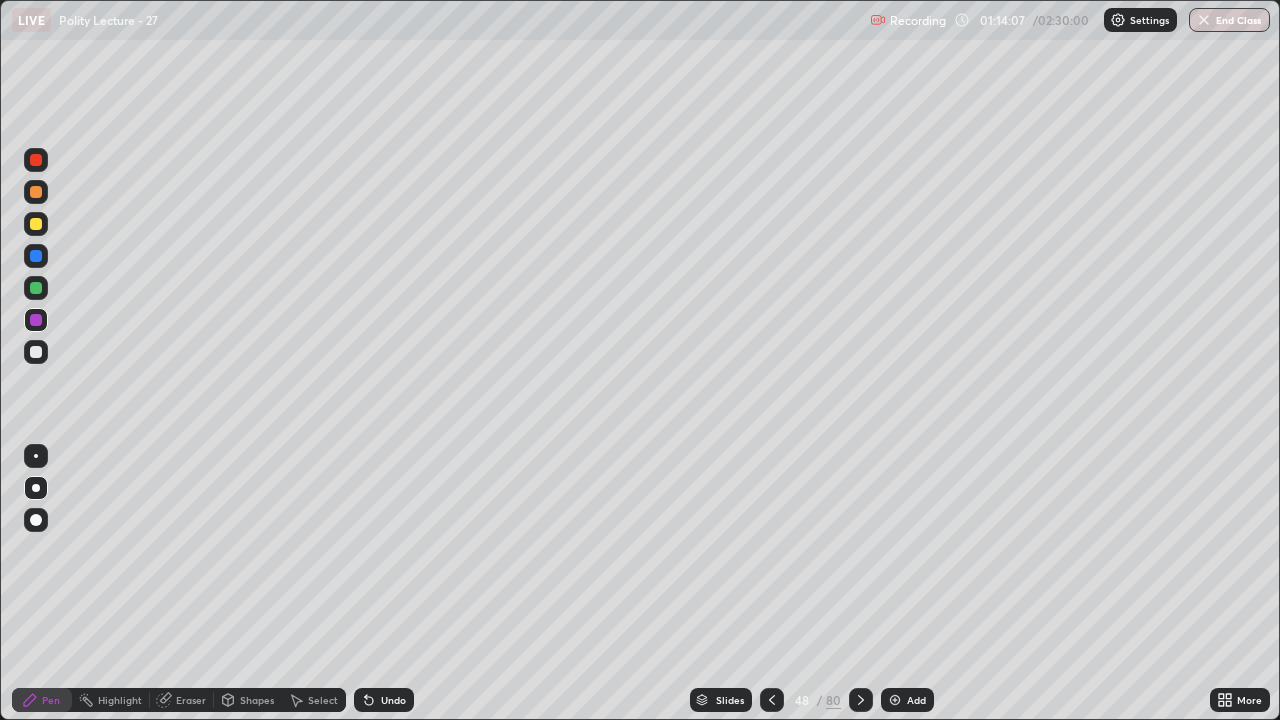 click at bounding box center [36, 256] 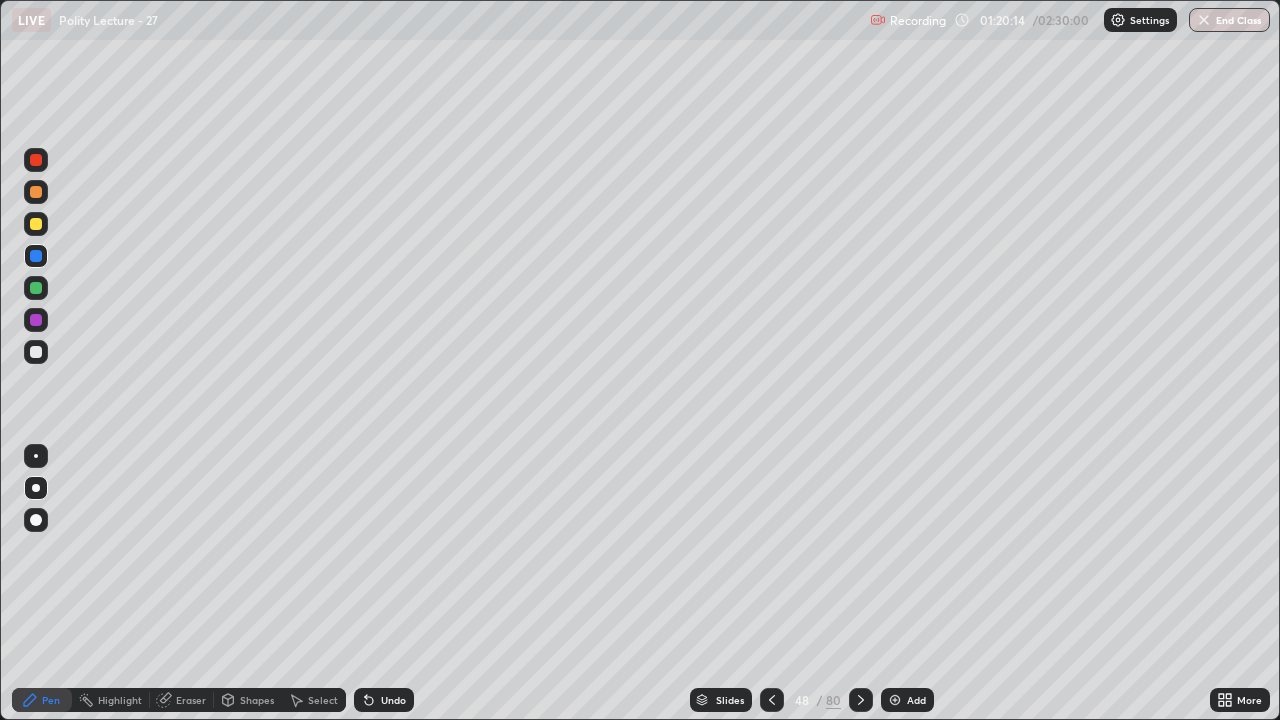 click at bounding box center (36, 352) 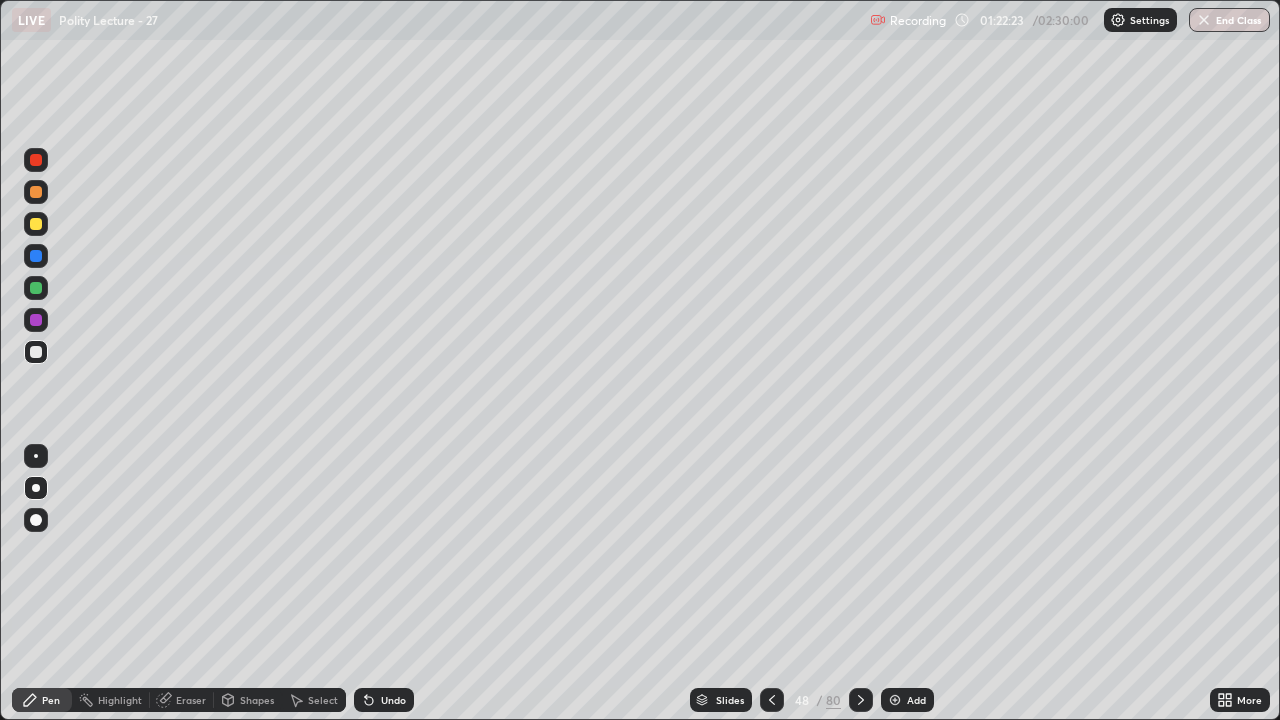 click at bounding box center [36, 160] 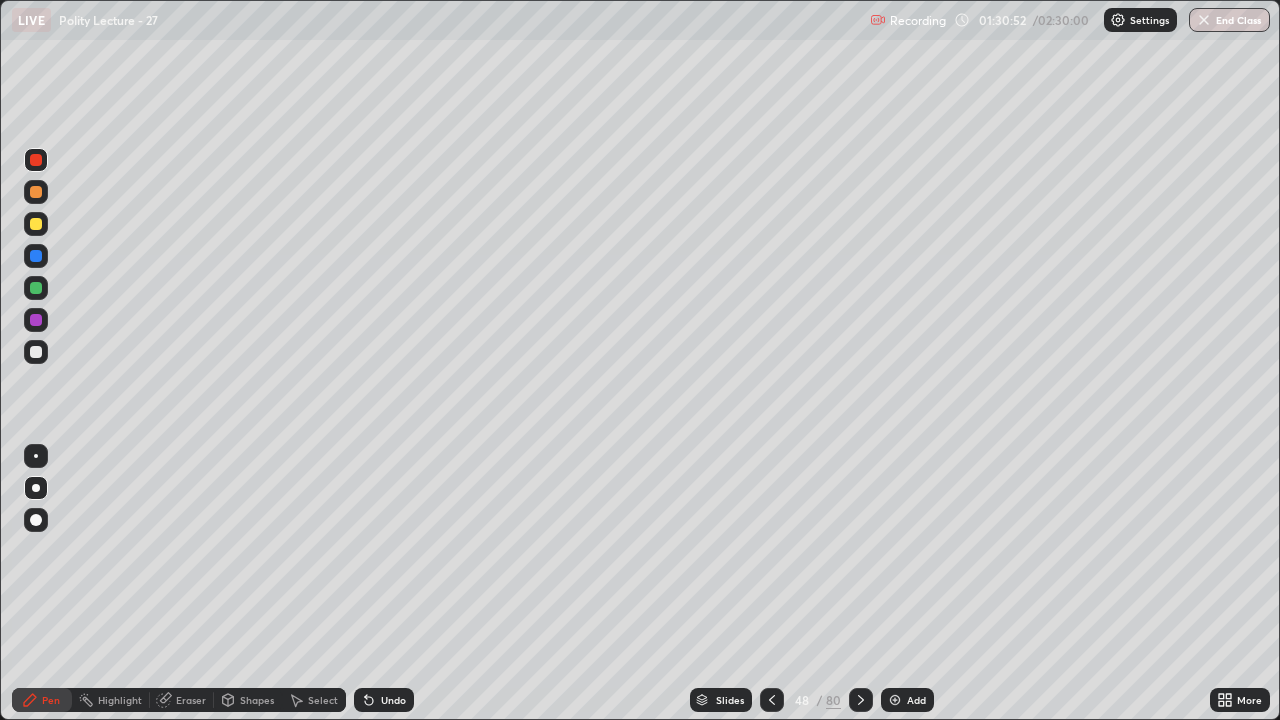 click at bounding box center [36, 320] 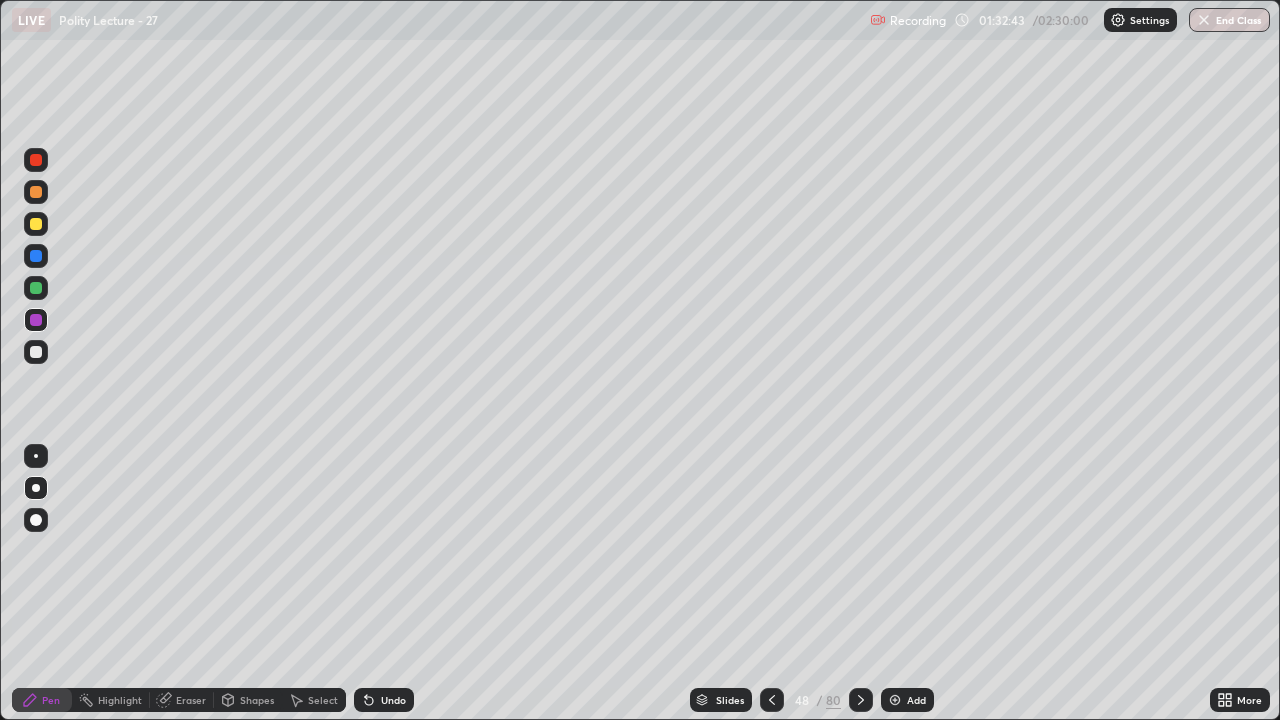 click at bounding box center (895, 700) 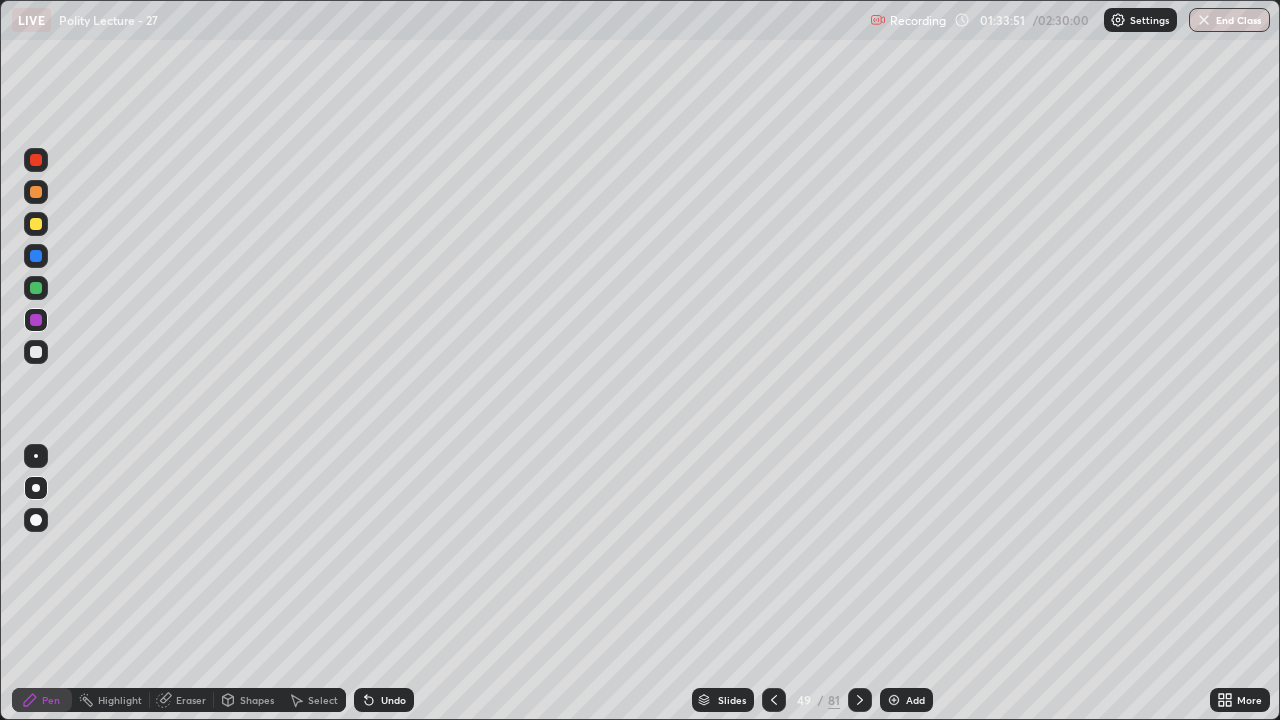 click on "Slides" at bounding box center [732, 700] 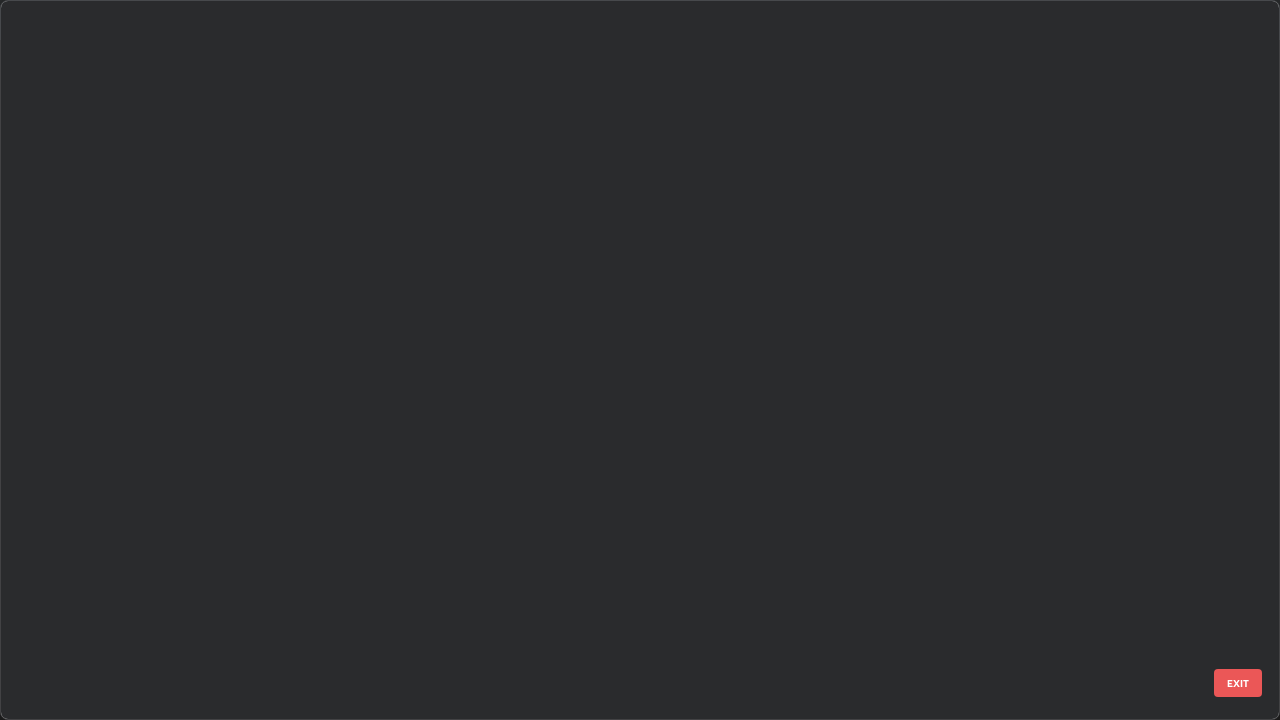 scroll, scrollTop: 3100, scrollLeft: 0, axis: vertical 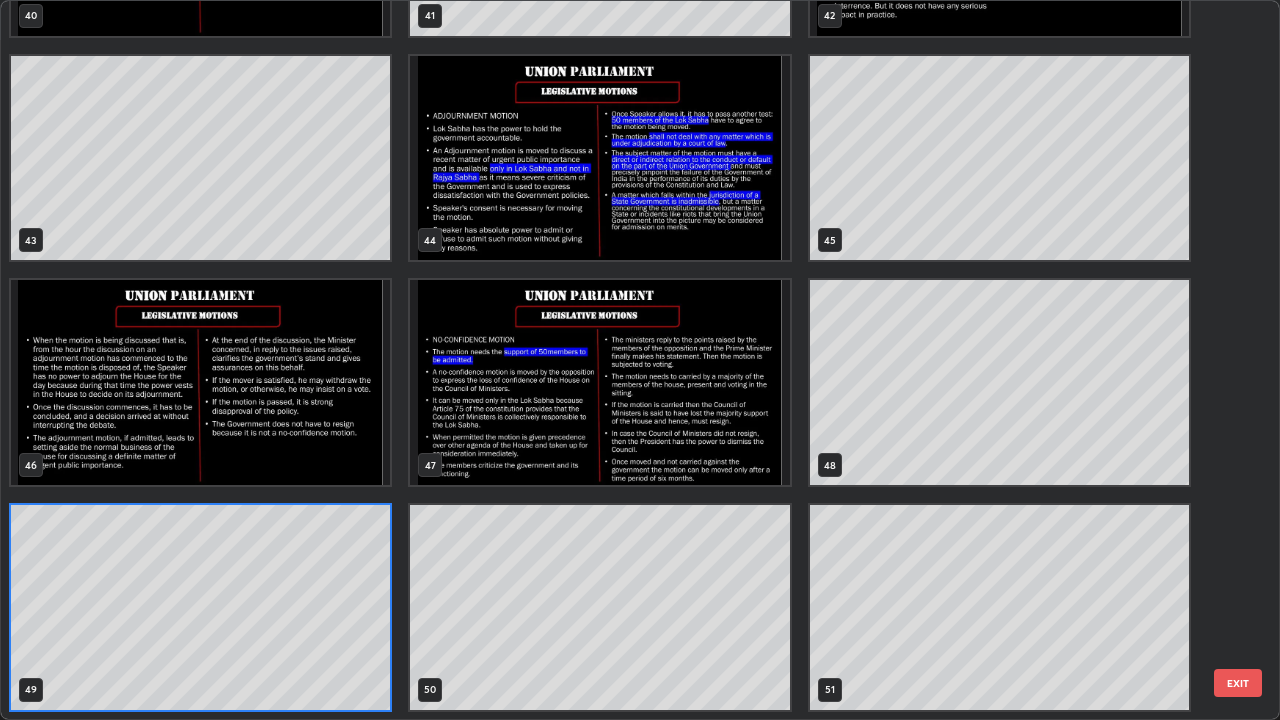 click at bounding box center (599, 382) 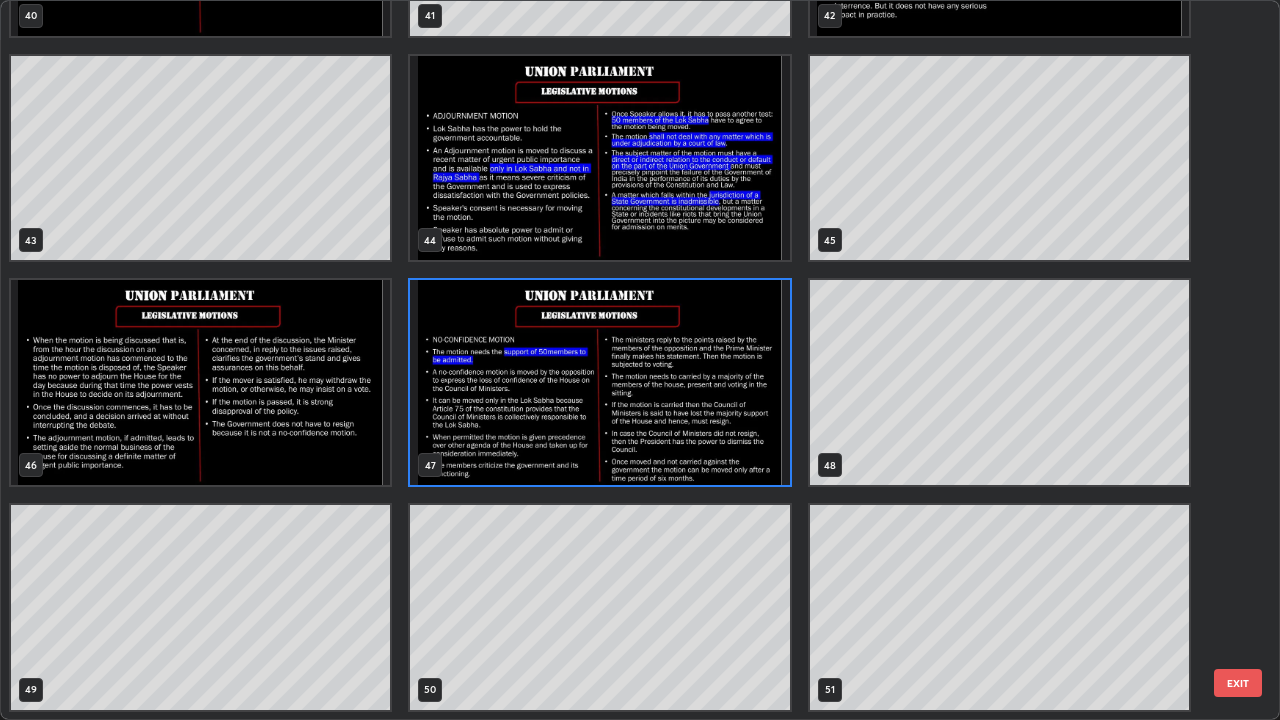 click at bounding box center [599, 382] 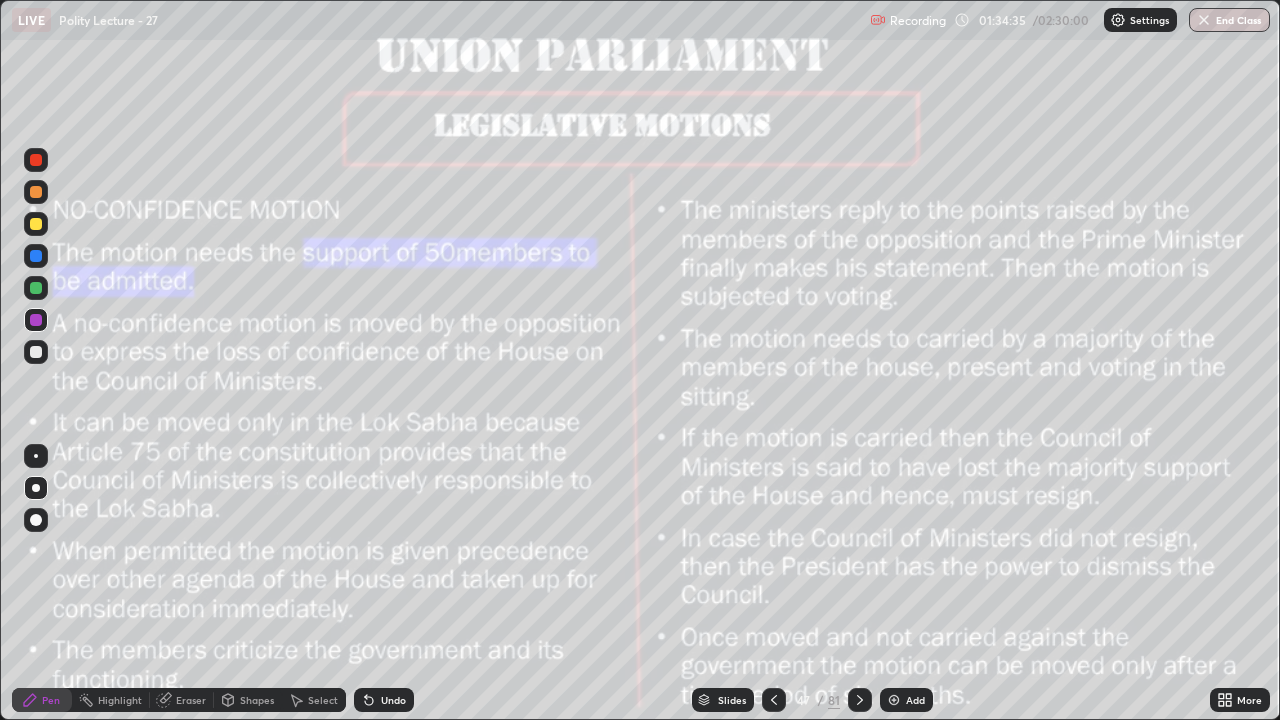 click on "Erase all" at bounding box center [36, 360] 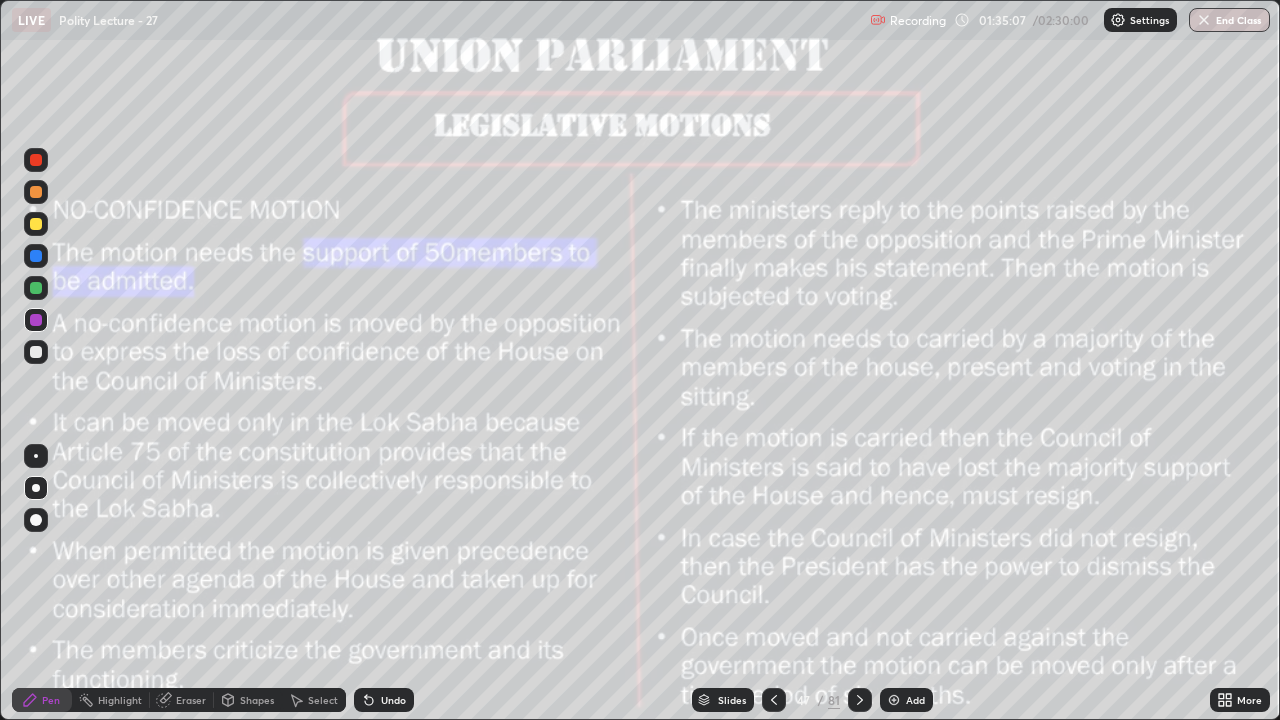 click on "Slides" at bounding box center [732, 700] 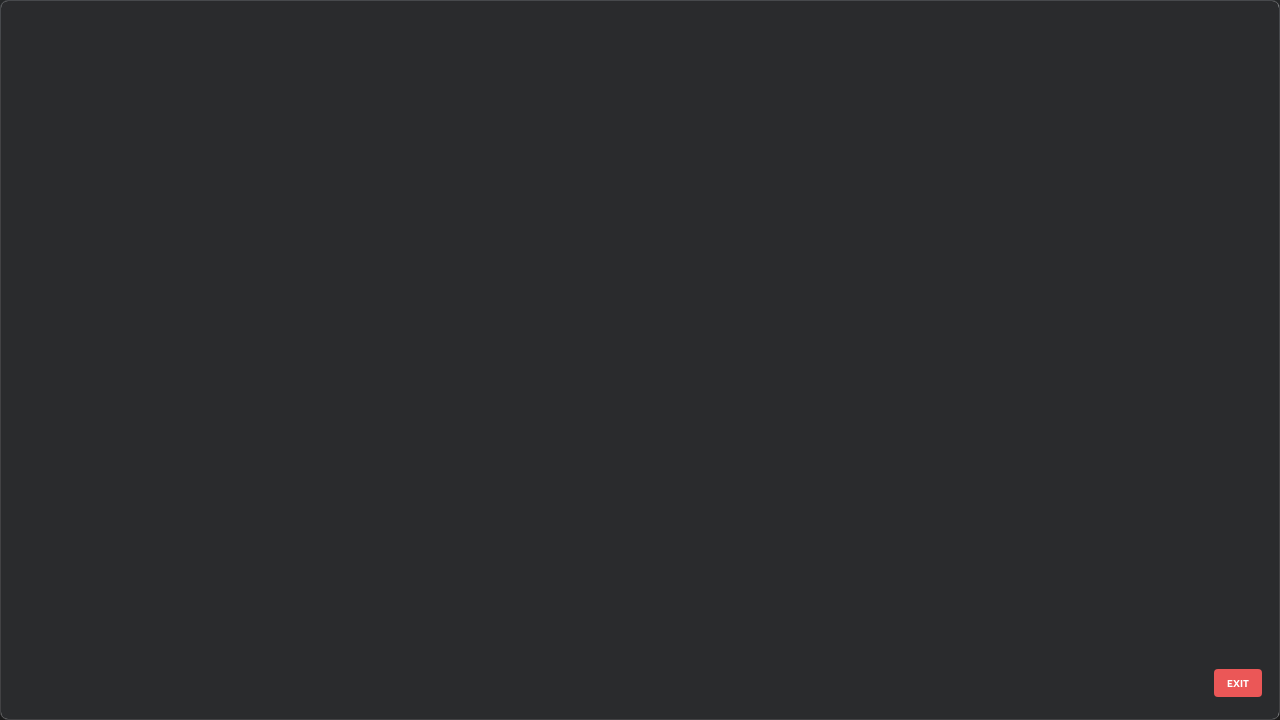 scroll, scrollTop: 2876, scrollLeft: 0, axis: vertical 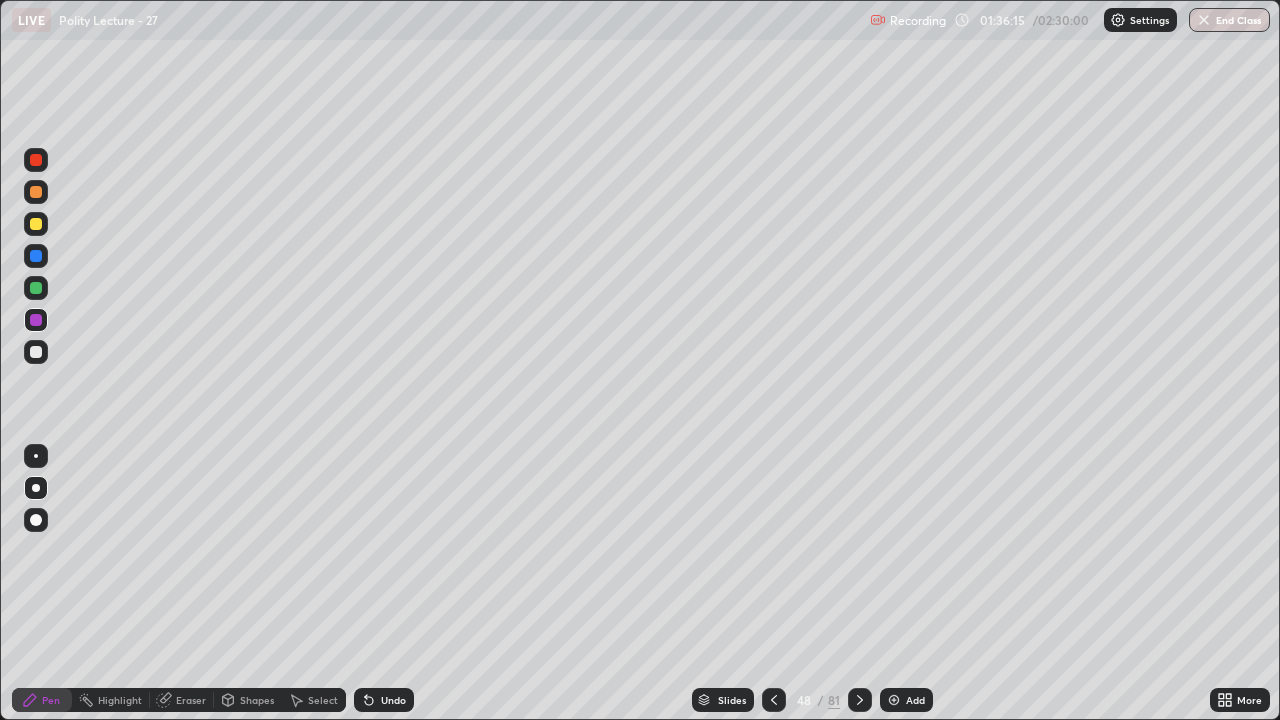 click on "Slides 48 / 81 Add" at bounding box center (812, 700) 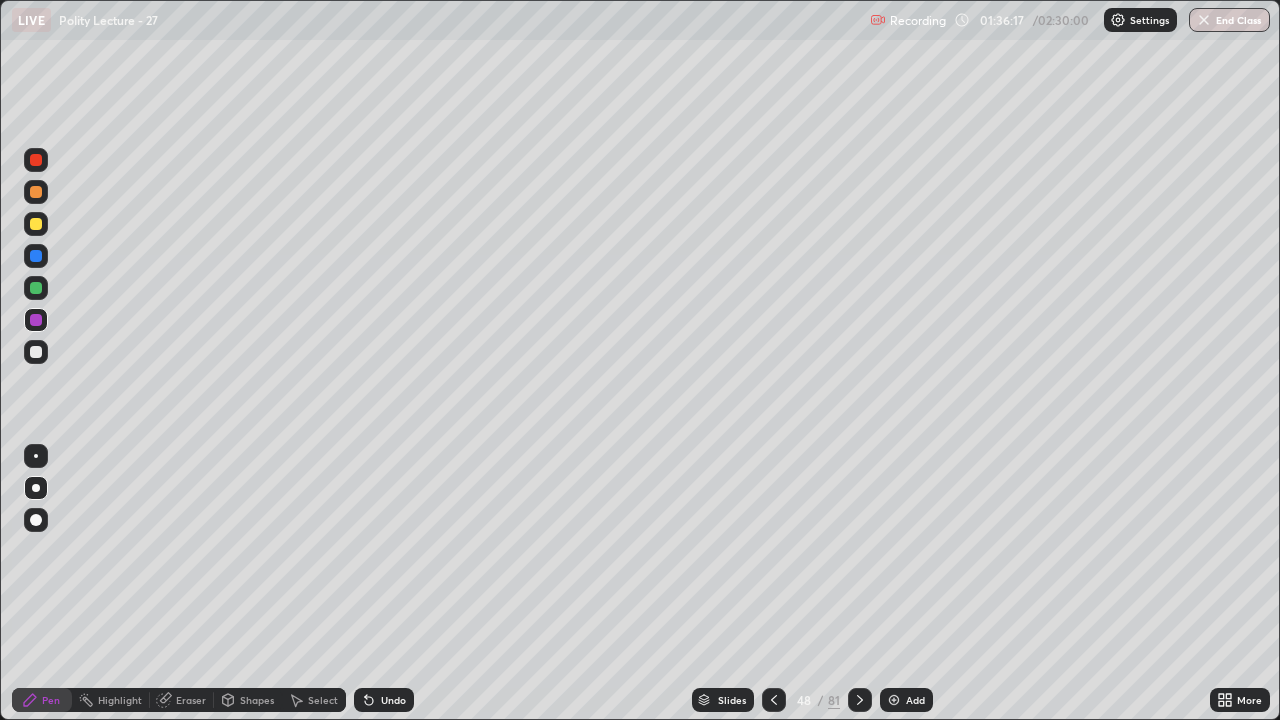 click on "Add" at bounding box center (906, 700) 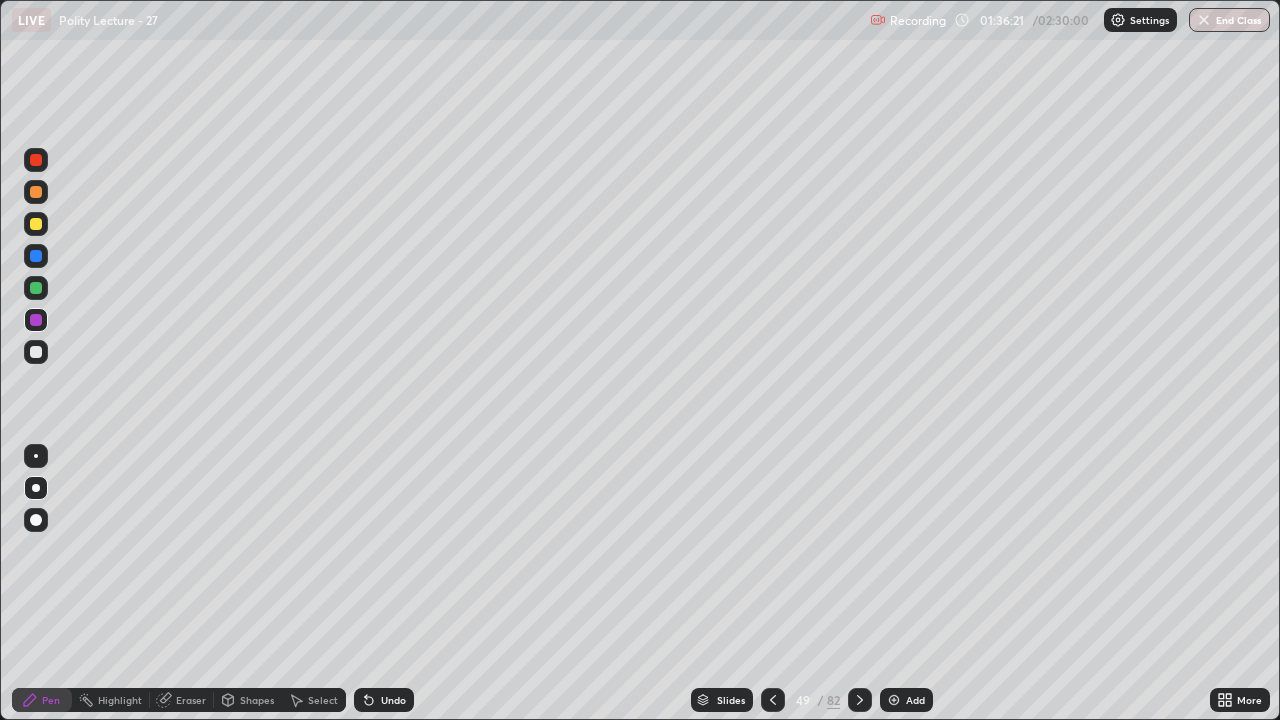 click at bounding box center (36, 224) 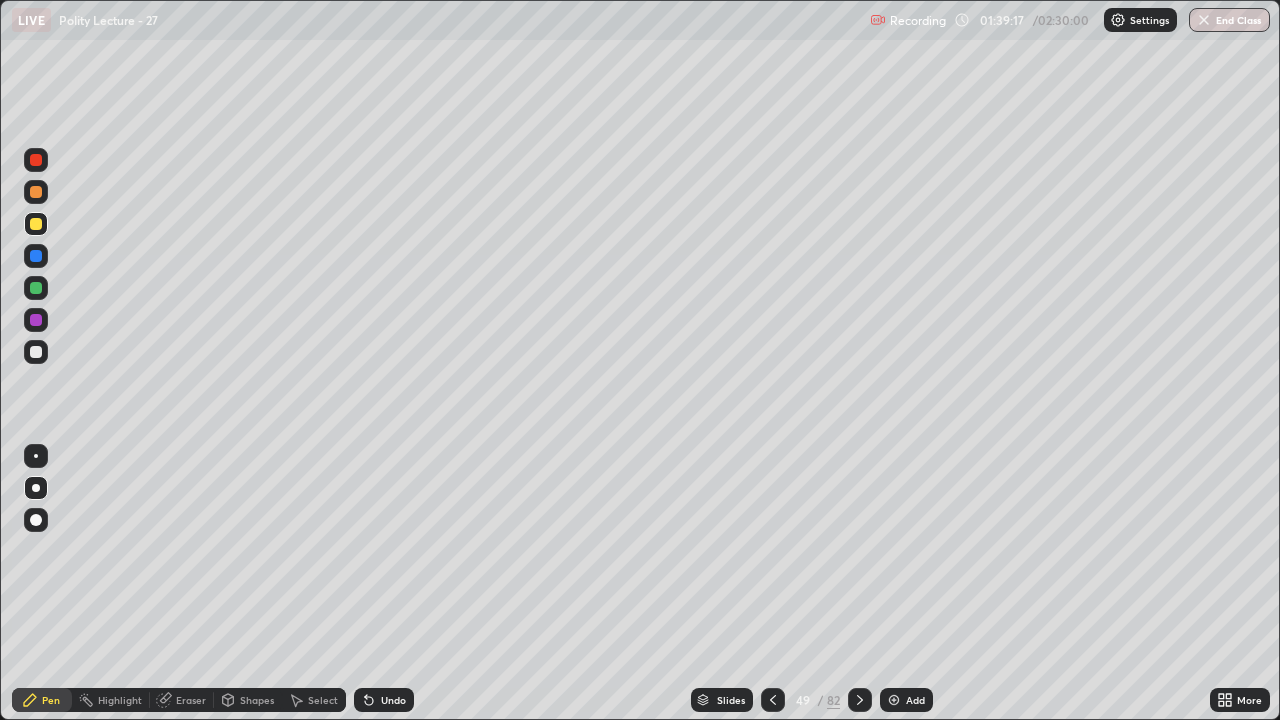 click at bounding box center [894, 700] 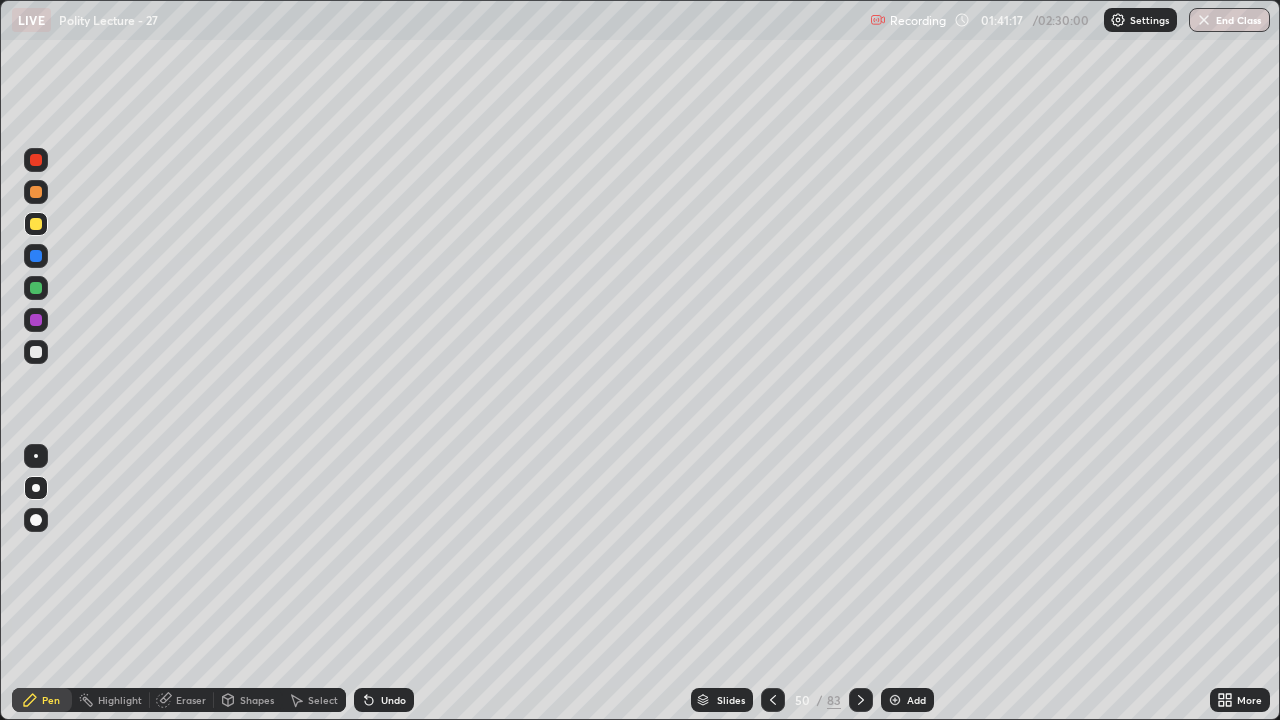 click on "Slides" at bounding box center [731, 700] 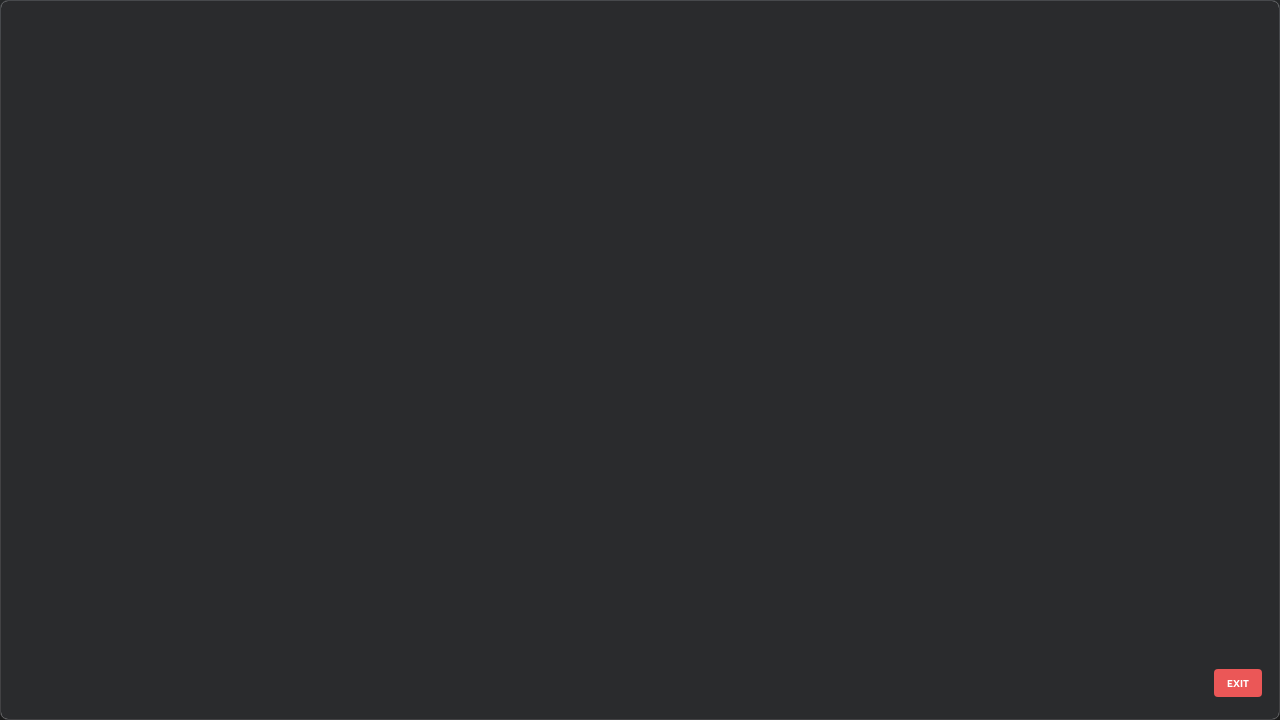 scroll, scrollTop: 3100, scrollLeft: 0, axis: vertical 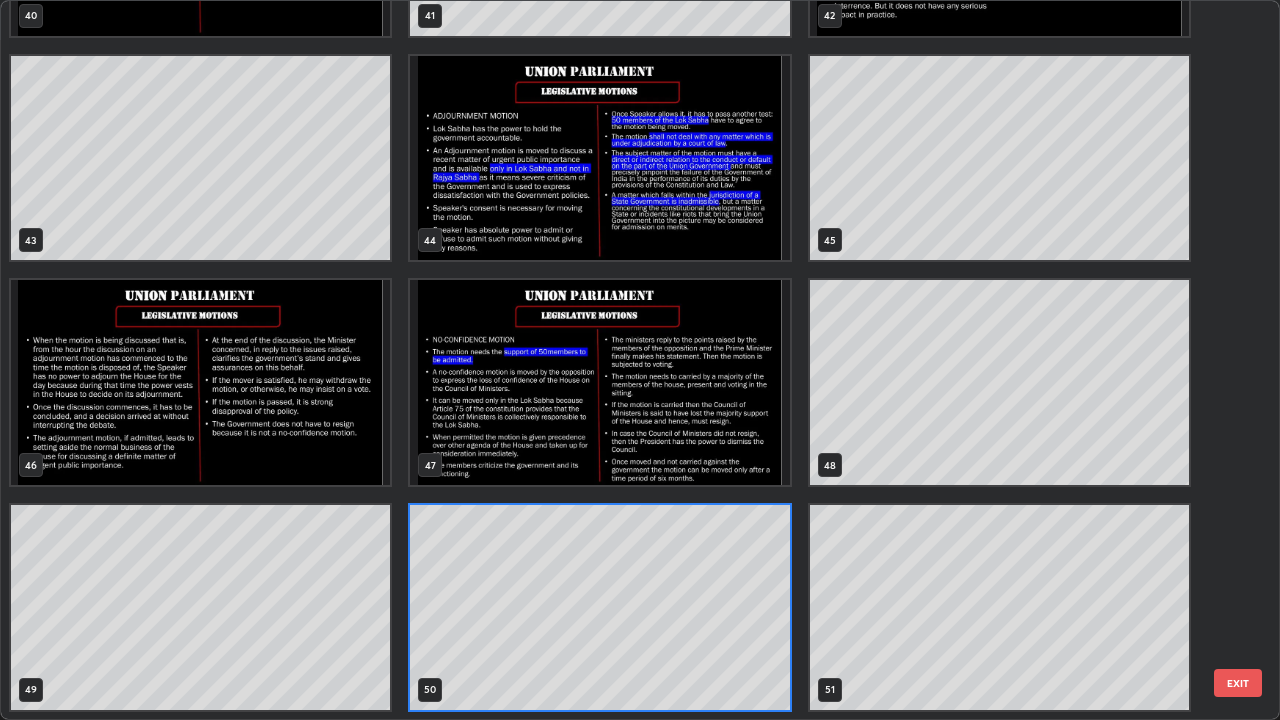 click at bounding box center (599, 382) 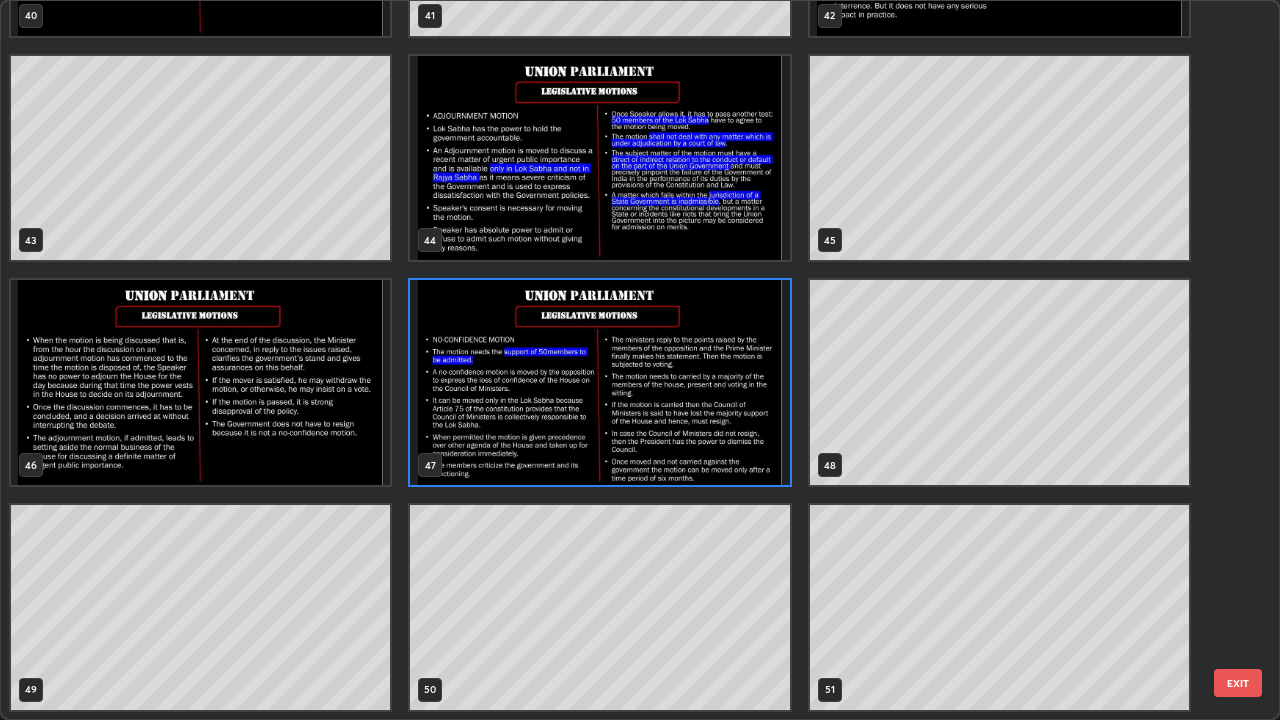 click at bounding box center [599, 382] 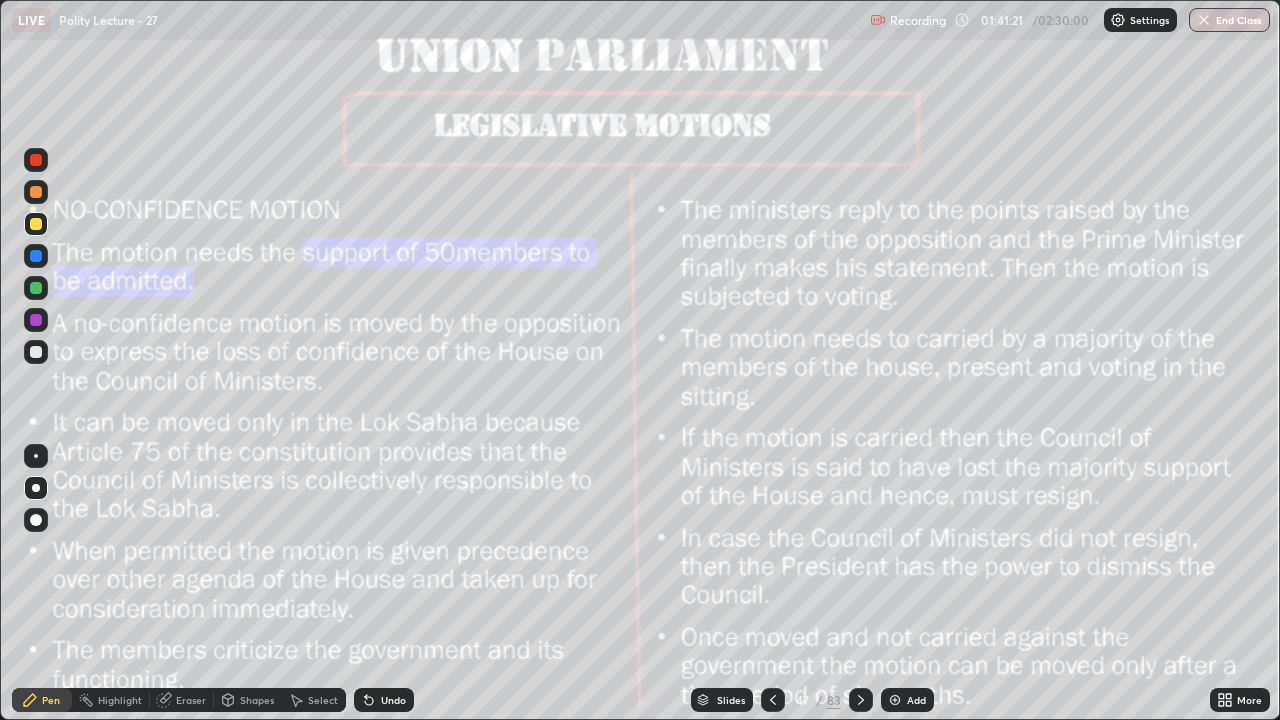 click at bounding box center (599, 382) 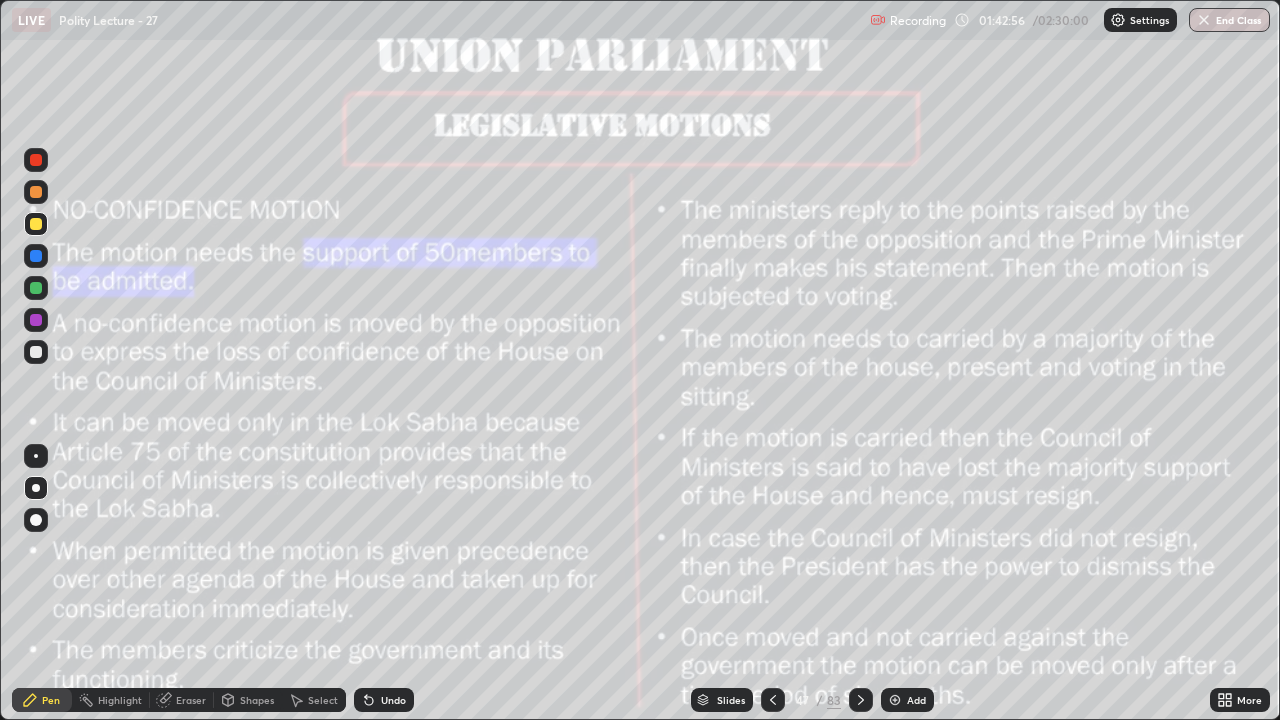 click at bounding box center (861, 700) 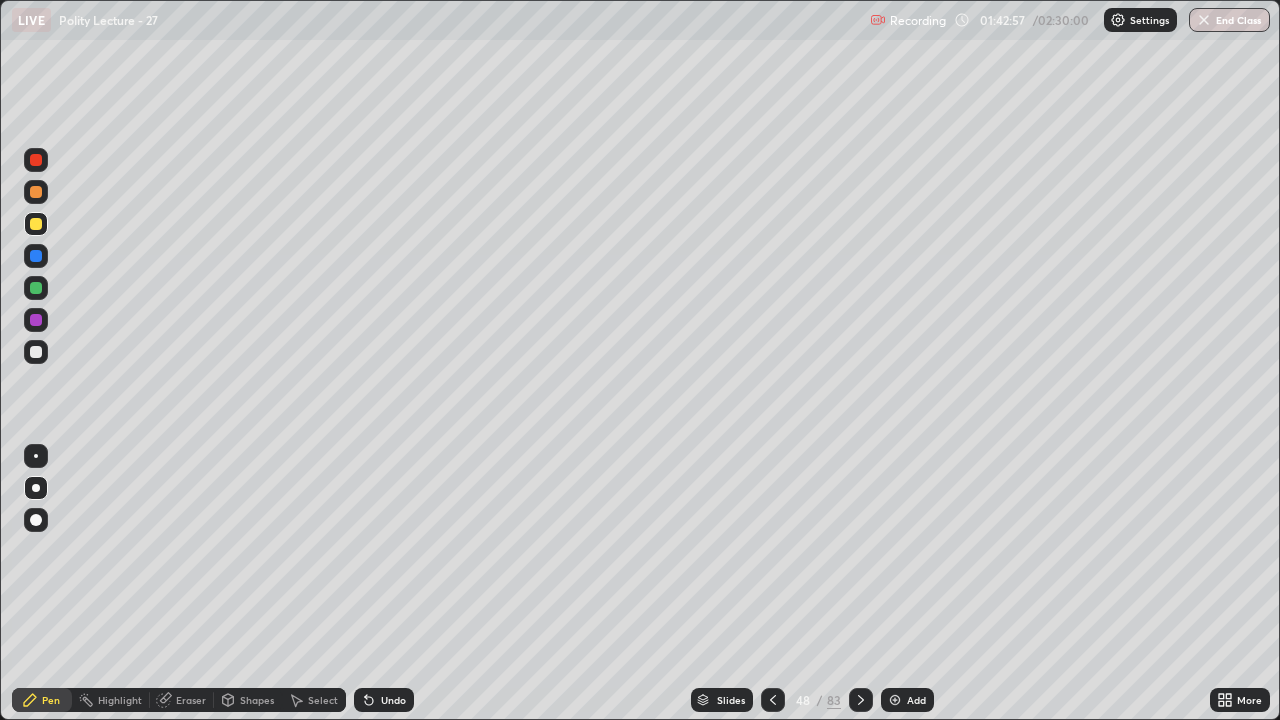 click at bounding box center (861, 700) 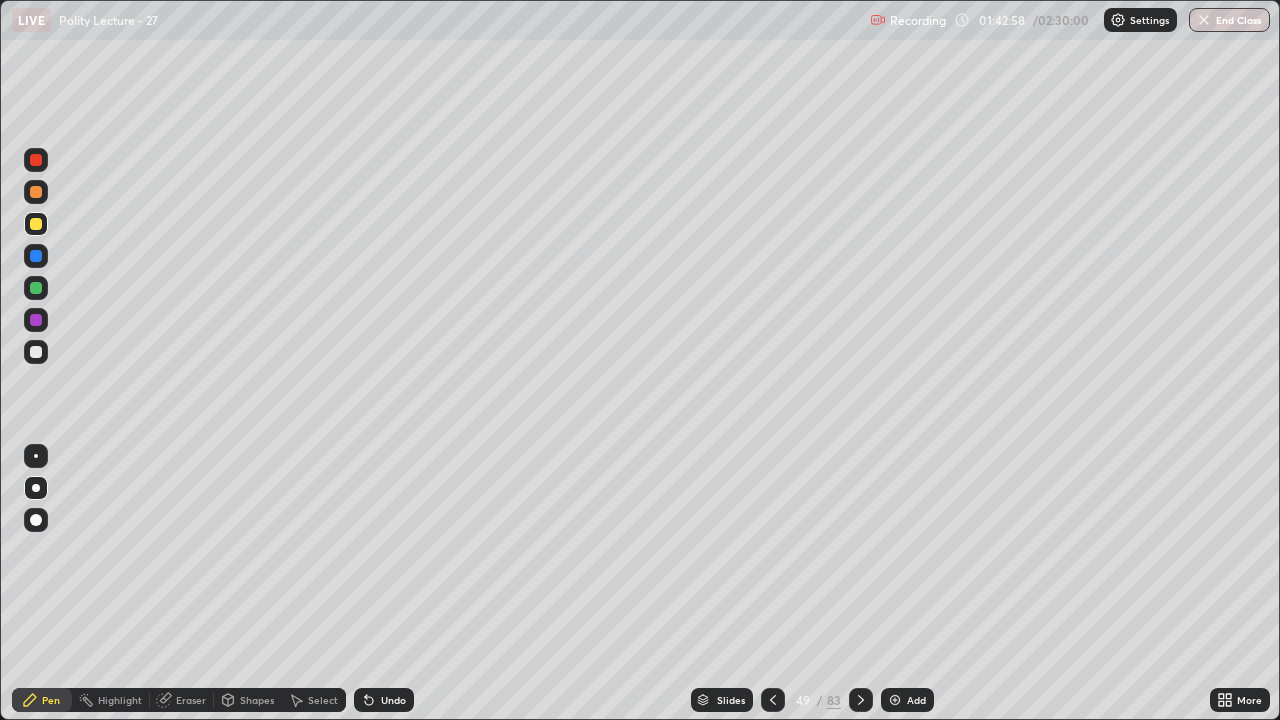 click 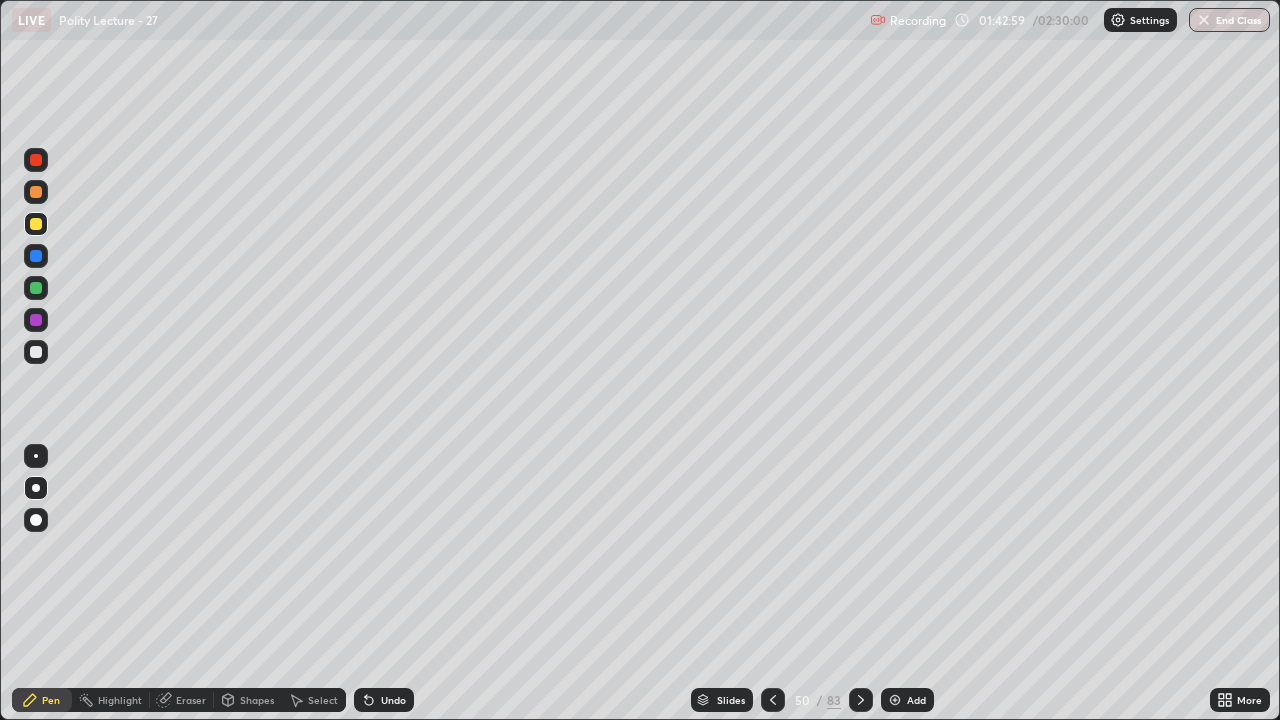 click at bounding box center (861, 700) 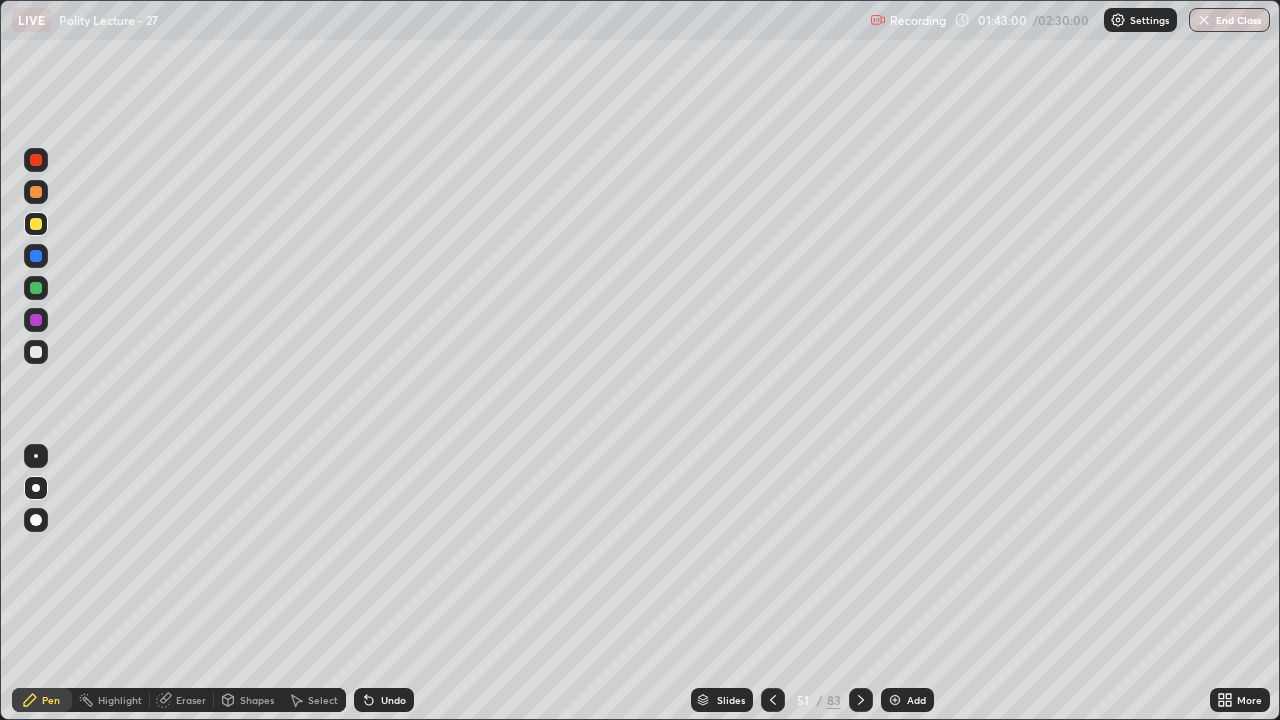 click at bounding box center (861, 700) 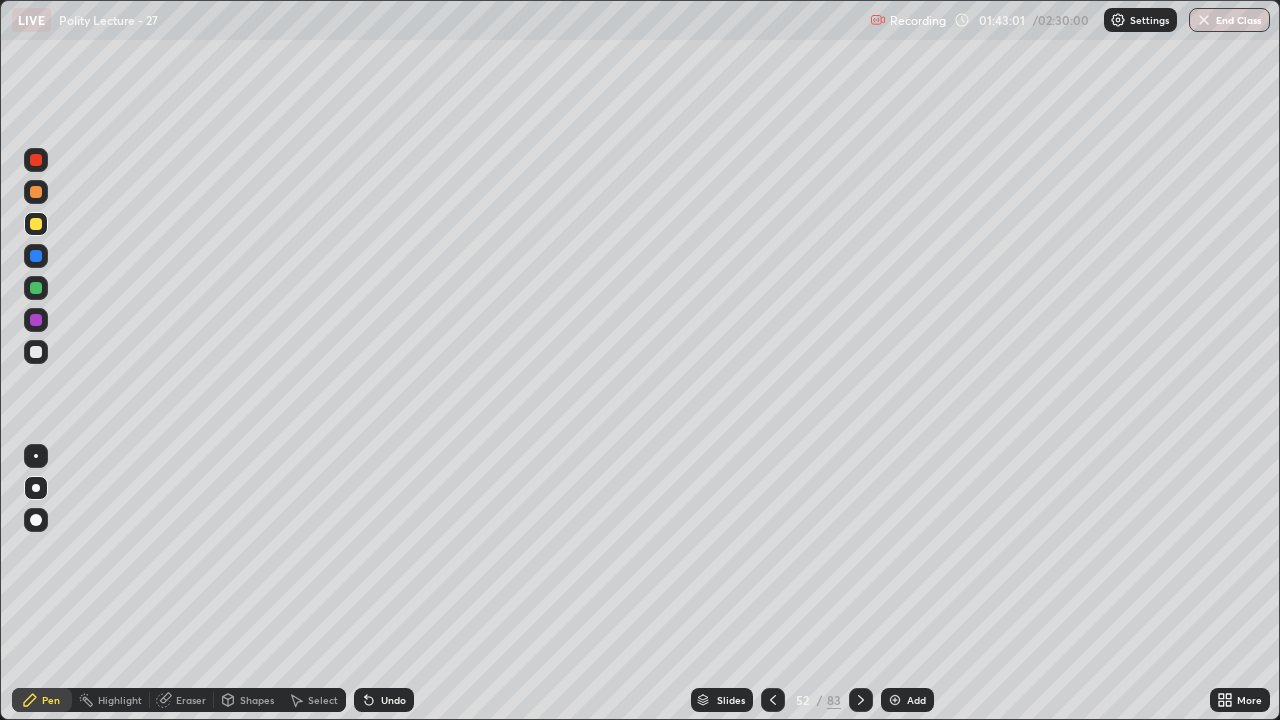 click 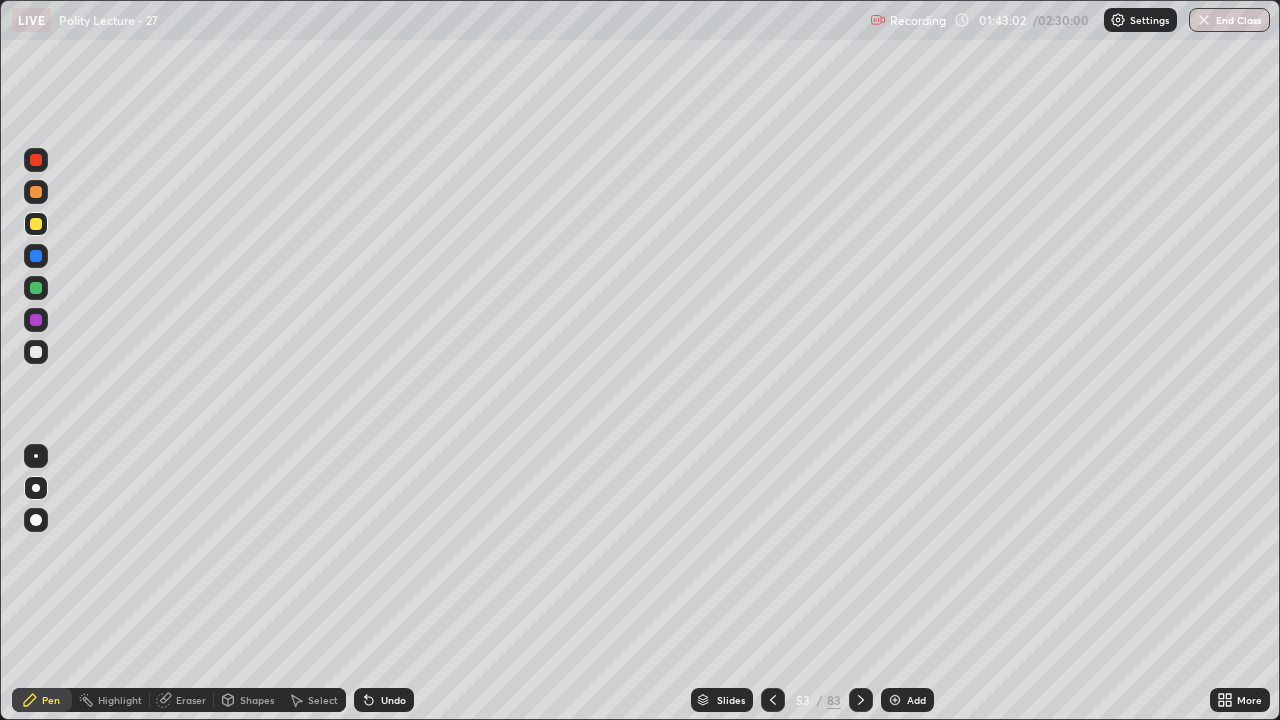 click on "53 / 83" at bounding box center [817, 700] 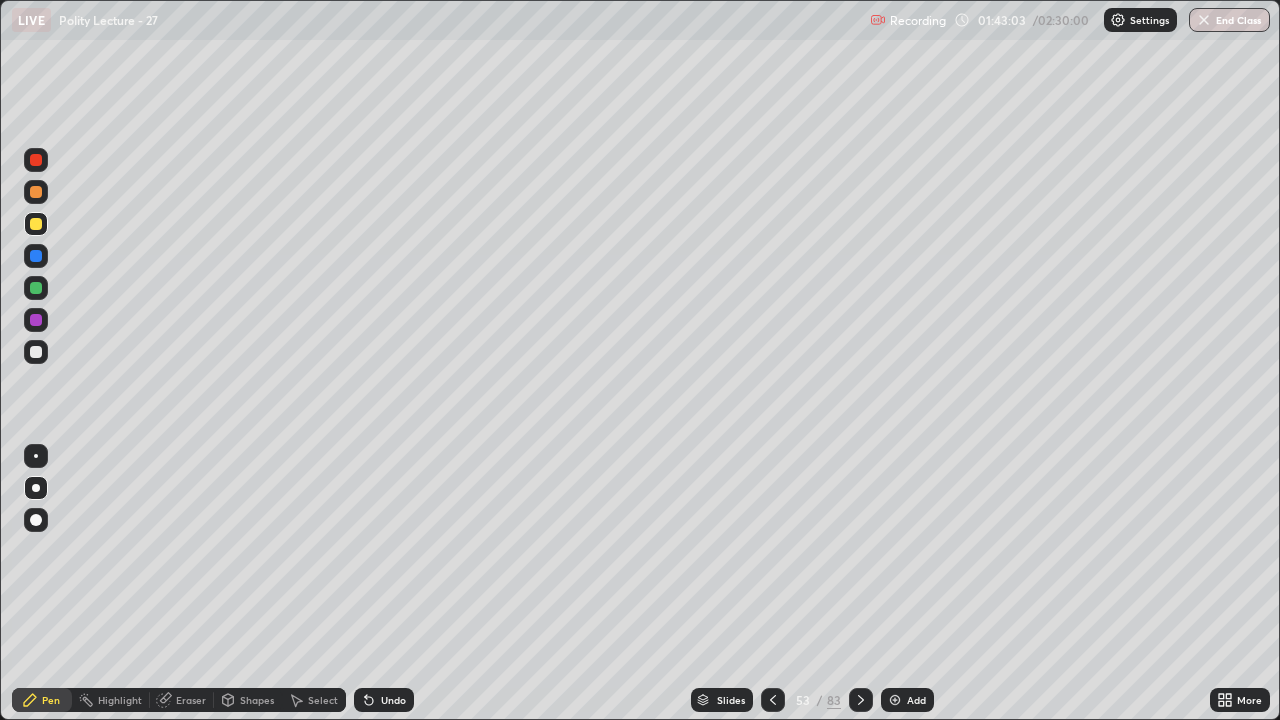 click 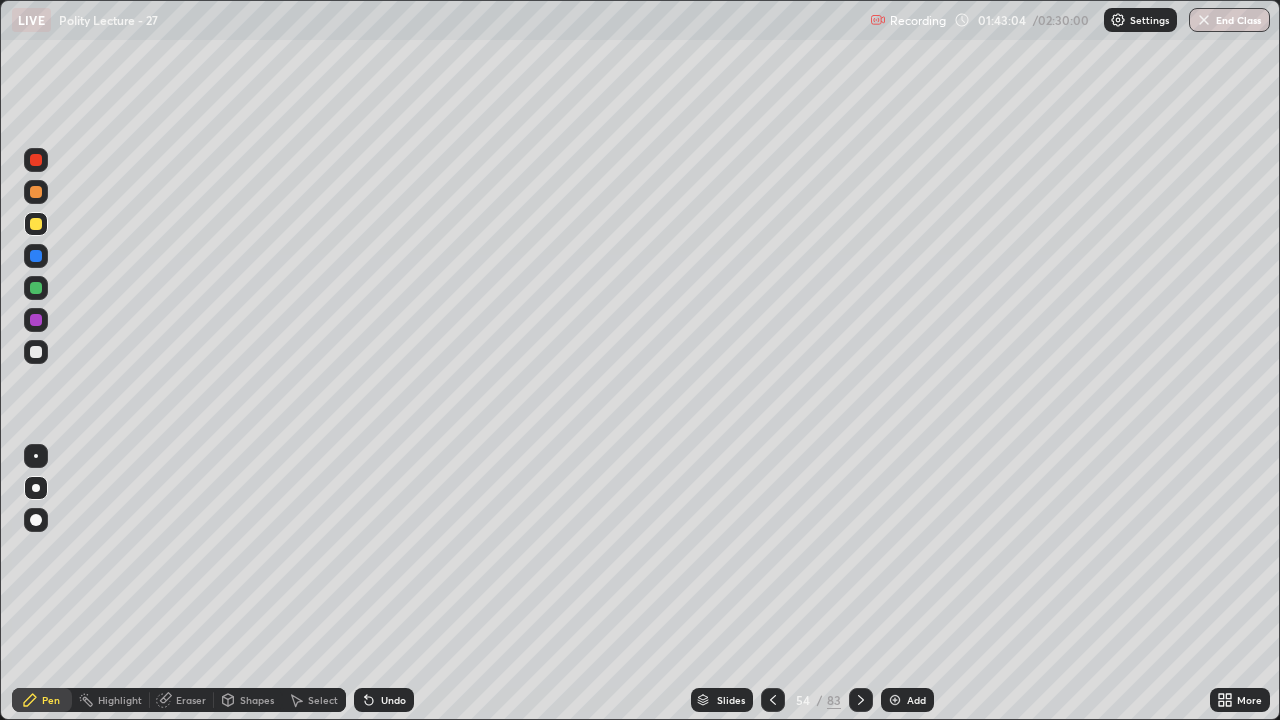 click on "Slides" at bounding box center (731, 700) 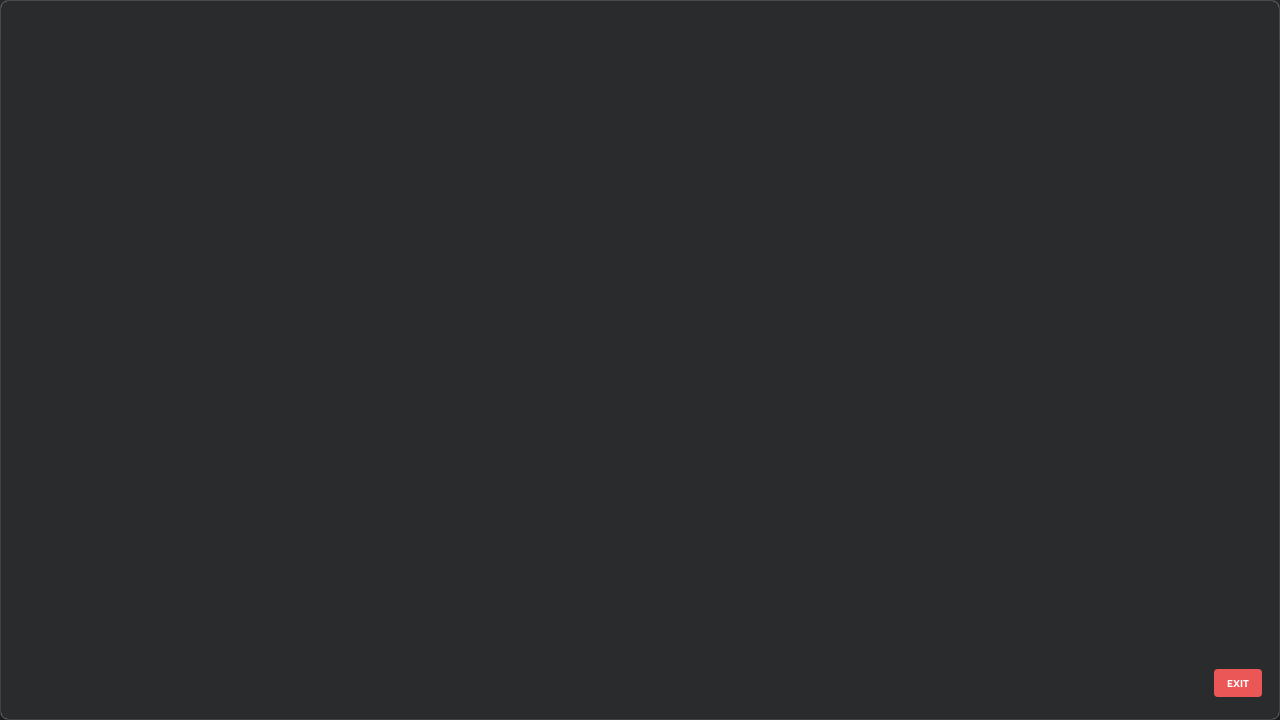 scroll, scrollTop: 3325, scrollLeft: 0, axis: vertical 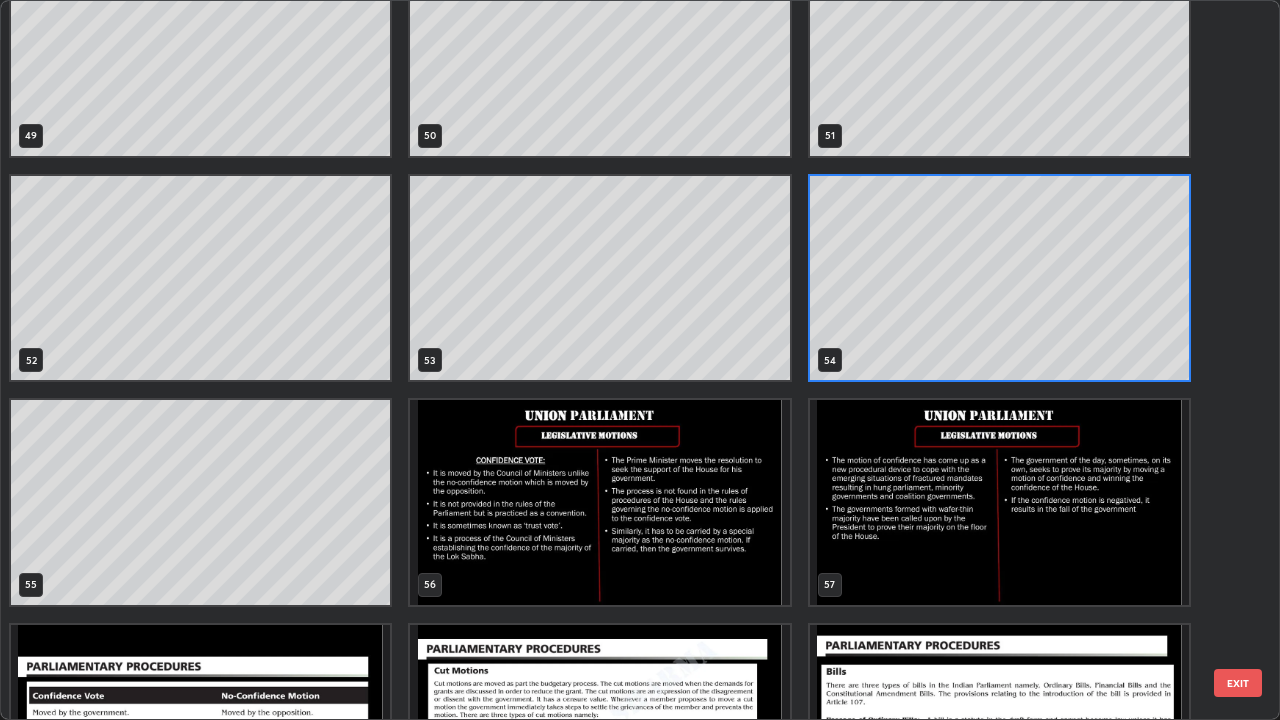 click at bounding box center [599, 502] 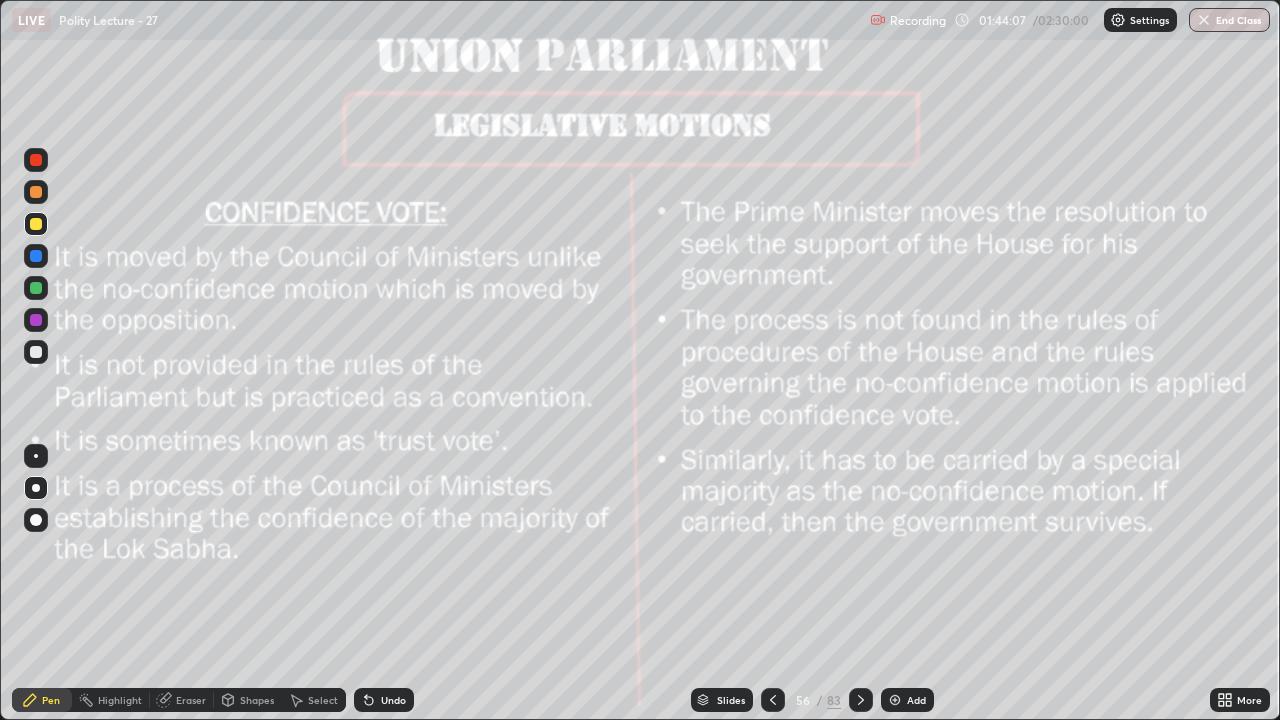 click 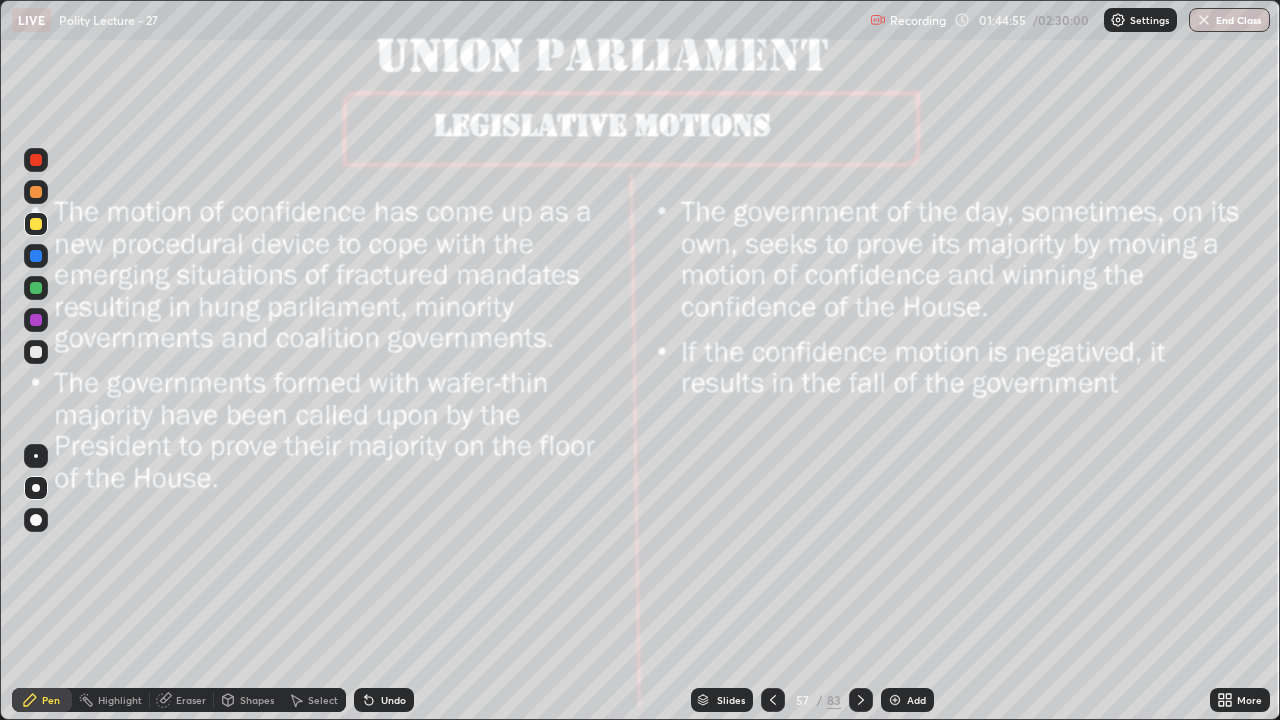 click 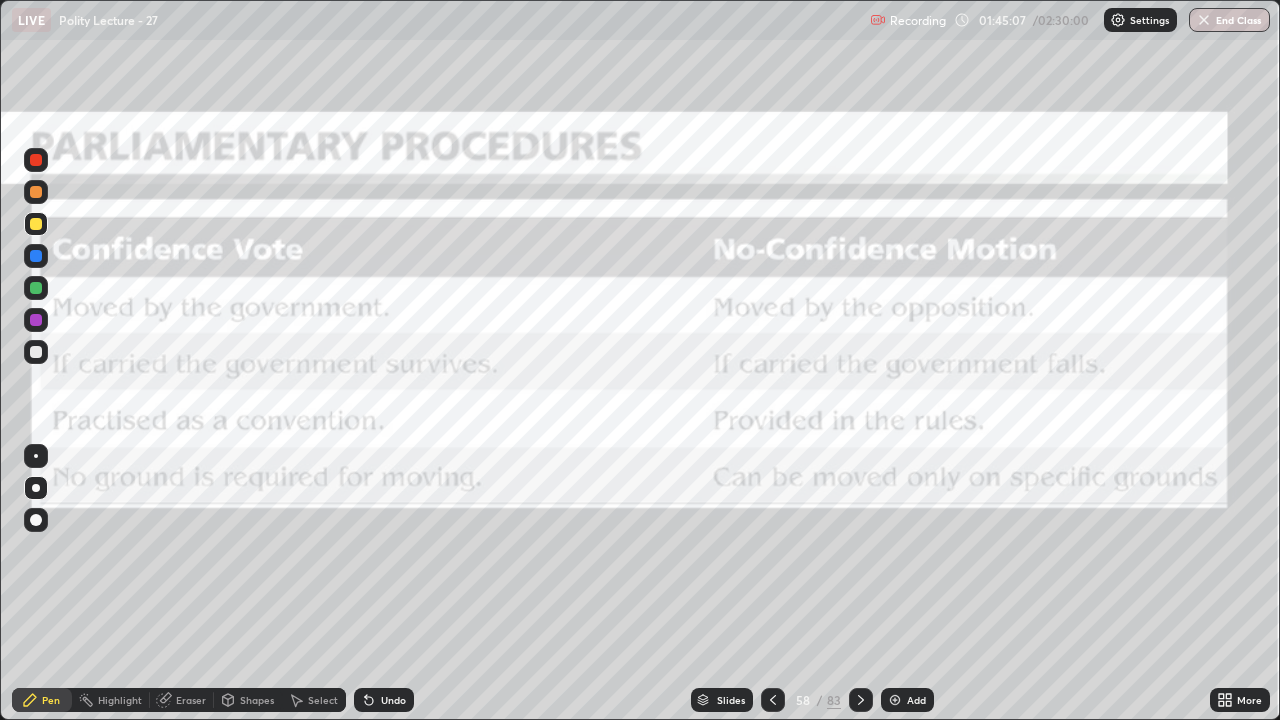 click 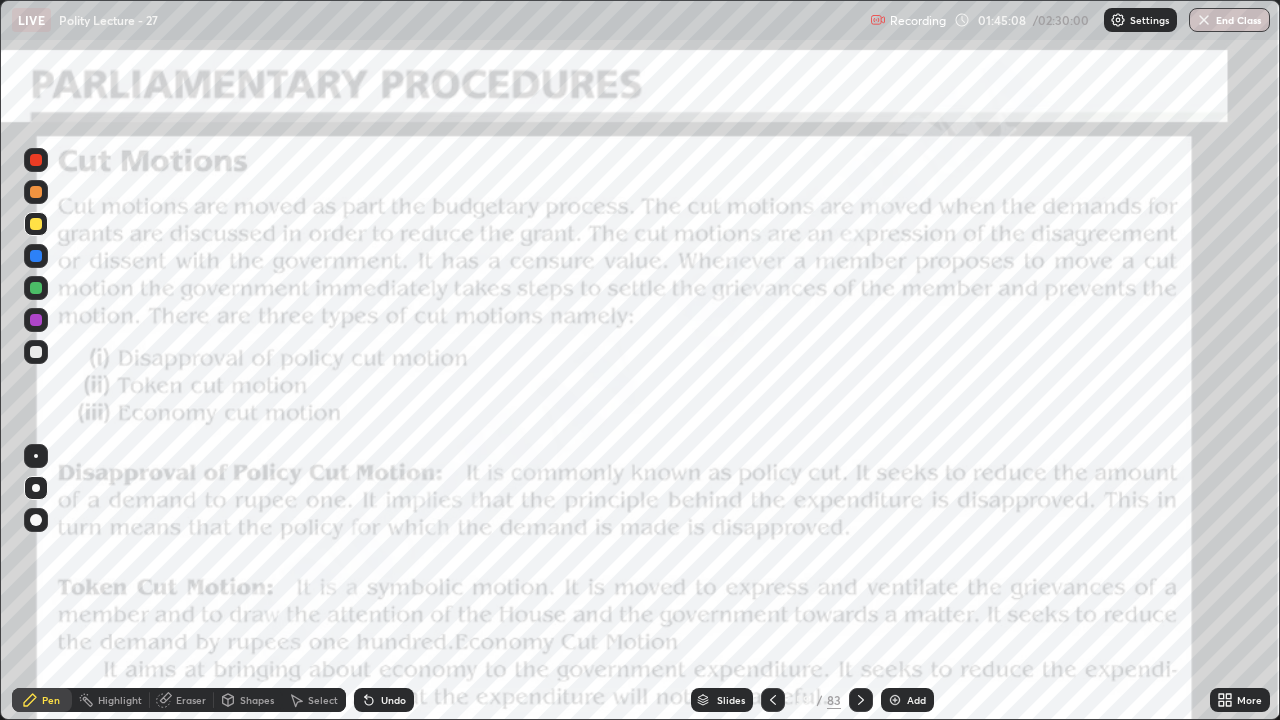 click at bounding box center [895, 700] 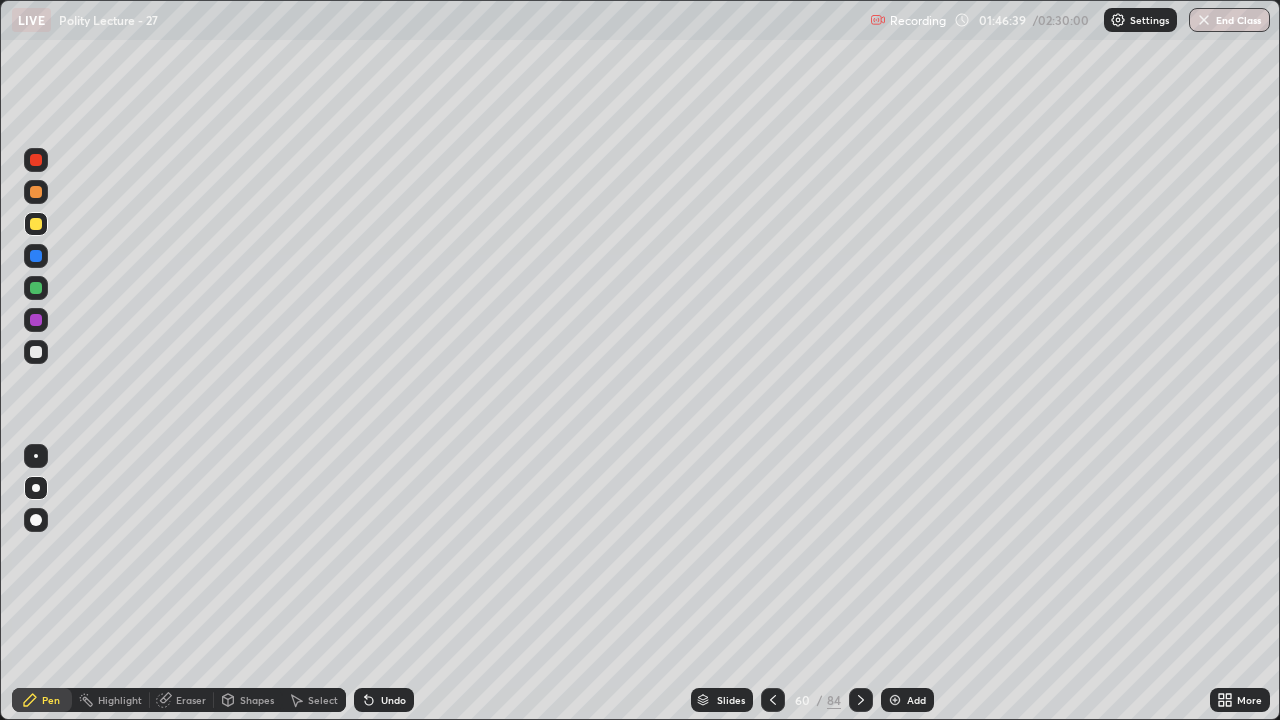 click at bounding box center (36, 256) 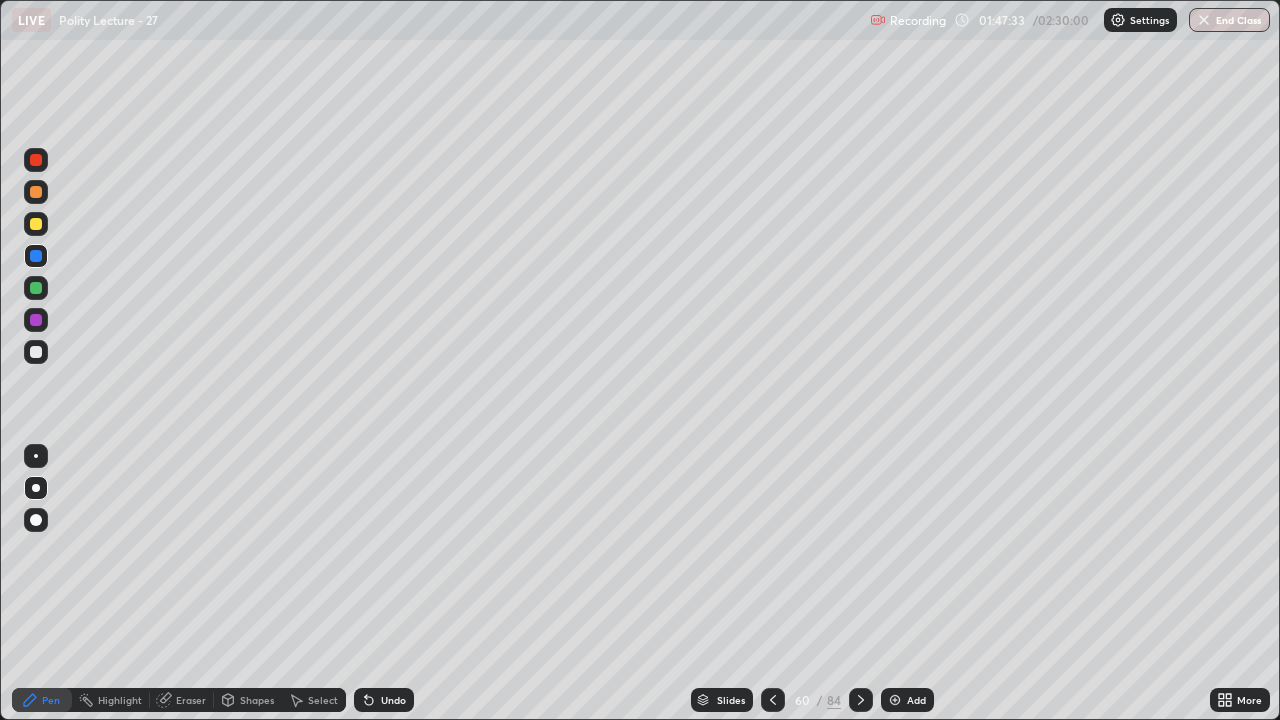click on "Slides" at bounding box center (731, 700) 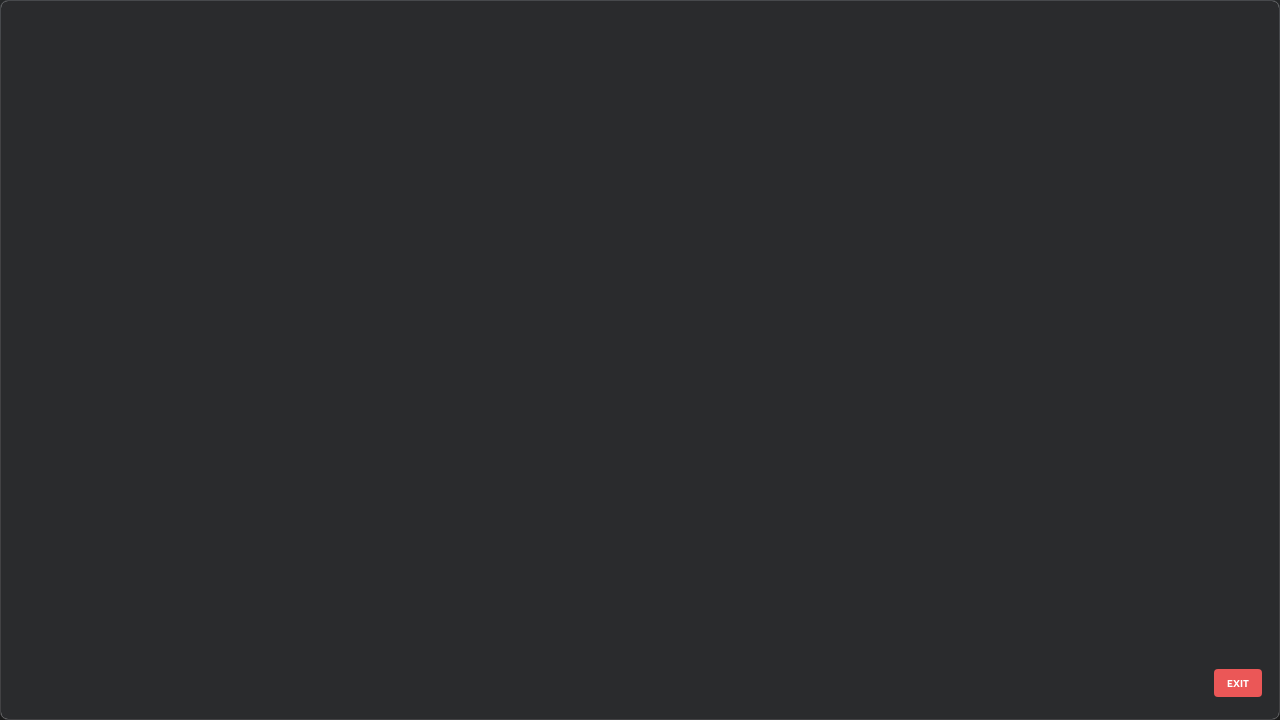 scroll, scrollTop: 3774, scrollLeft: 0, axis: vertical 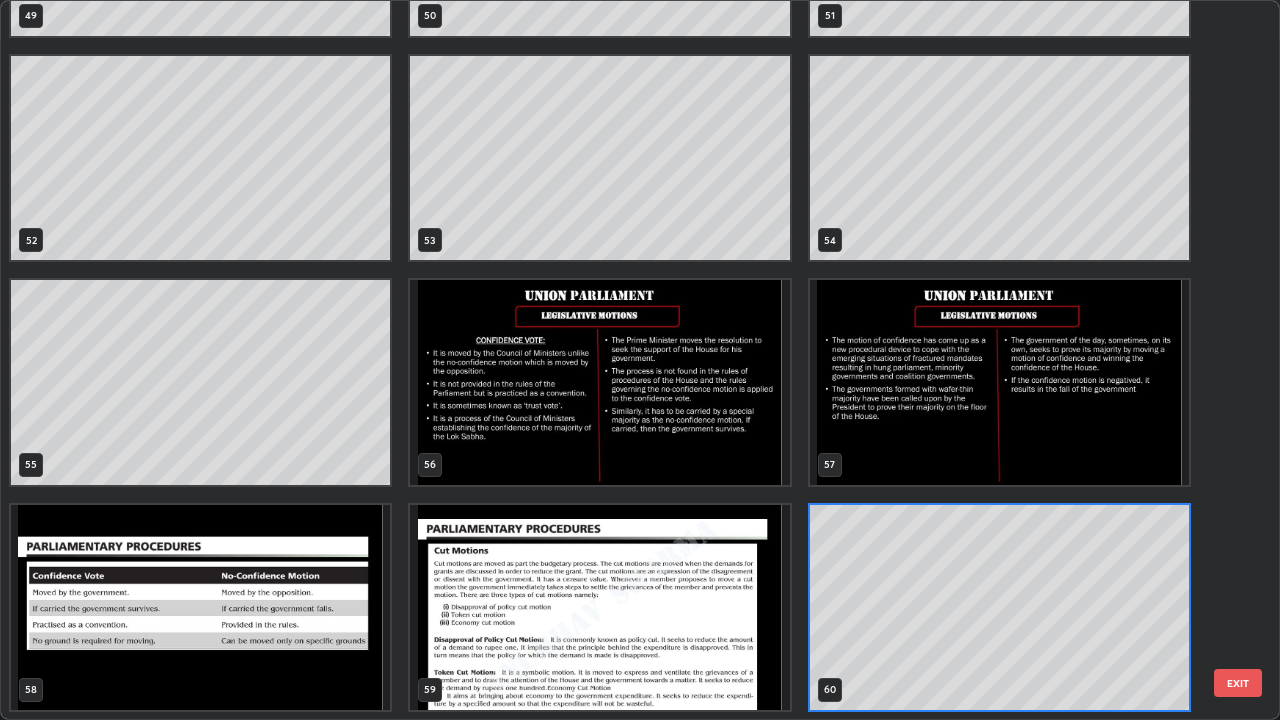 click at bounding box center [599, 607] 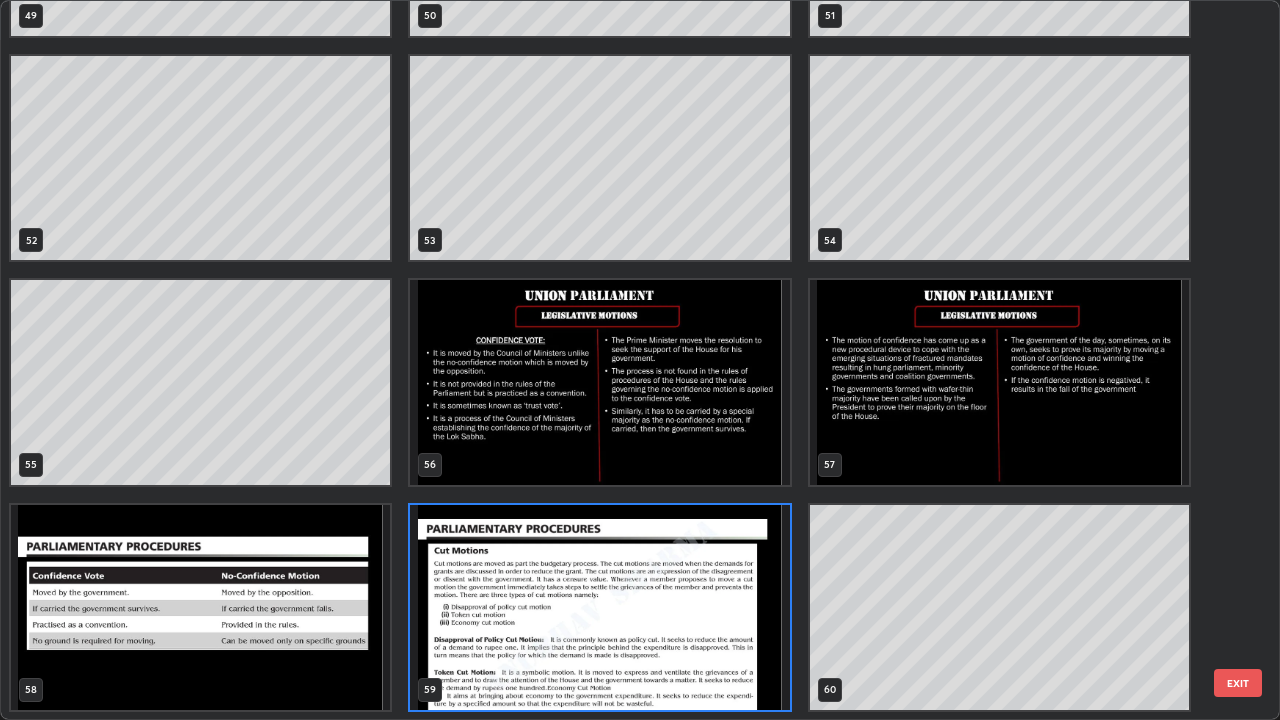 click at bounding box center [599, 607] 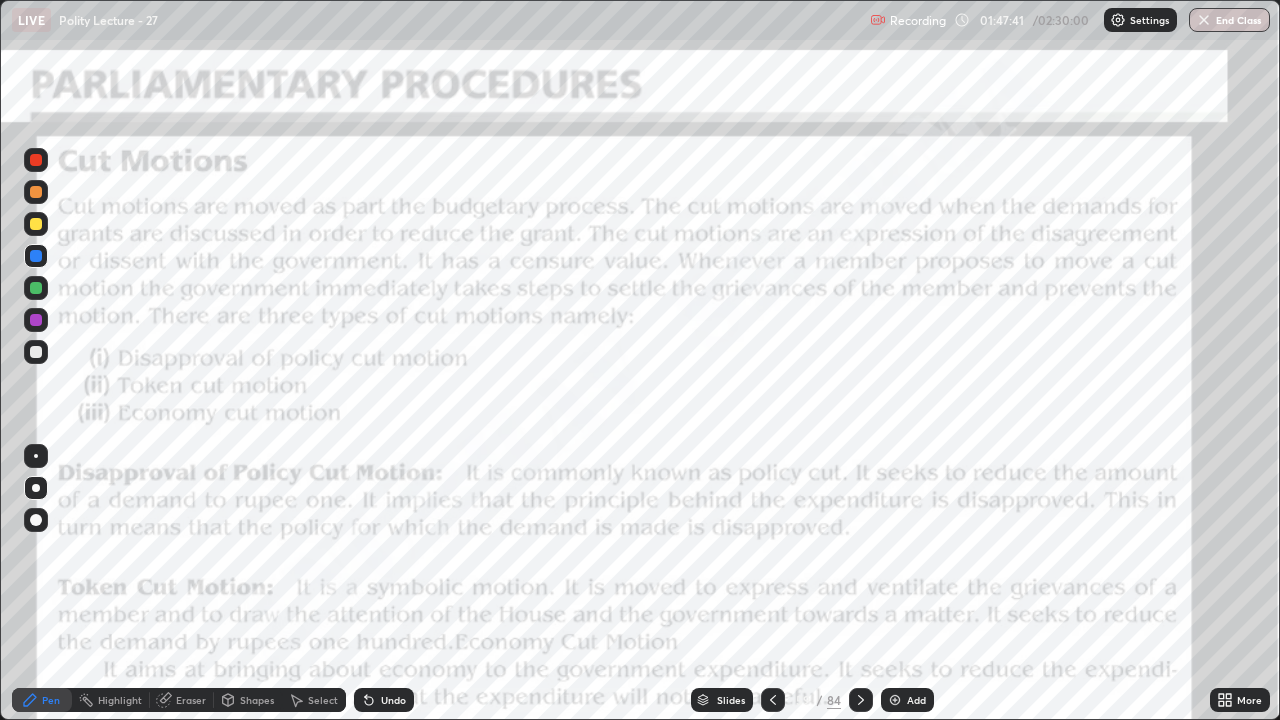 click on "Add" at bounding box center [907, 700] 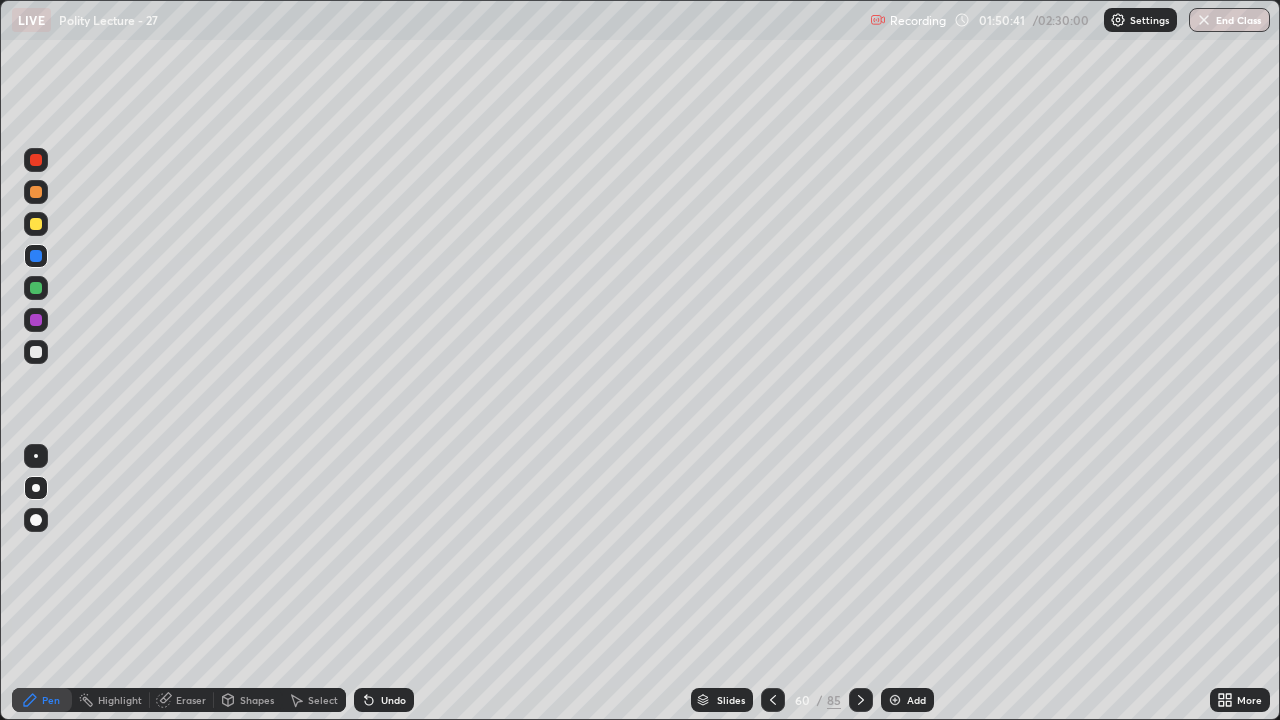 click at bounding box center (36, 224) 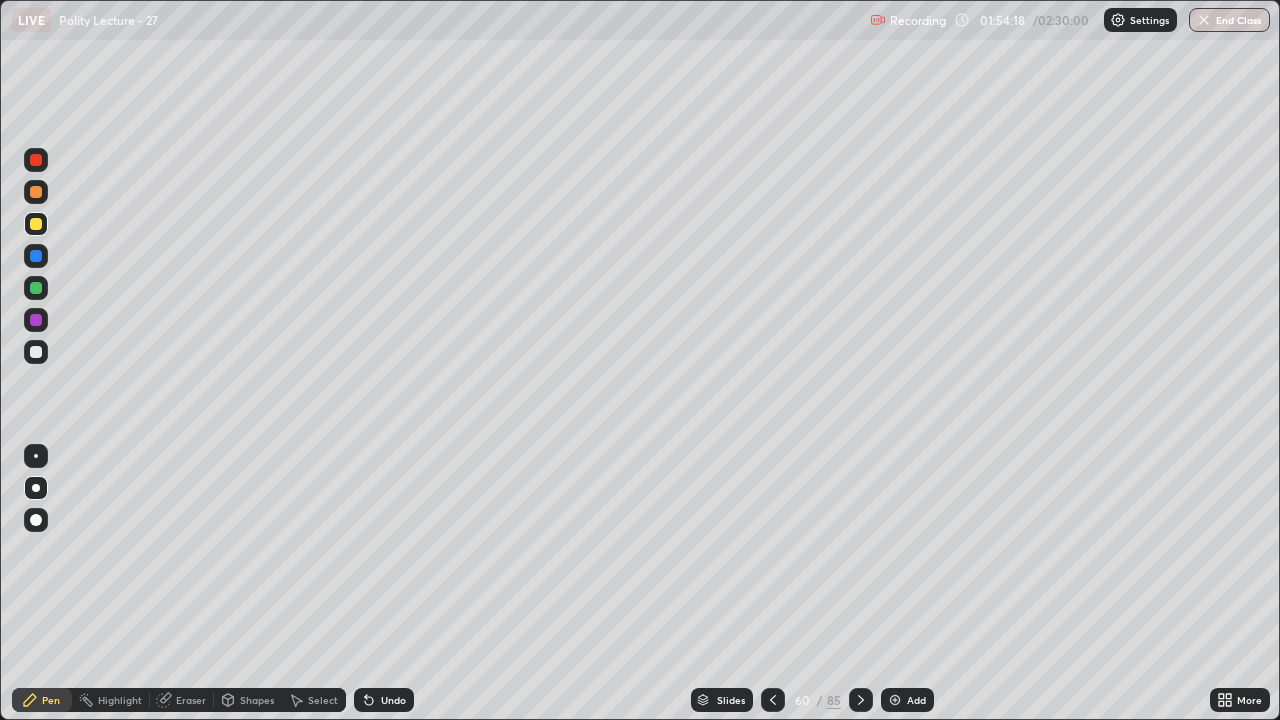 click at bounding box center (36, 256) 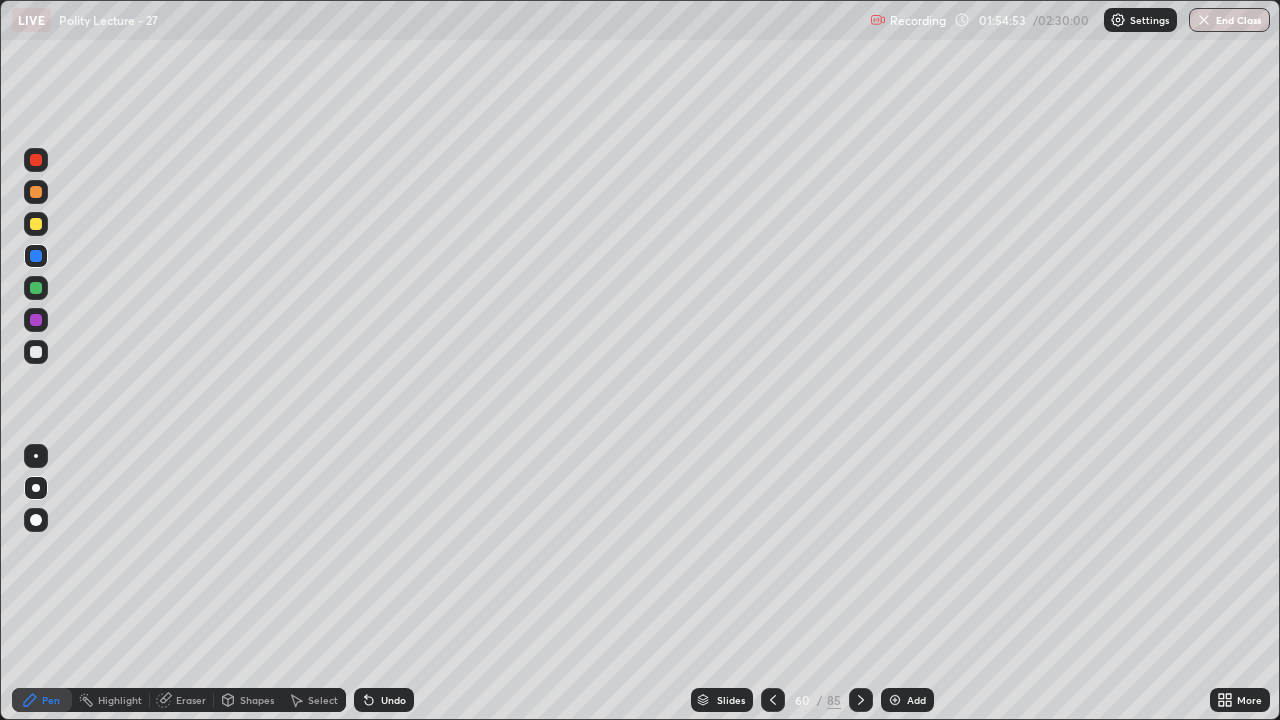 click 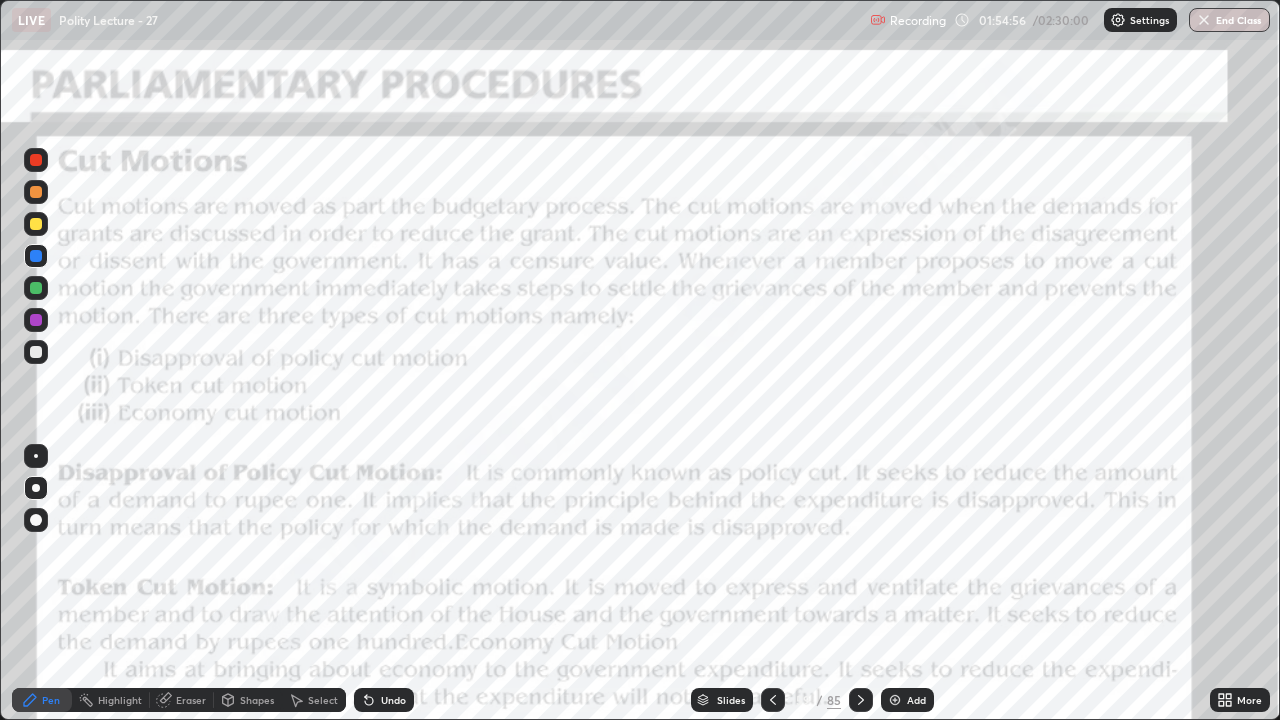 click 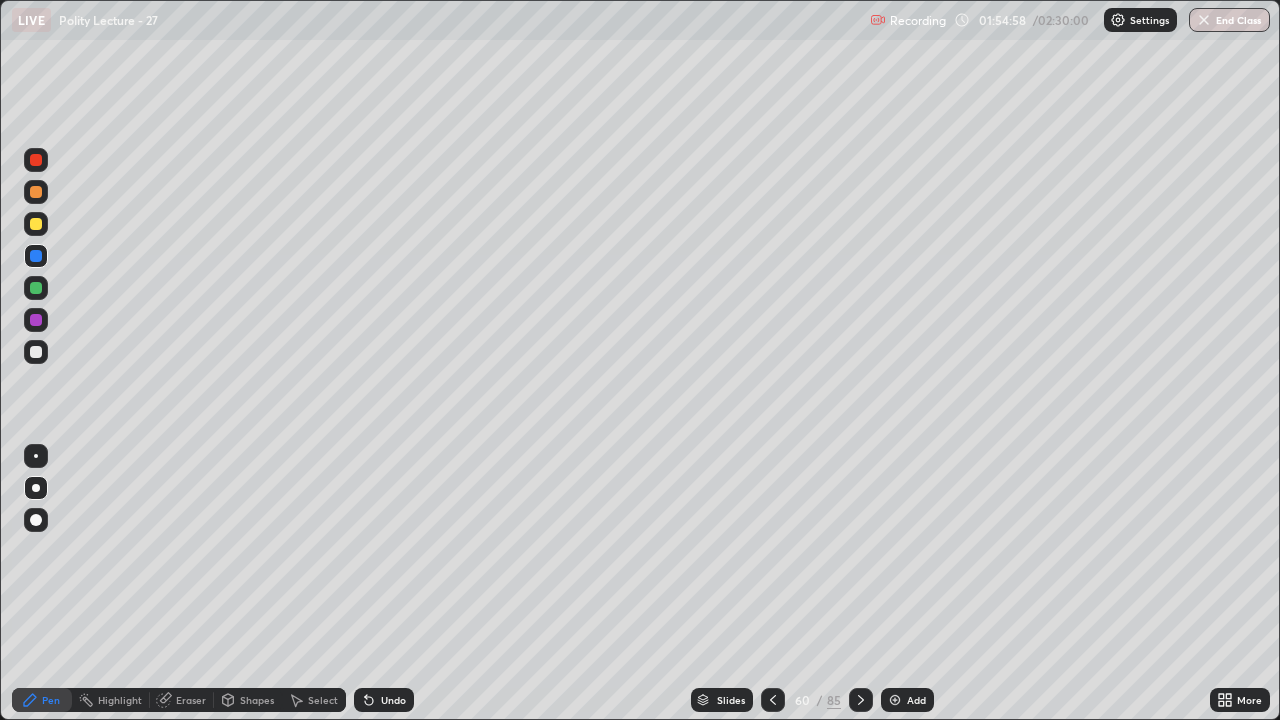 click at bounding box center (36, 224) 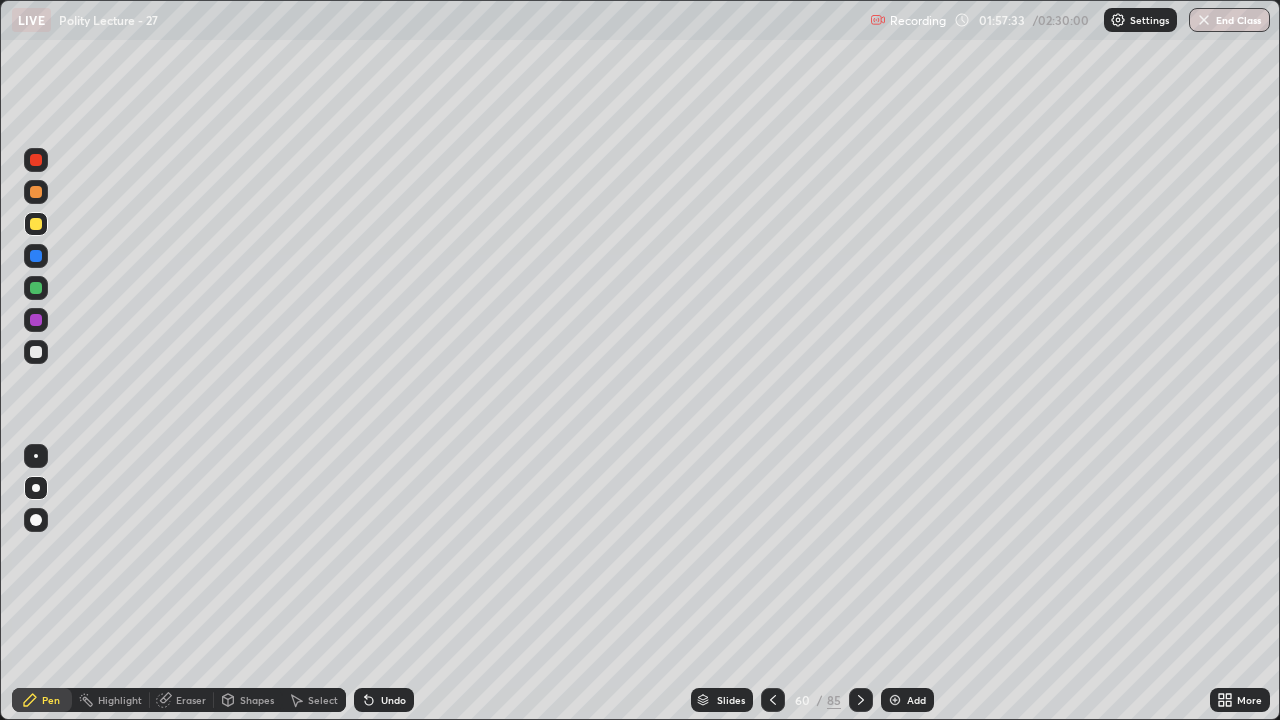 click 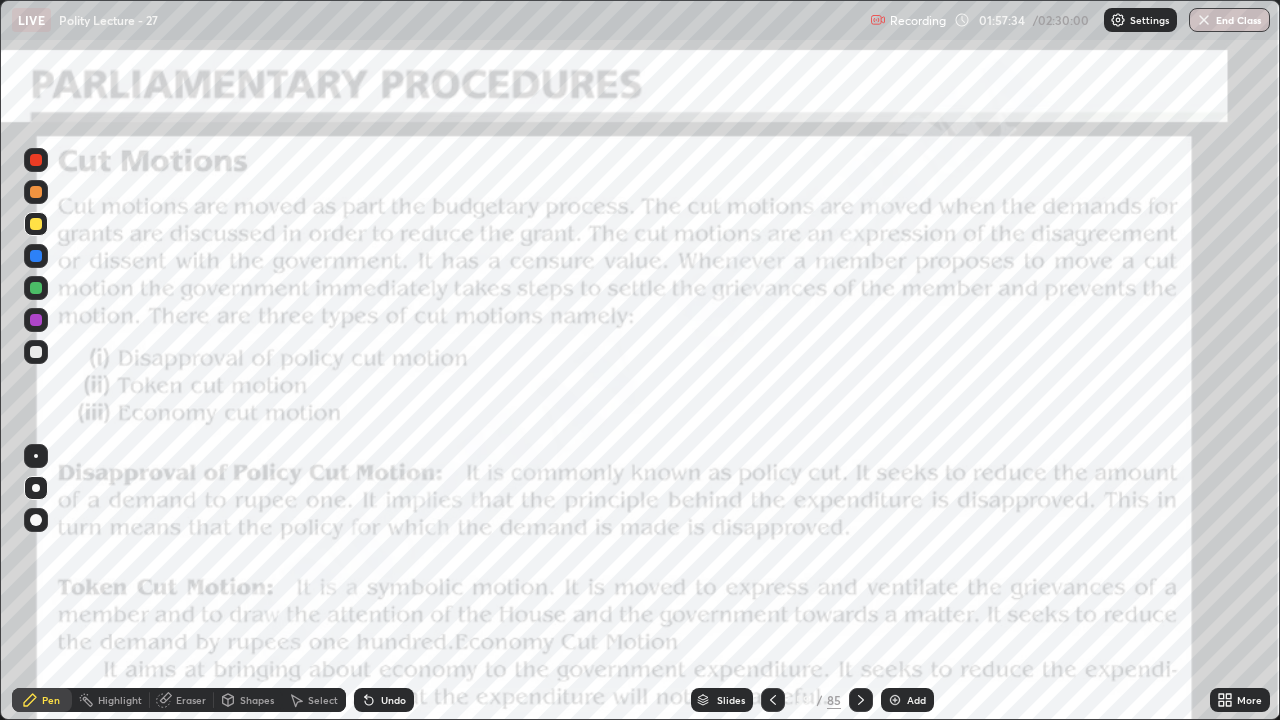 click at bounding box center [36, 160] 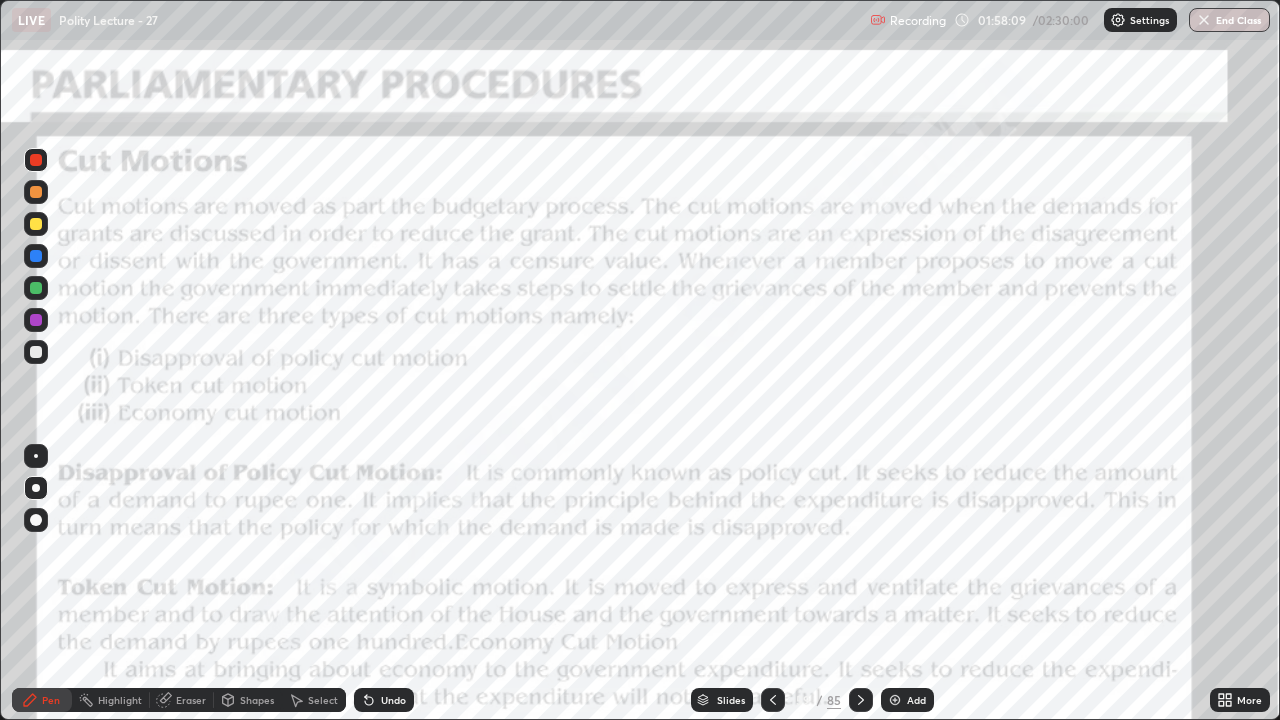 click 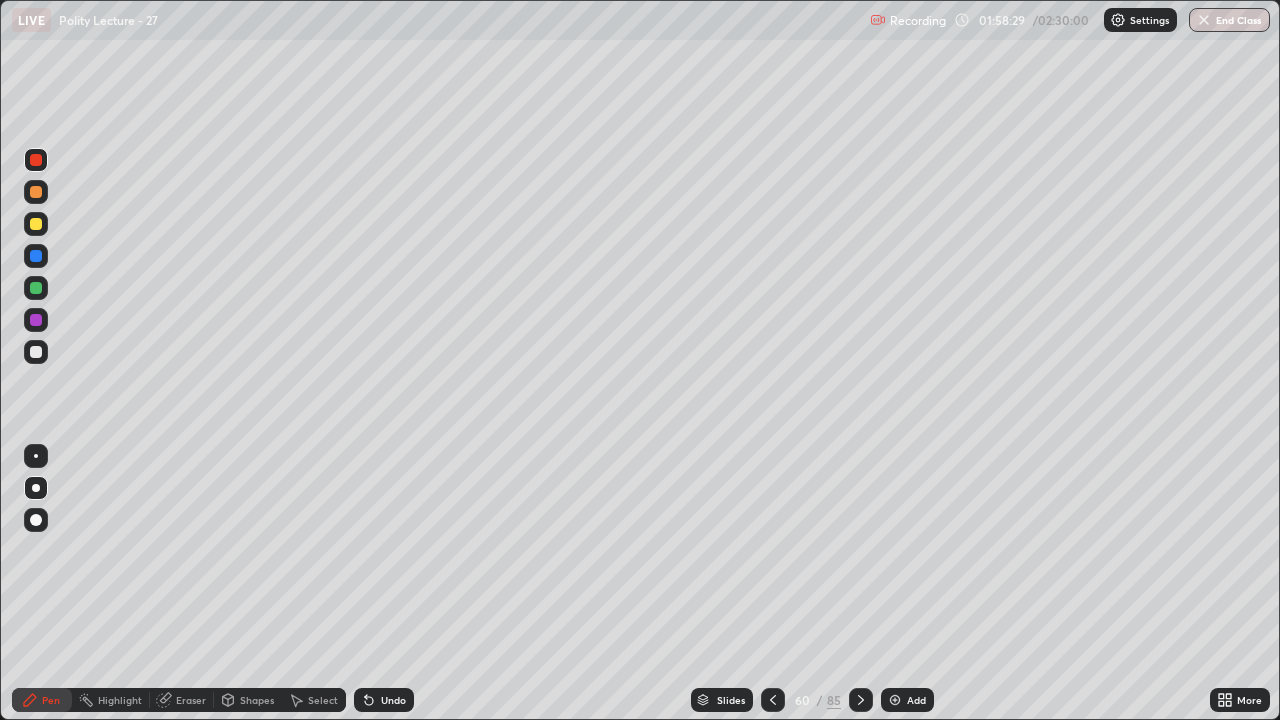 click 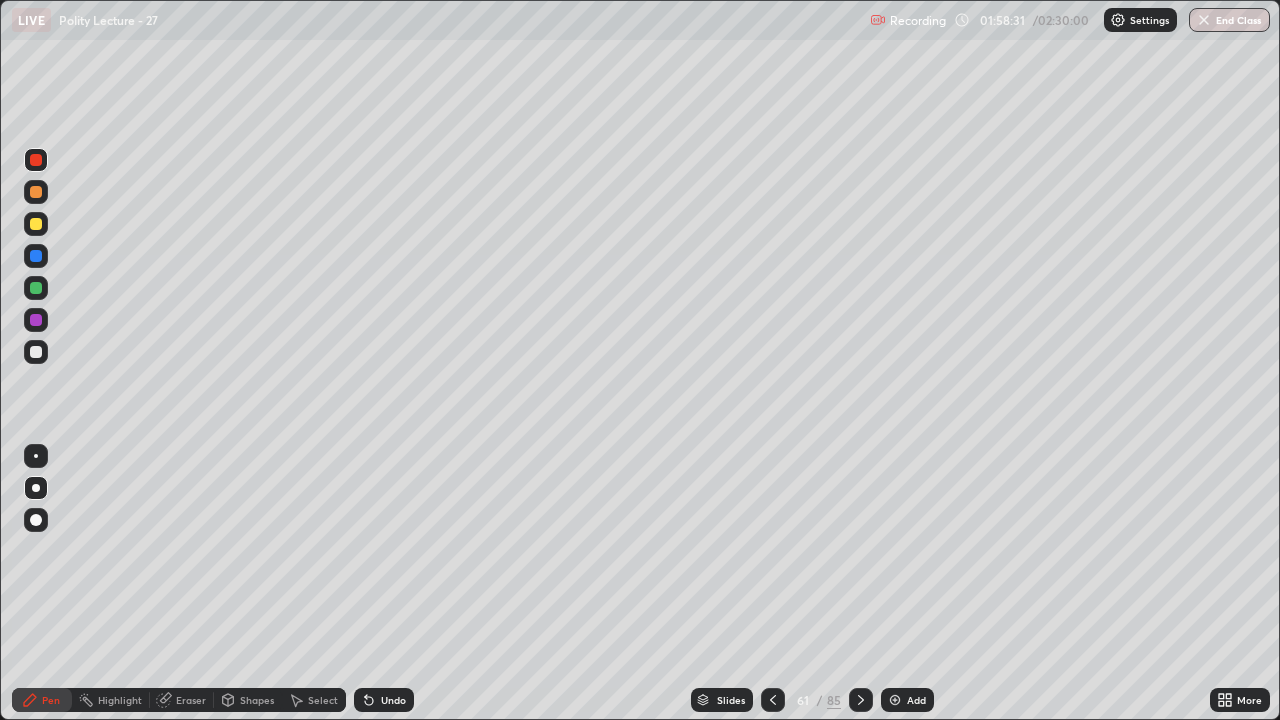 click 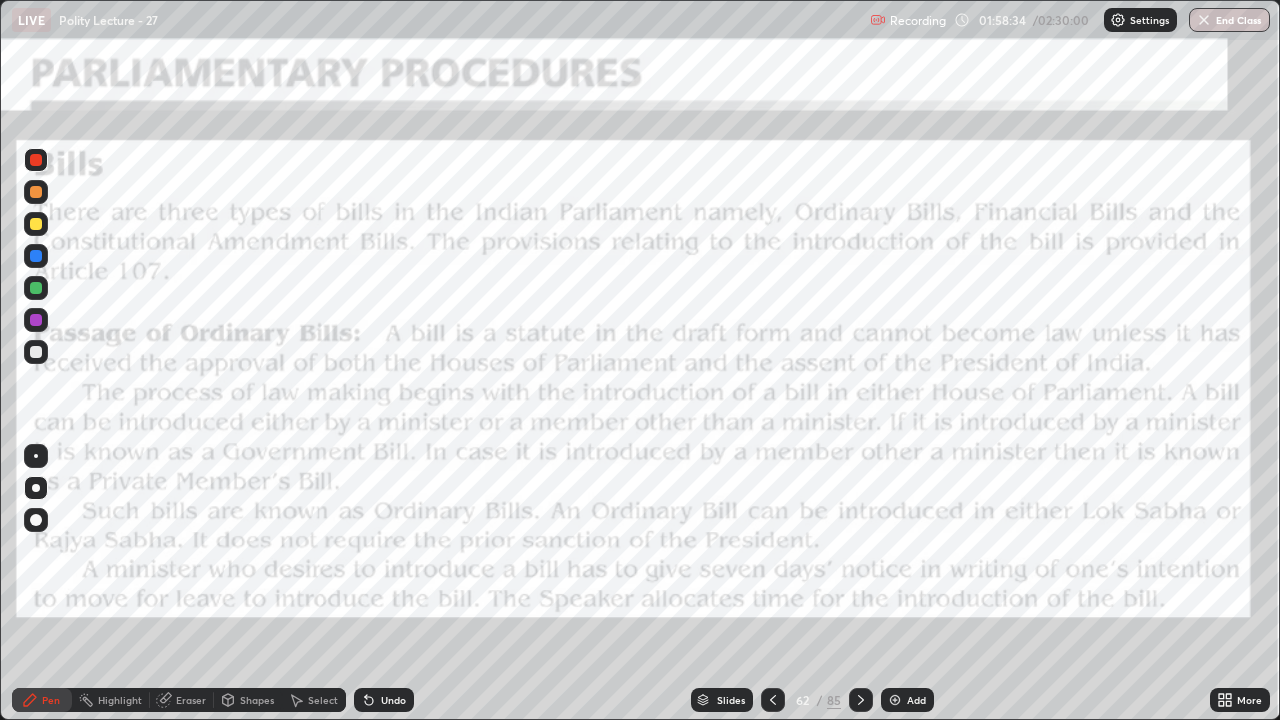 click on "Slides 62 / 85 Add" at bounding box center [812, 700] 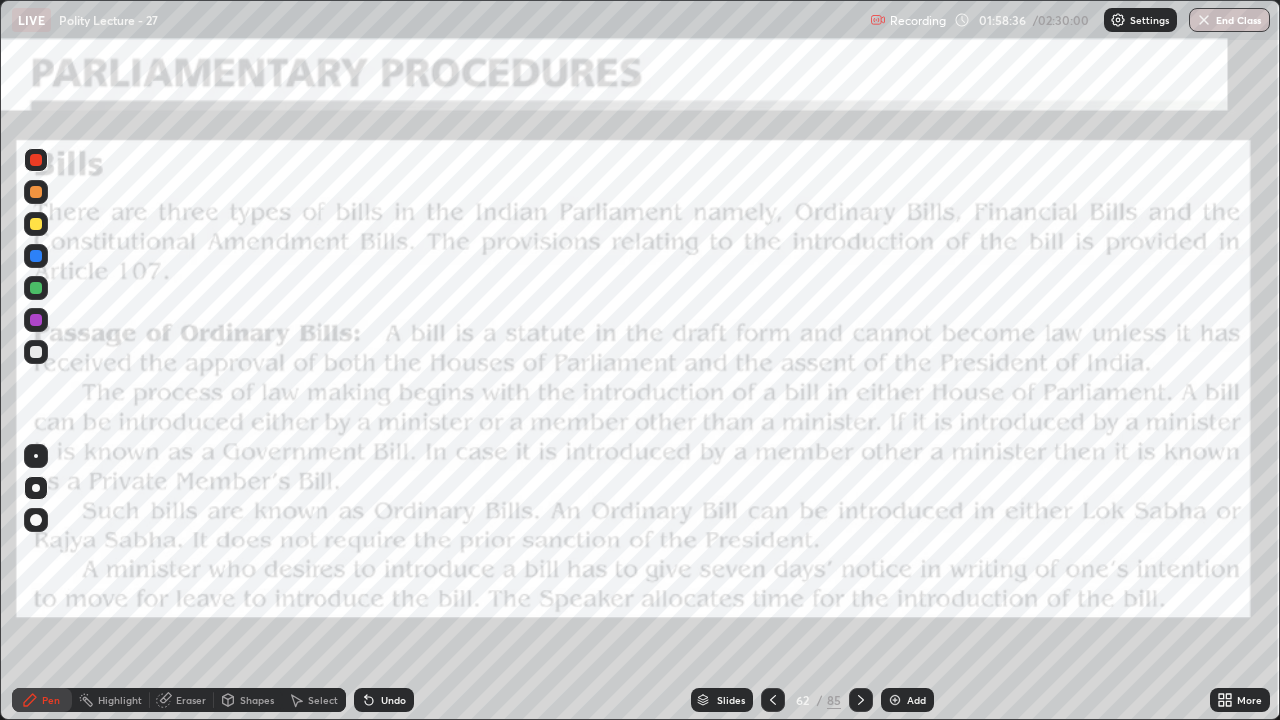 click on "Add" at bounding box center (916, 700) 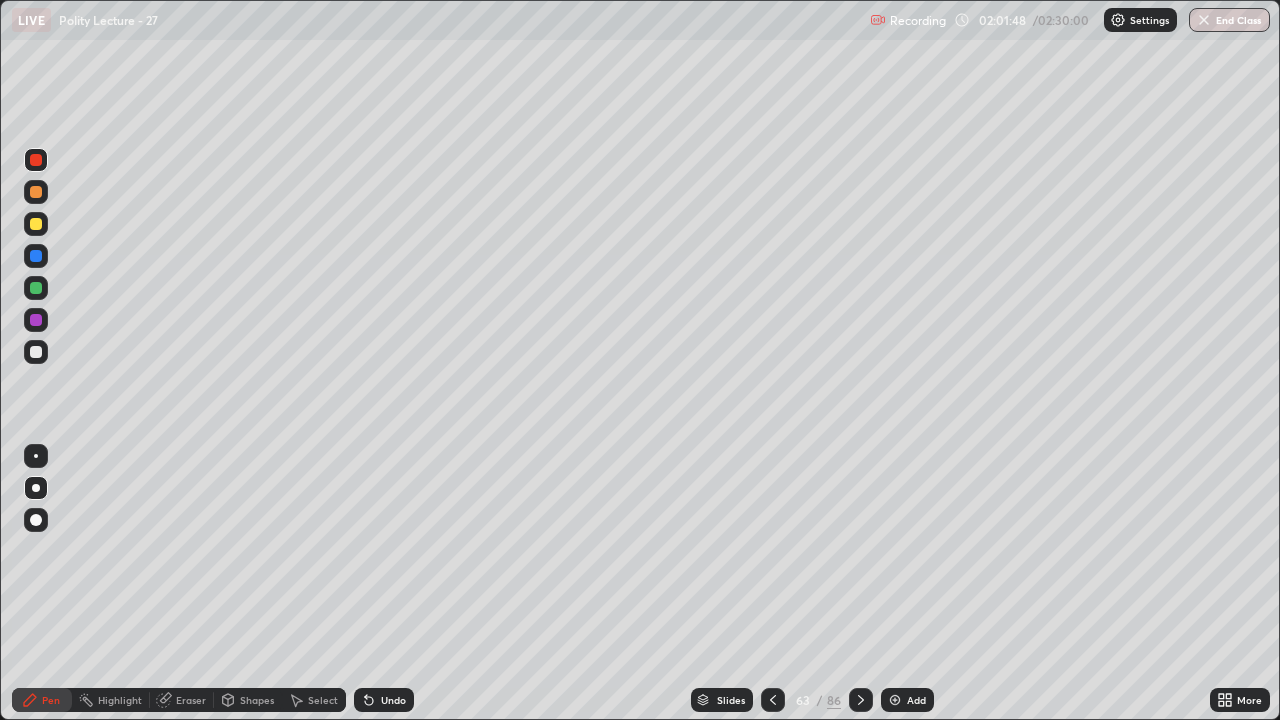 click at bounding box center (36, 224) 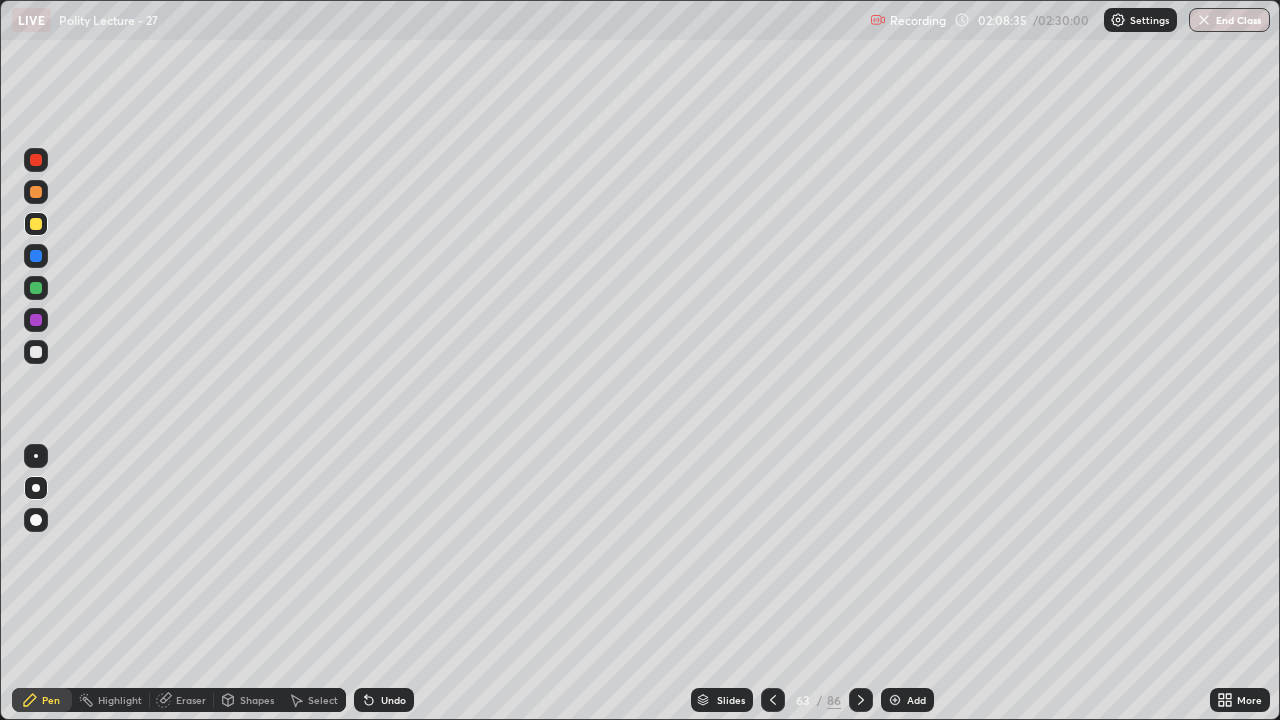 click on "Add" at bounding box center [916, 700] 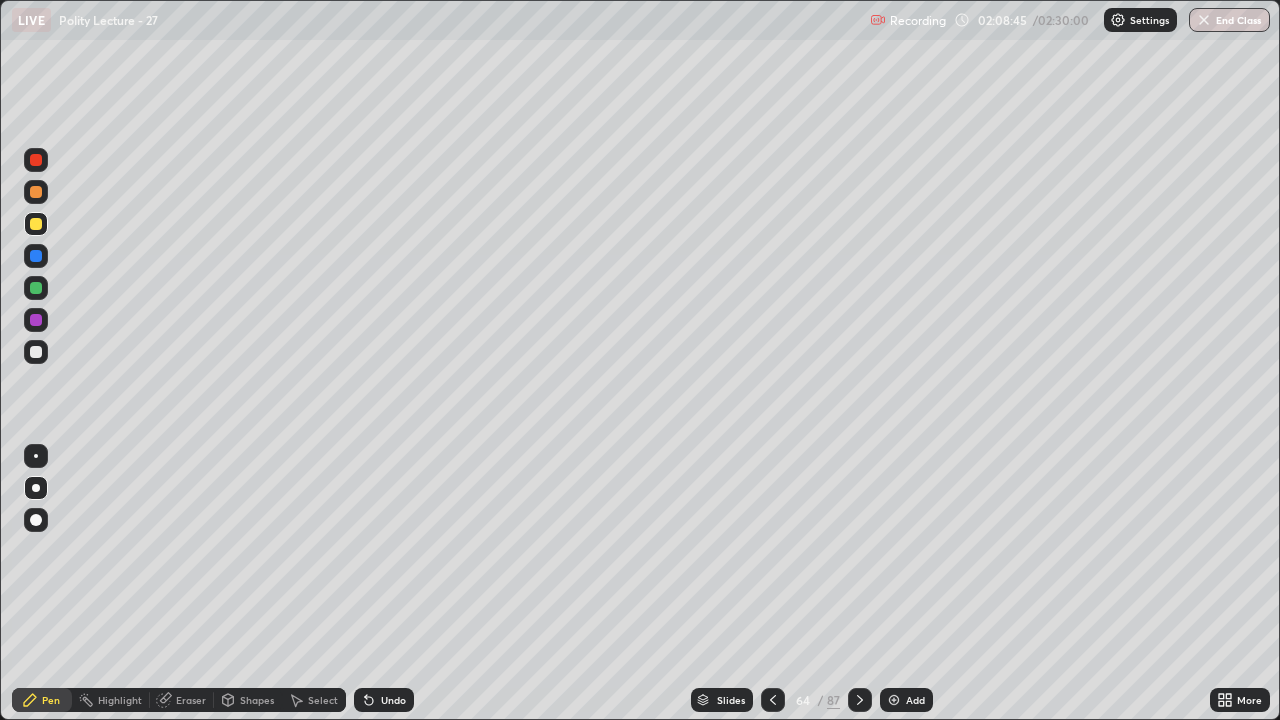 click at bounding box center (36, 256) 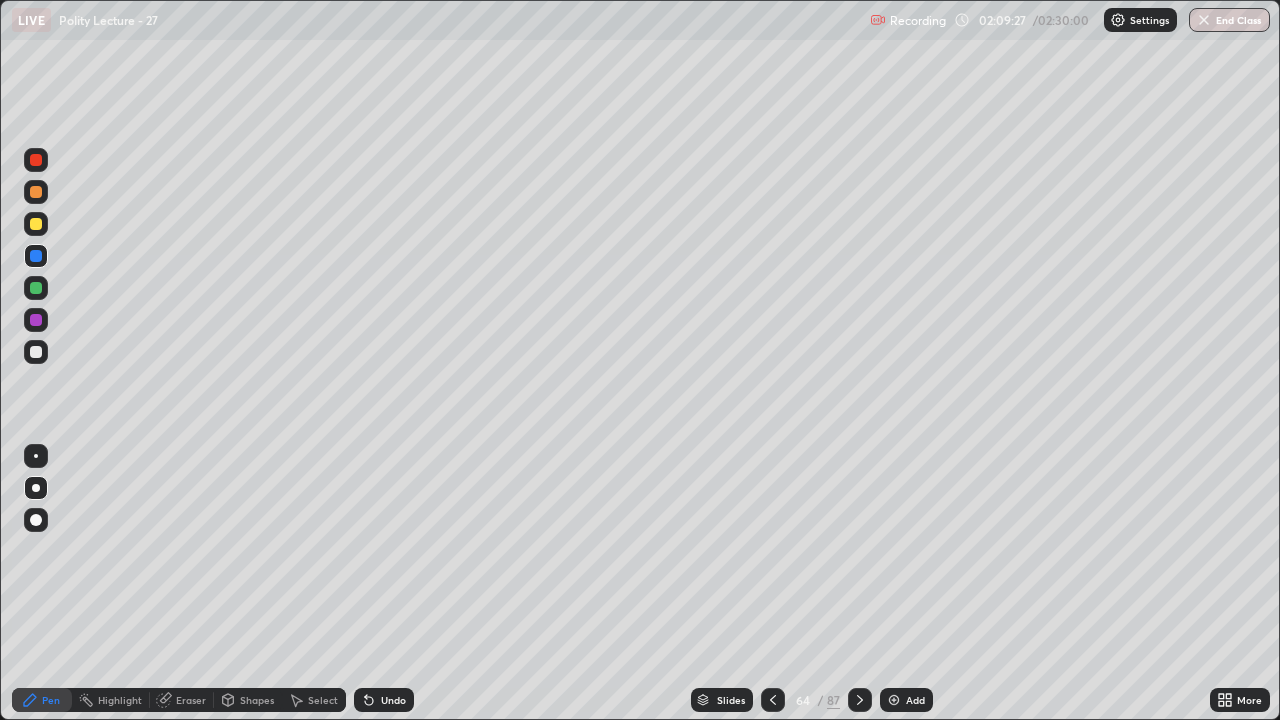 click at bounding box center [36, 288] 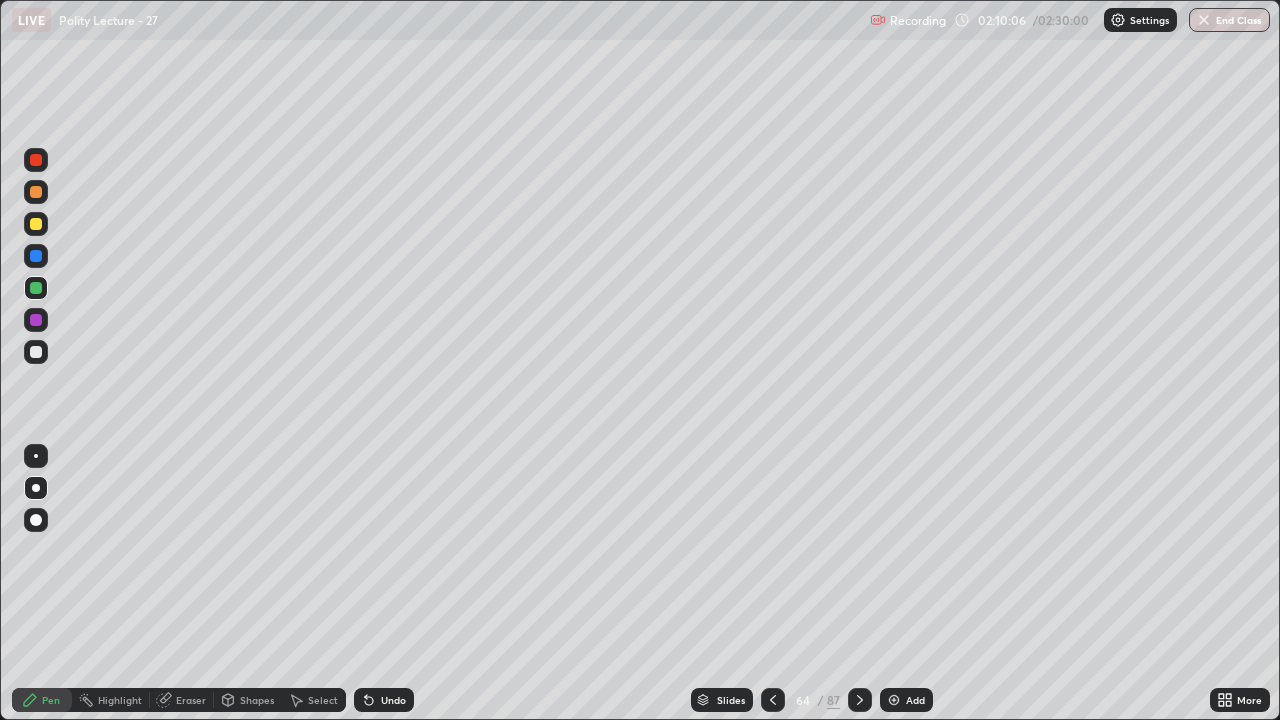 click at bounding box center (894, 700) 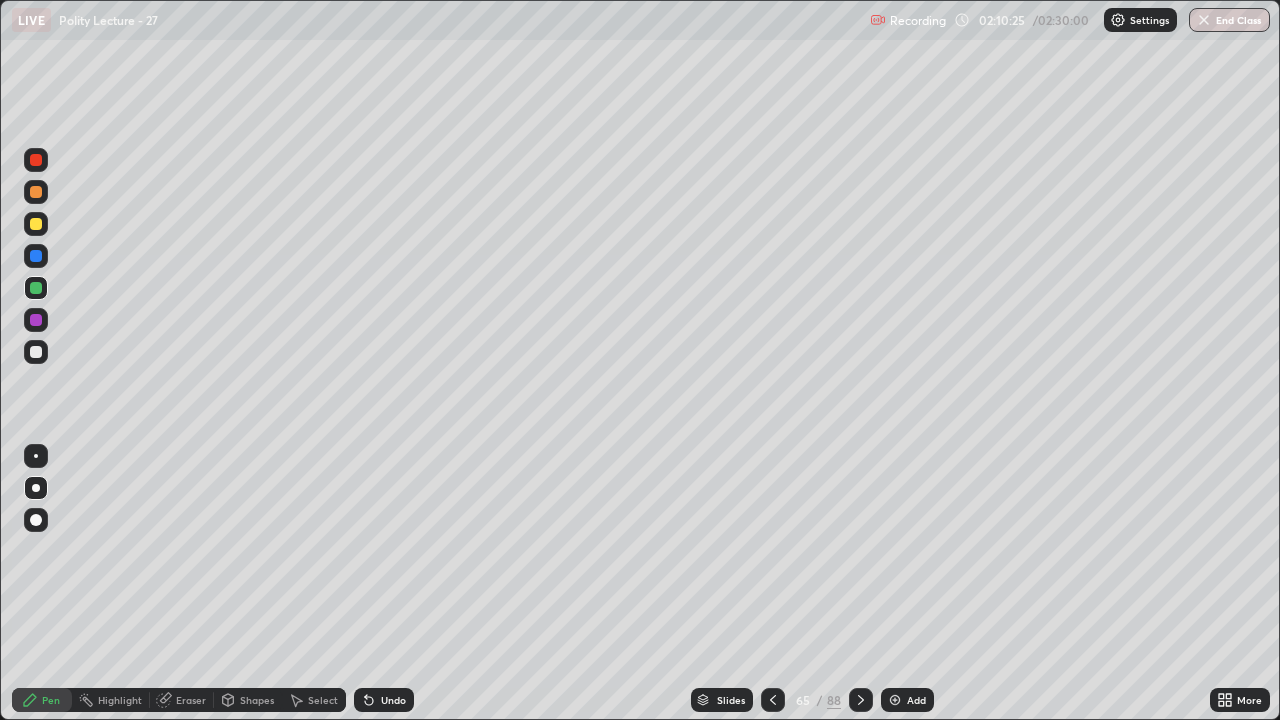click at bounding box center [36, 256] 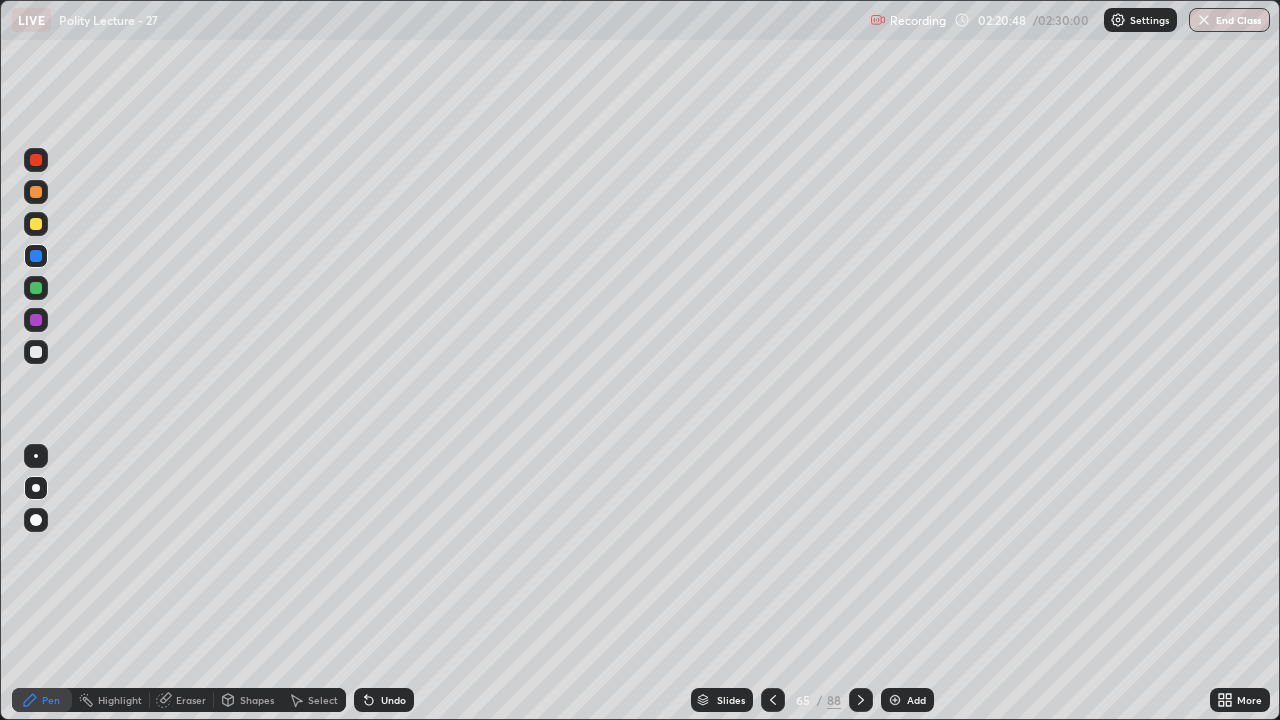 click on "End Class" at bounding box center [1229, 20] 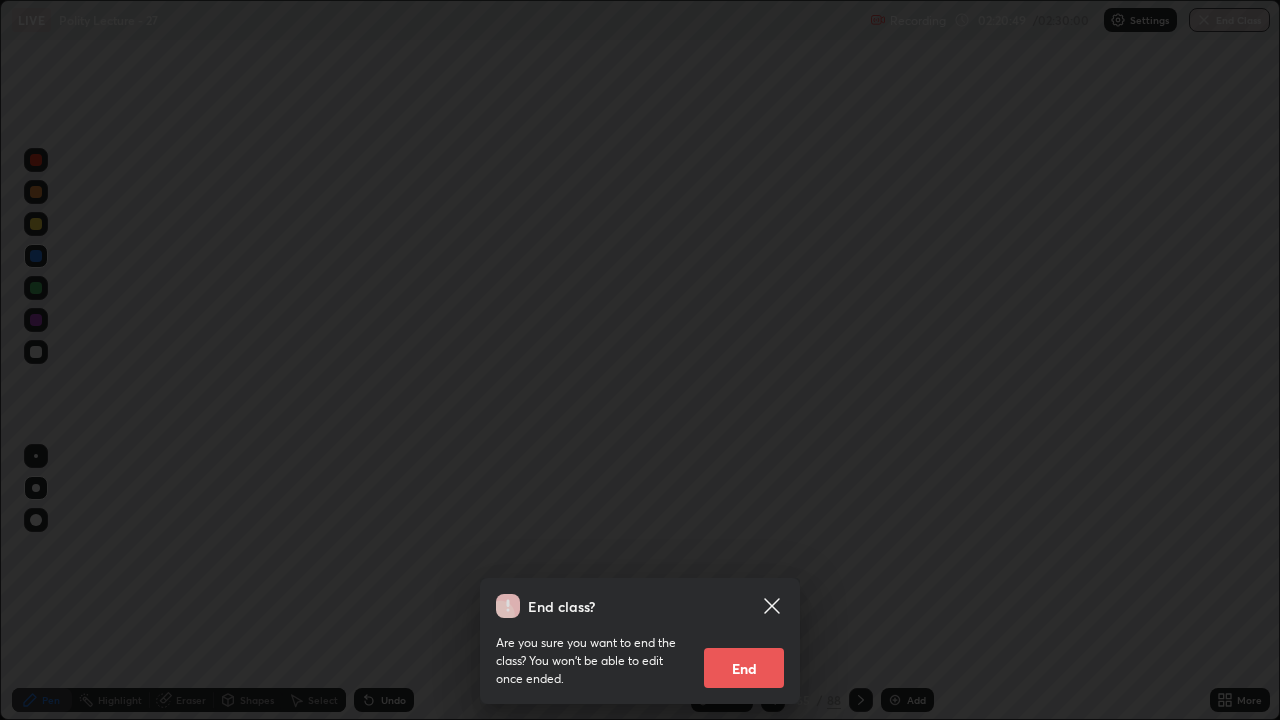 click on "End" at bounding box center (744, 668) 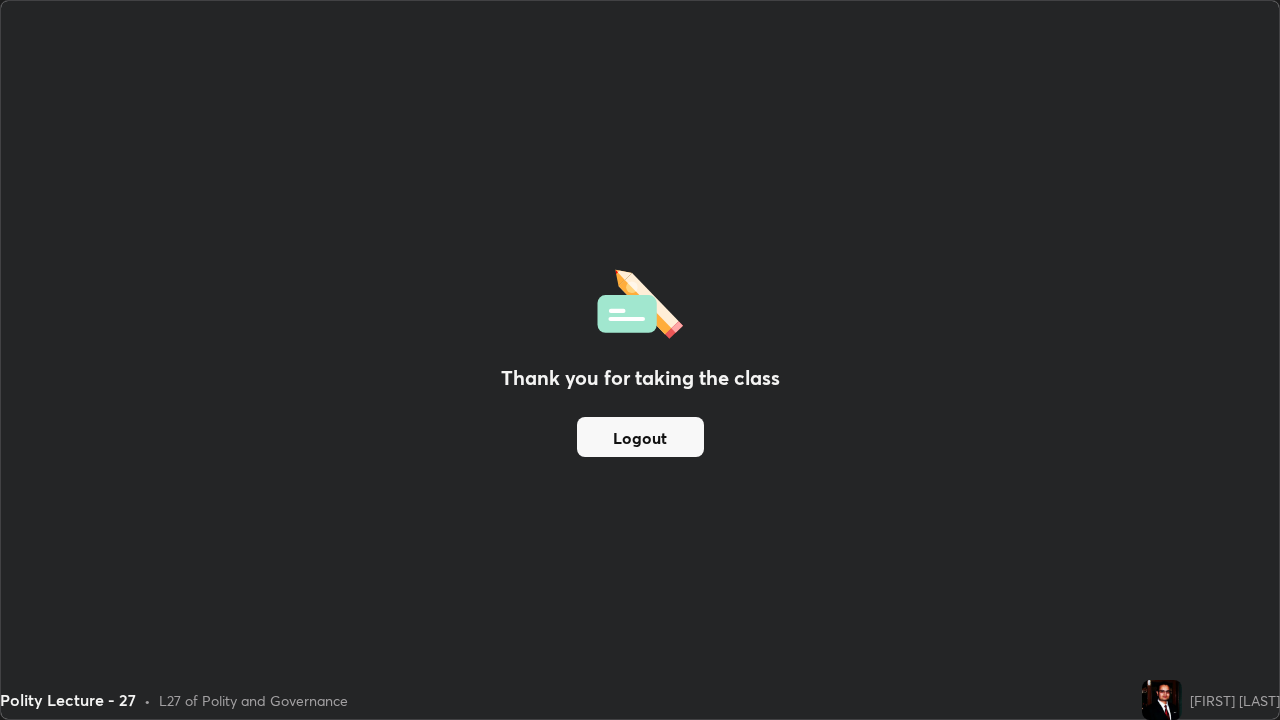 click at bounding box center [640, 301] 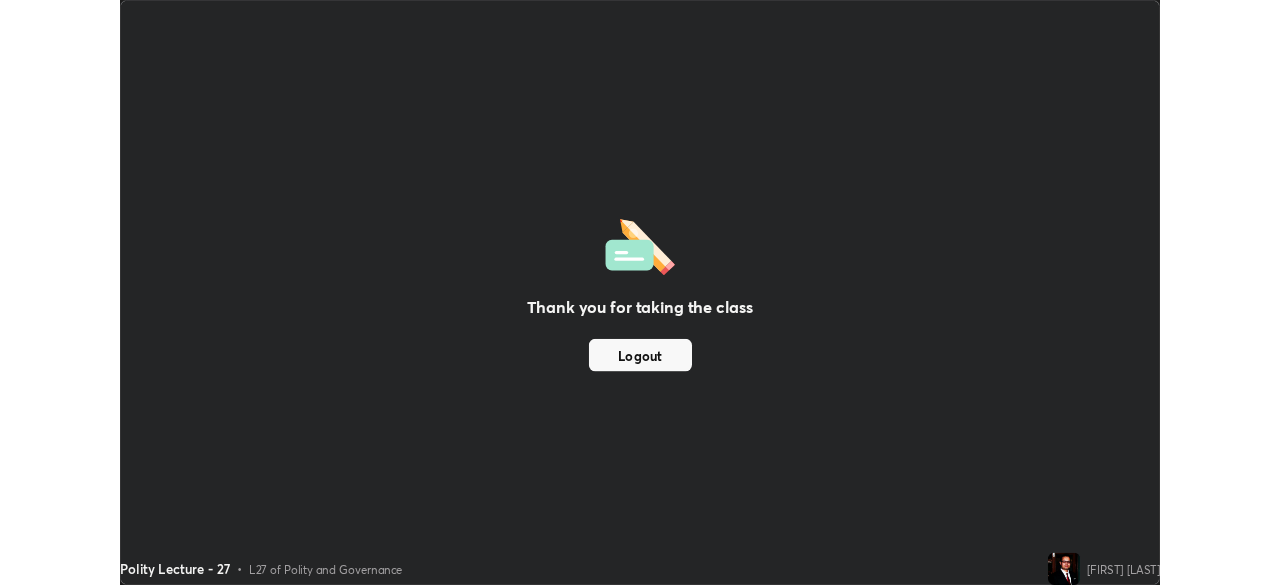 scroll, scrollTop: 585, scrollLeft: 1280, axis: both 